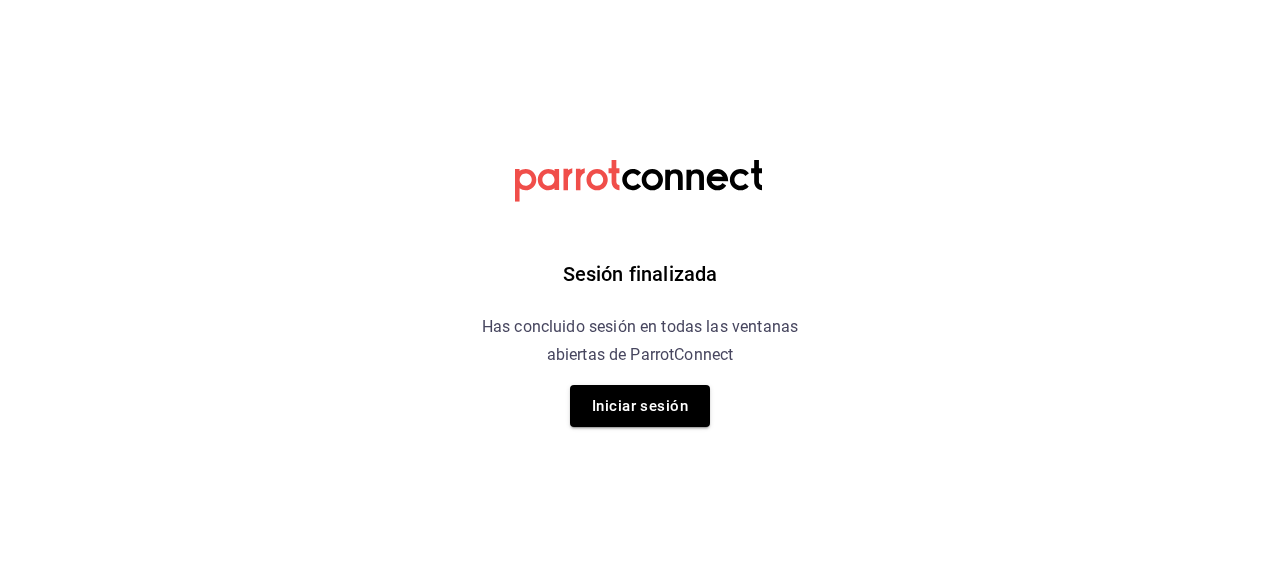 scroll, scrollTop: 0, scrollLeft: 0, axis: both 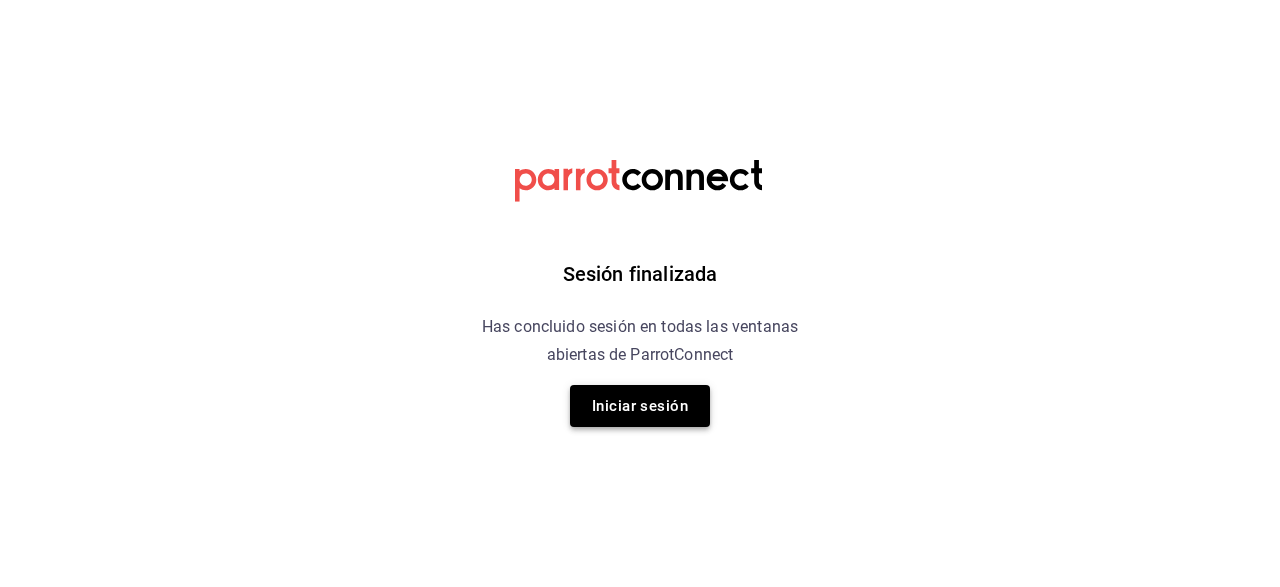 click on "Iniciar sesión" at bounding box center (640, 406) 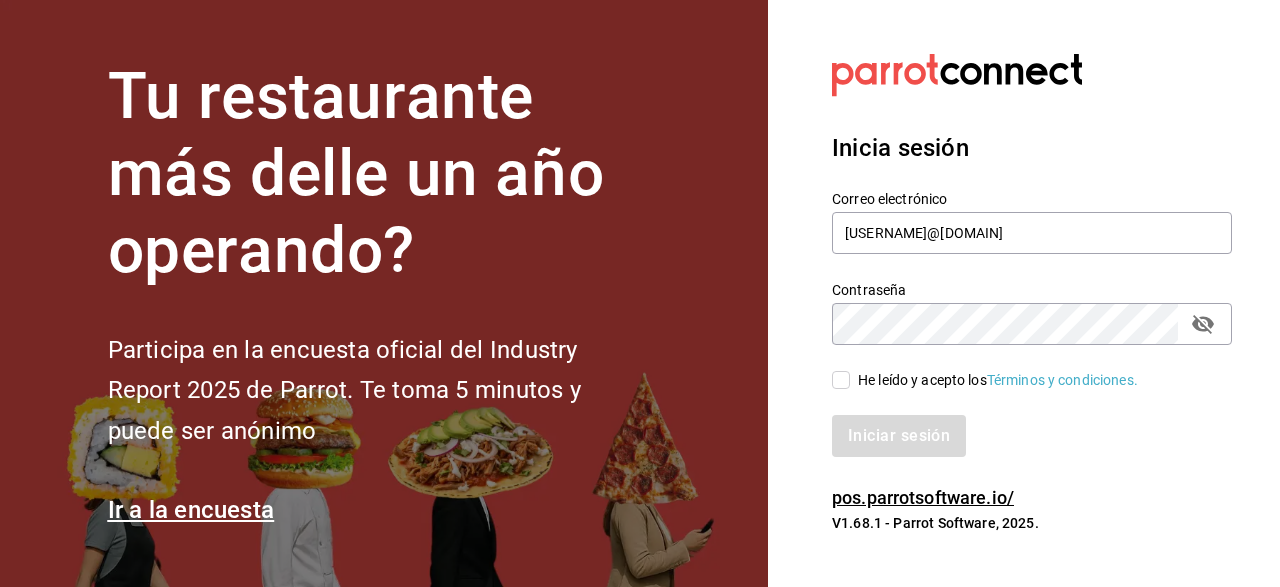 drag, startPoint x: 1215, startPoint y: 317, endPoint x: 1187, endPoint y: 326, distance: 29.410883 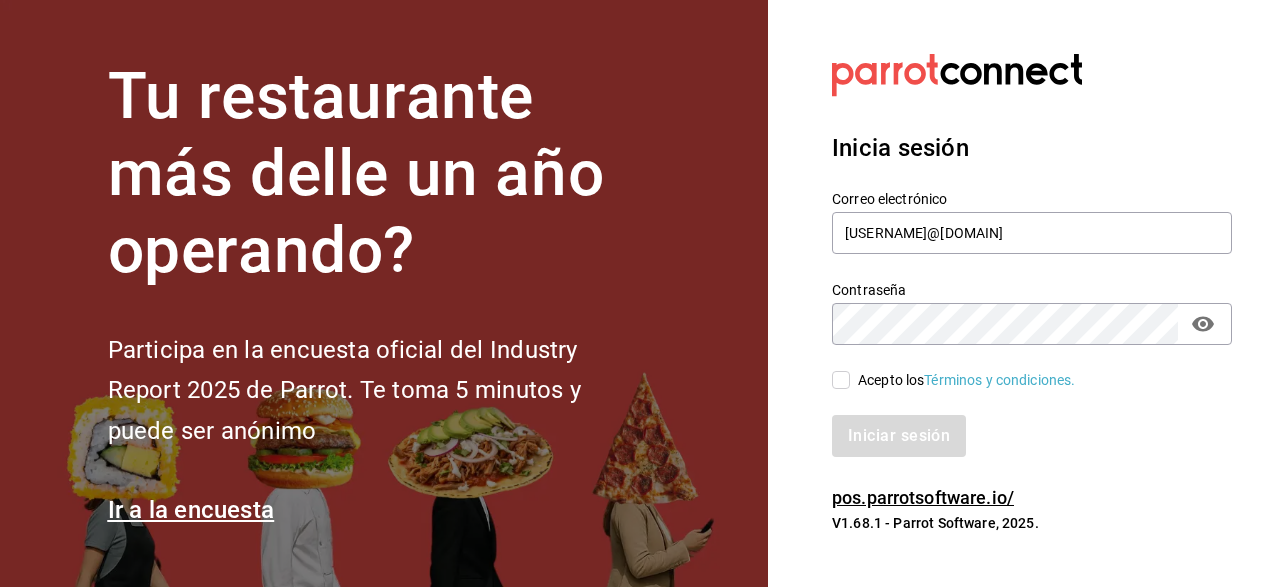 click on "Acepto los  Términos y condiciones." at bounding box center (841, 380) 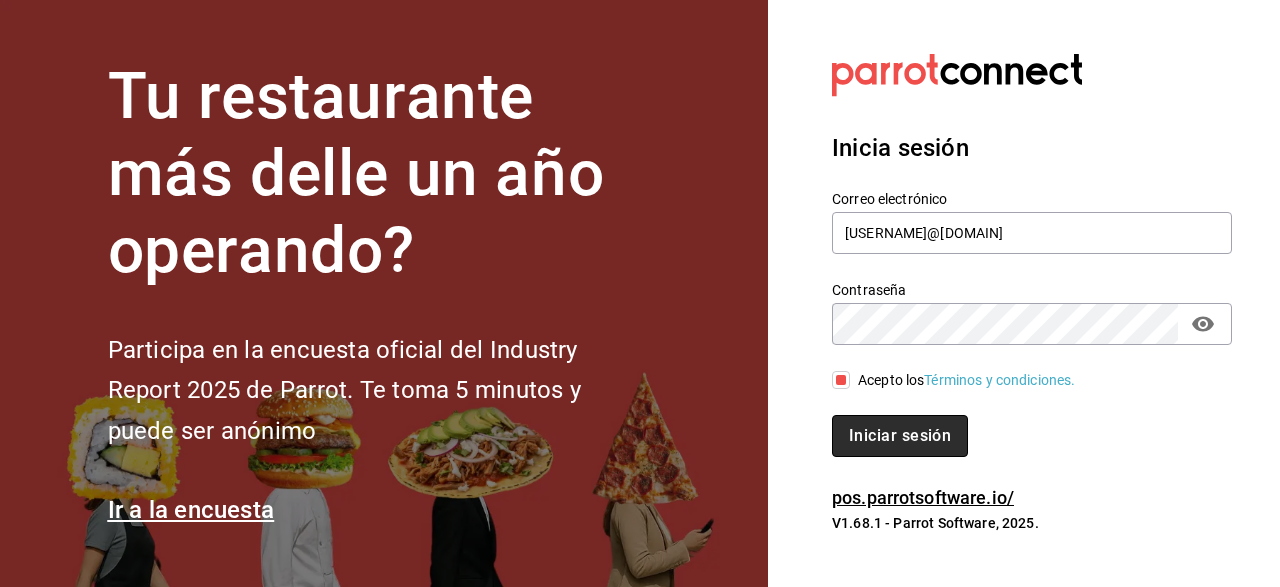 click on "Iniciar sesión" at bounding box center [900, 436] 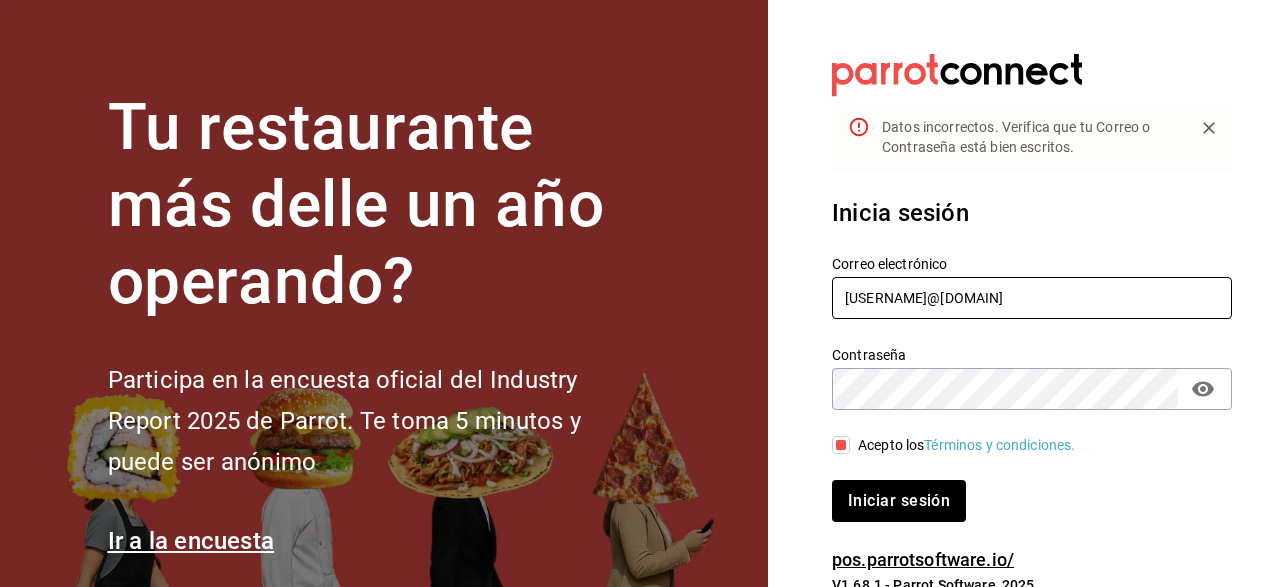 click on "[USERNAME]@[DOMAIN]" at bounding box center [1032, 298] 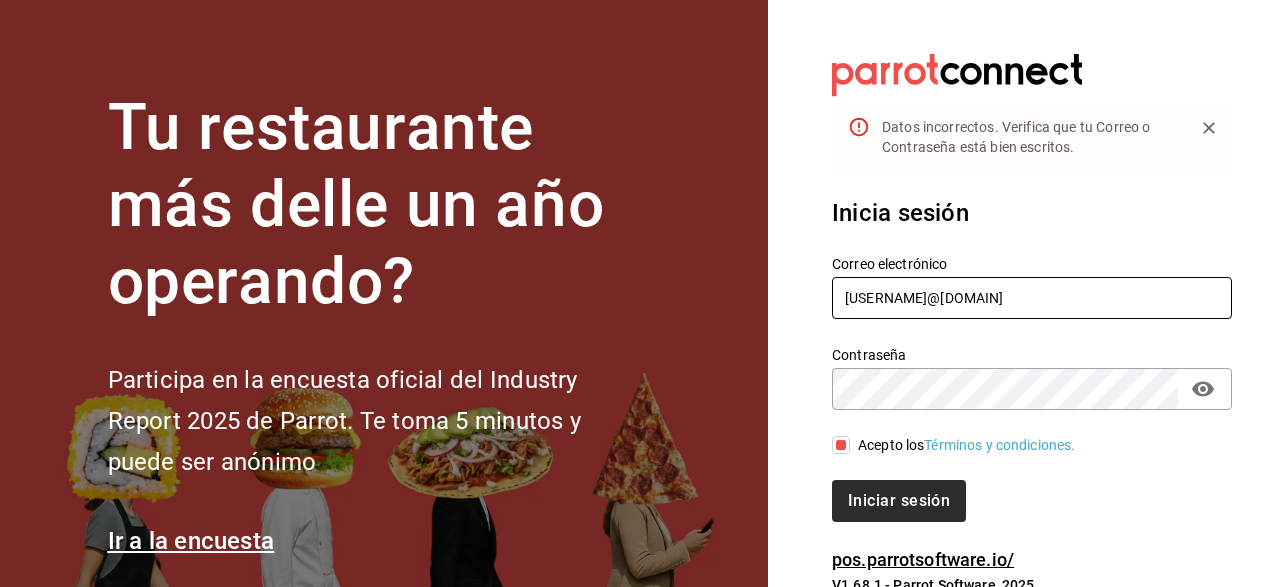 type on "[USERNAME]@[DOMAIN]" 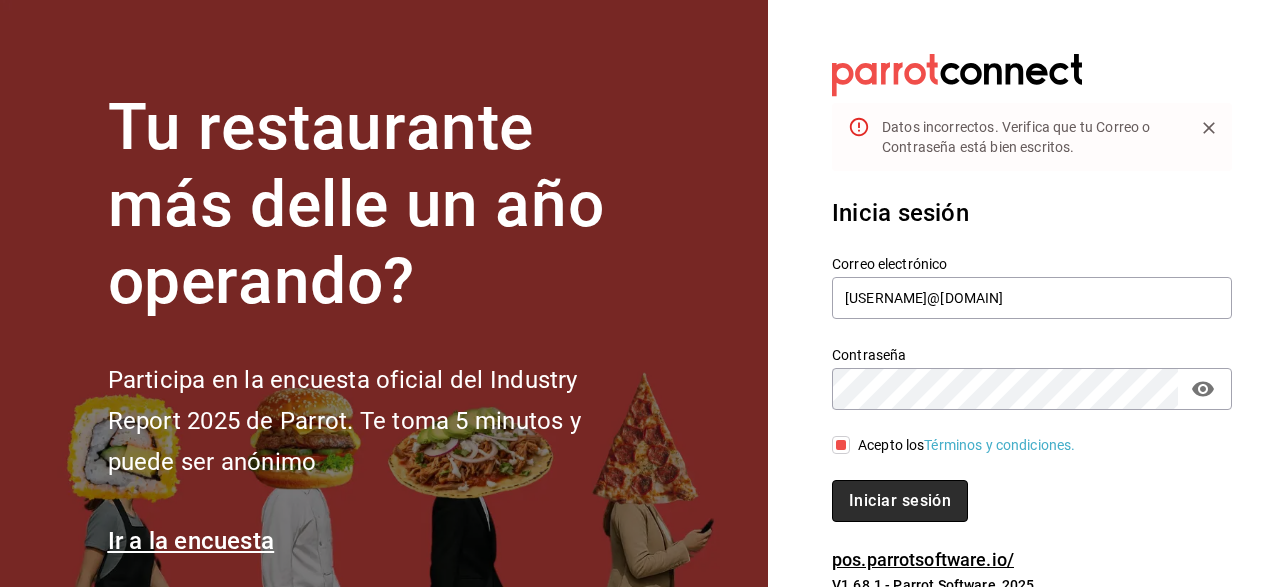 click on "Iniciar sesión" at bounding box center [900, 501] 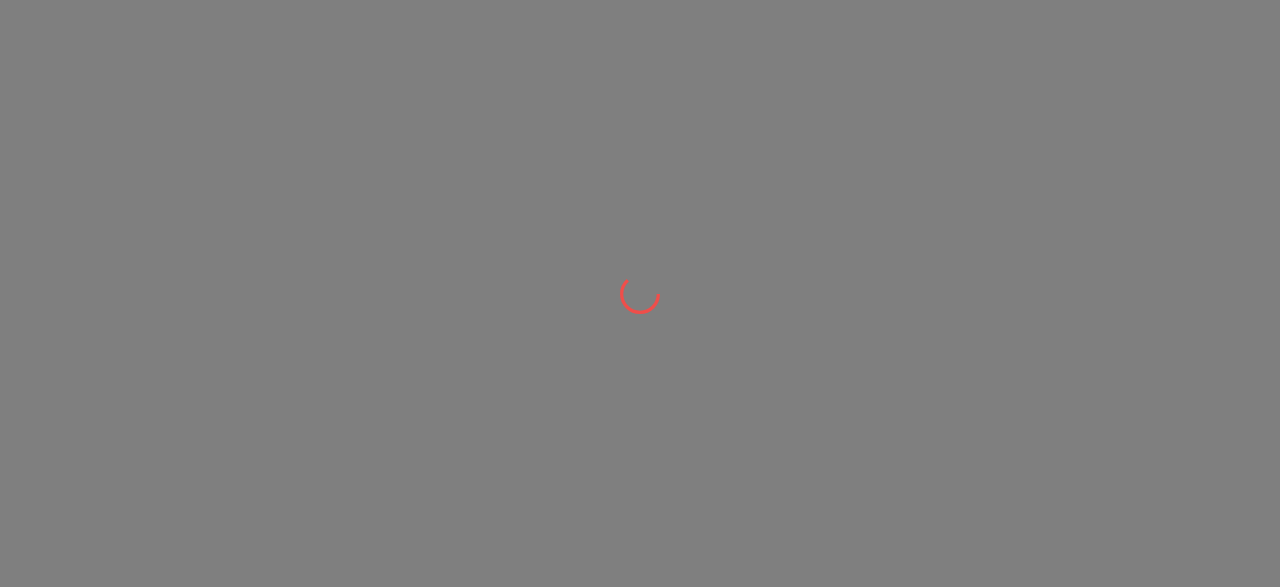 scroll, scrollTop: 0, scrollLeft: 0, axis: both 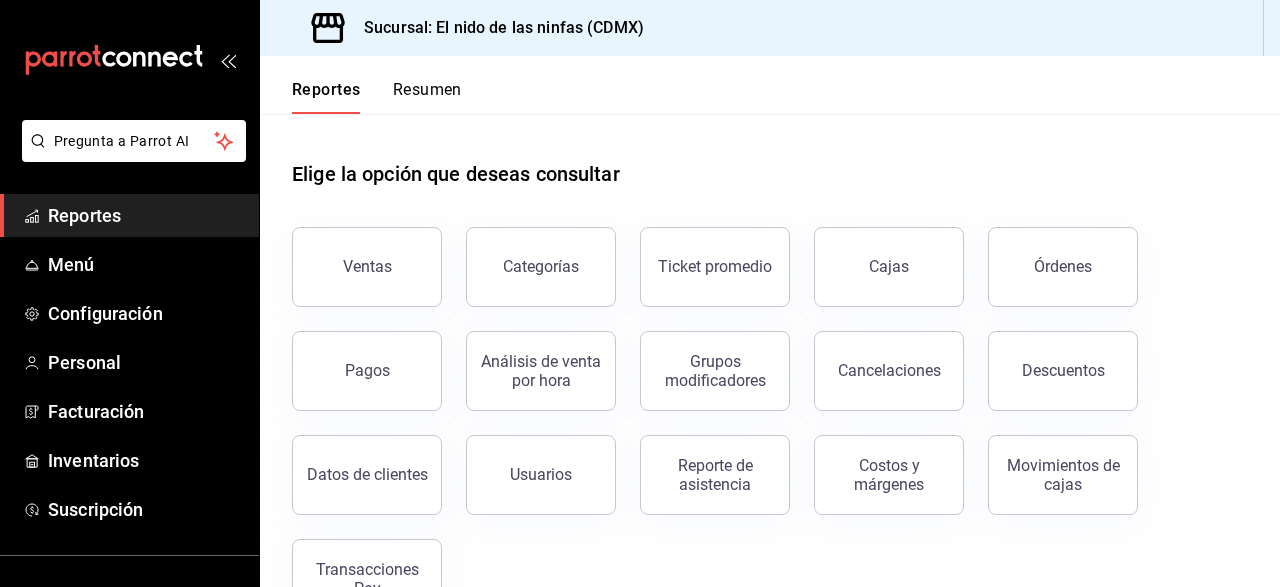 click on "Reportes   Menú   Configuración   Personal   Facturación   Inventarios   Suscripción" at bounding box center (129, 362) 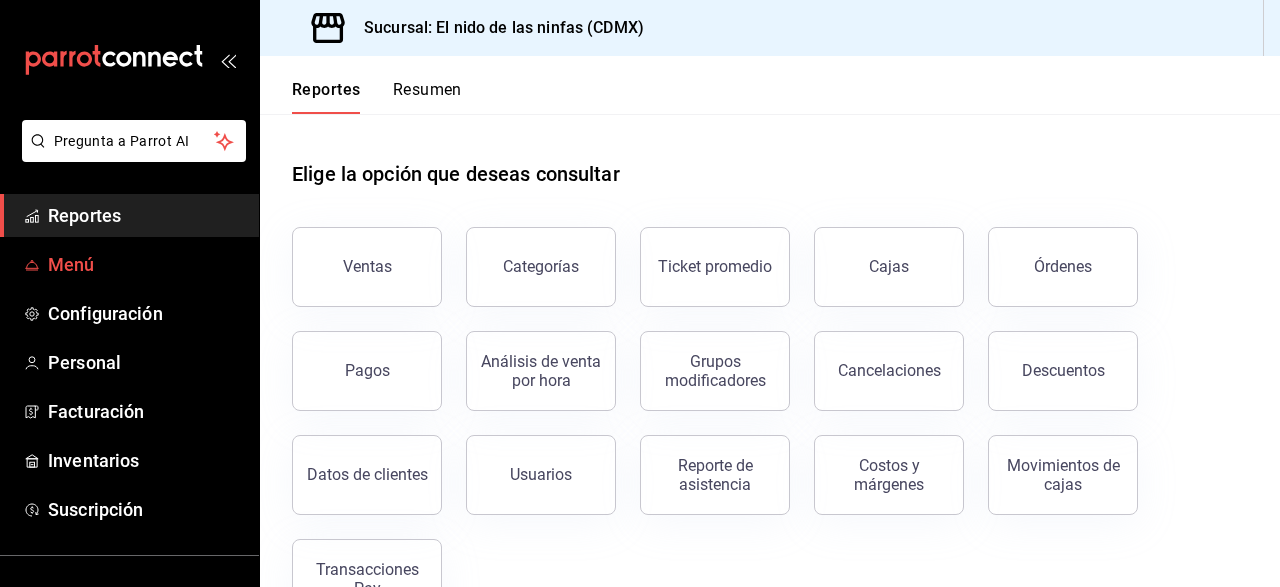 click on "Menú" at bounding box center (145, 264) 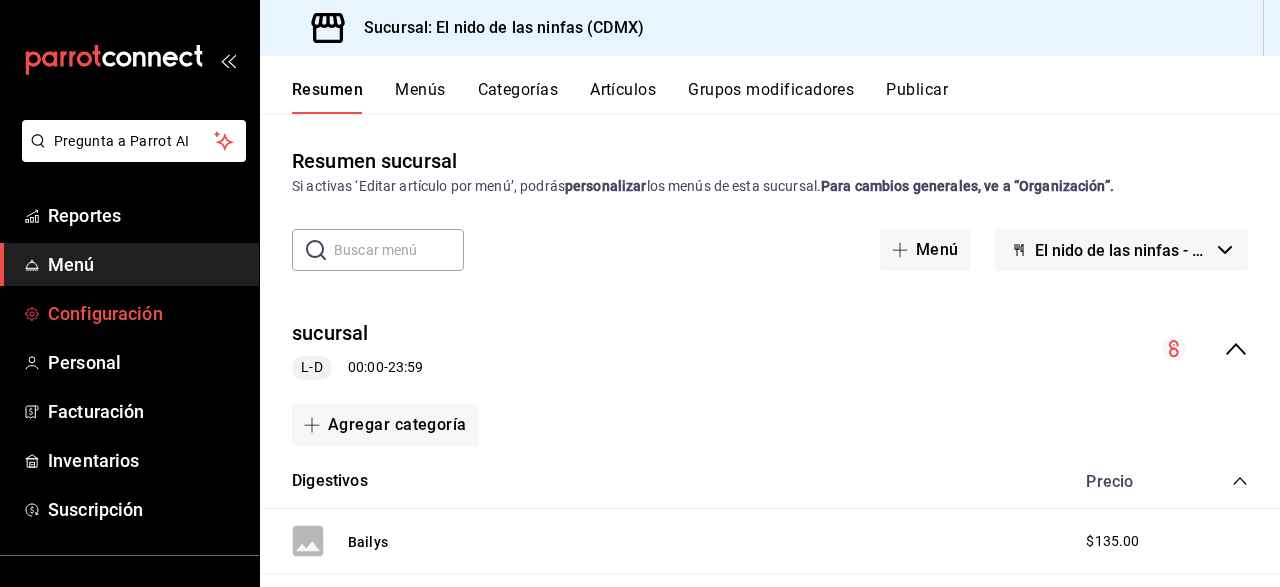 click on "Configuración" at bounding box center (129, 313) 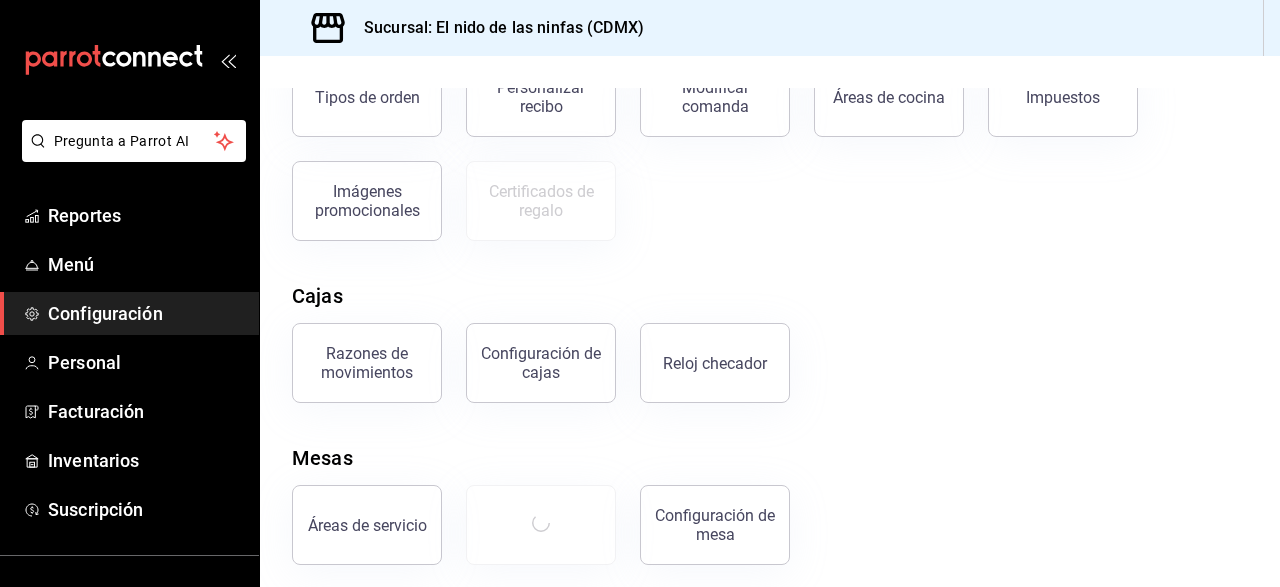 scroll, scrollTop: 426, scrollLeft: 0, axis: vertical 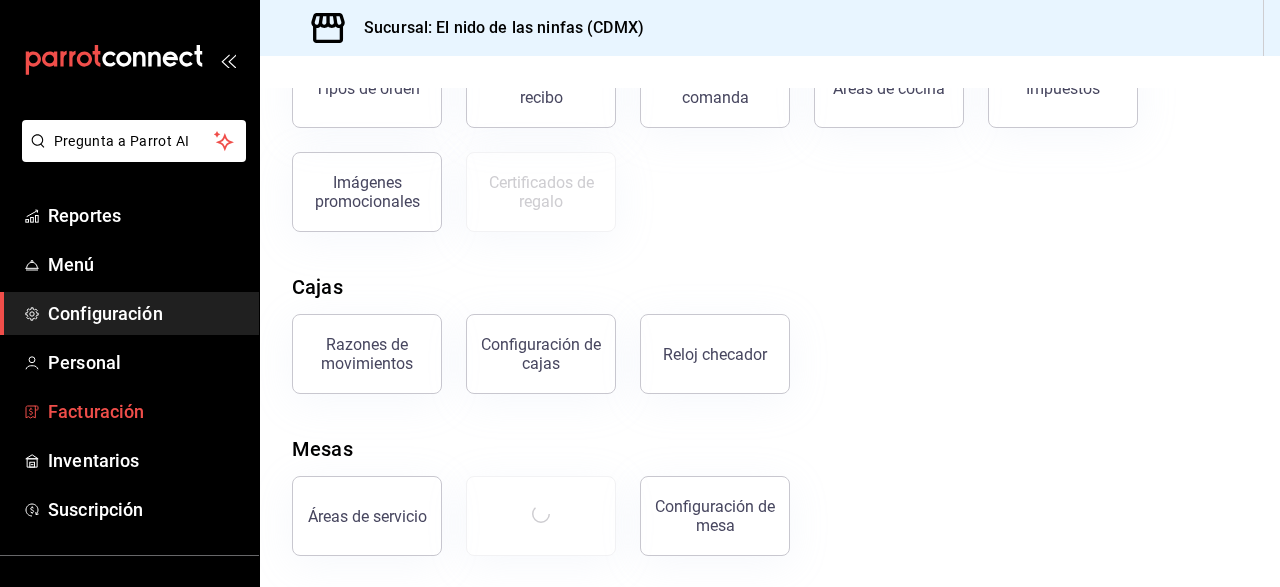 click on "Facturación" at bounding box center (145, 411) 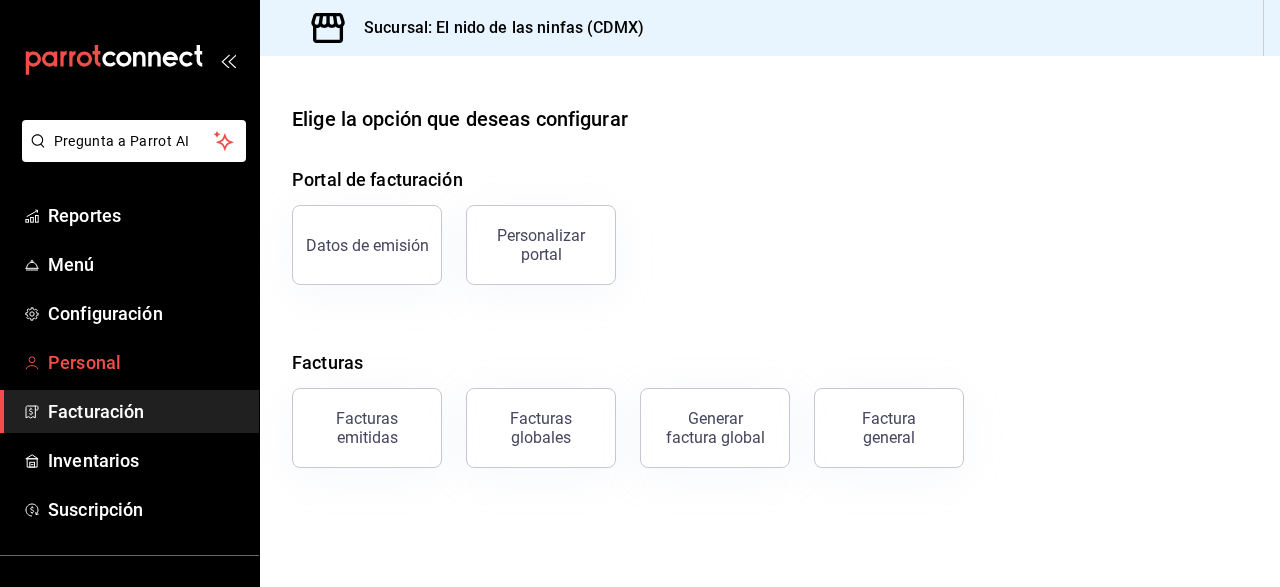 click on "Personal" at bounding box center [145, 362] 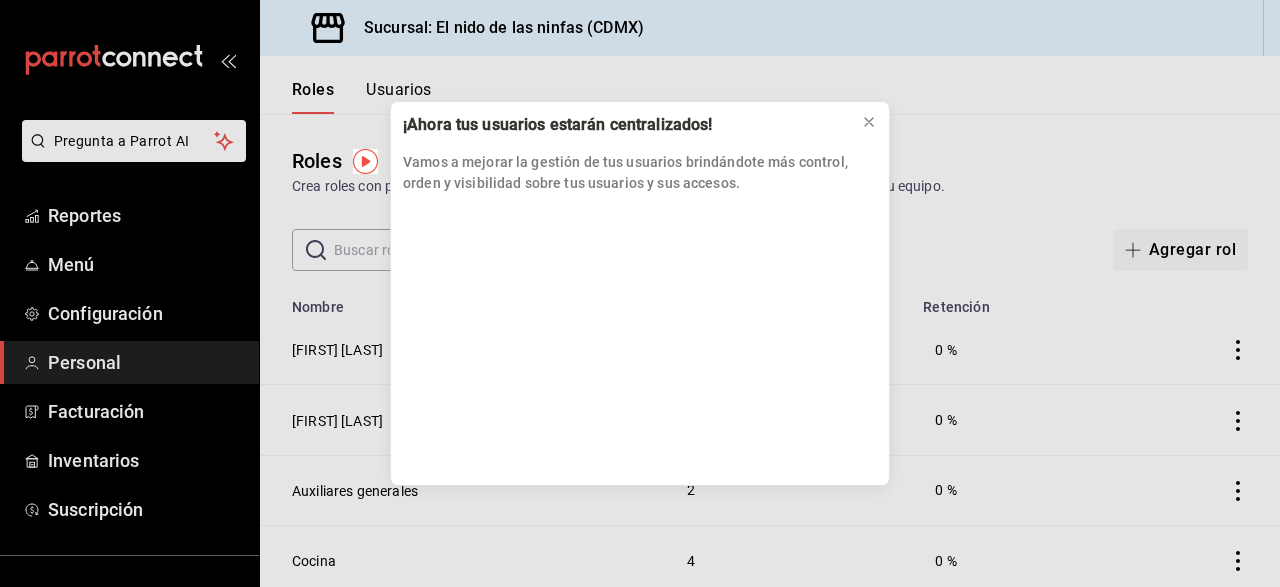 click on "¡Ahora tus usuarios estarán centralizados! Vamos a mejorar la gestión de tus usuarios brindándote más control, orden y visibilidad sobre tus usuarios y sus accesos." at bounding box center (640, 293) 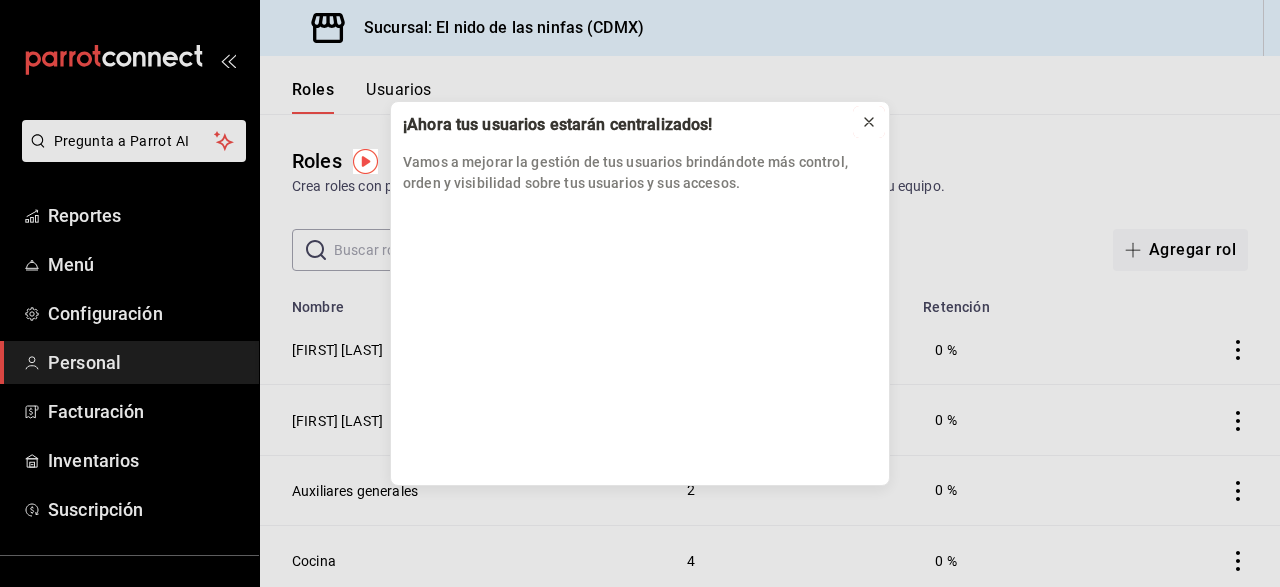 click 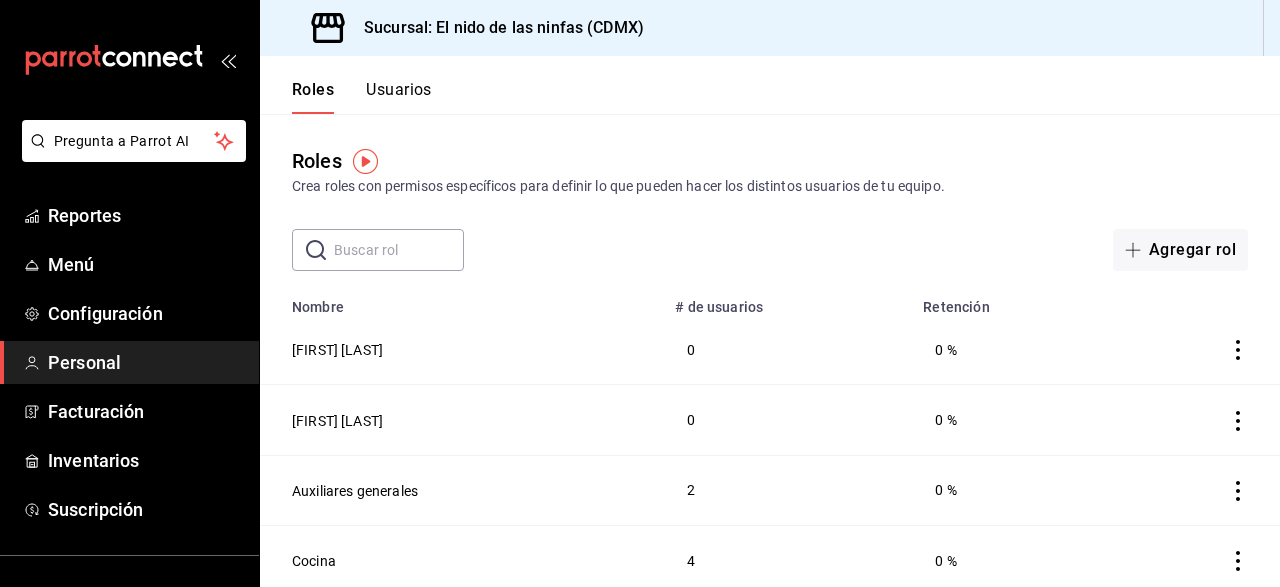 click on "Personal" at bounding box center (129, 362) 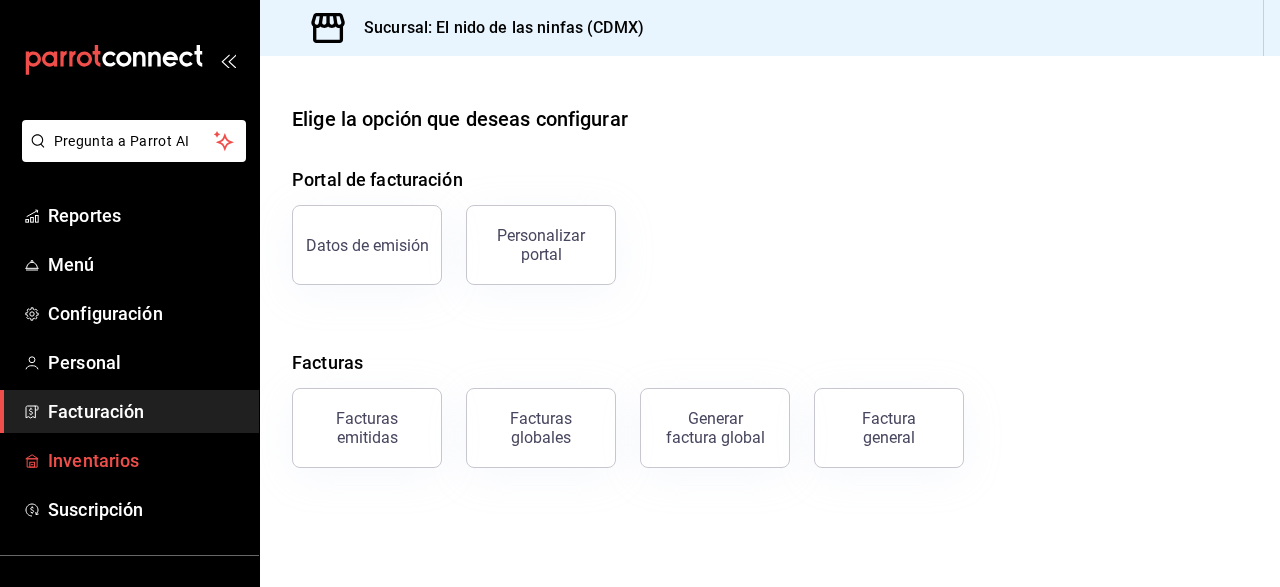 click on "Inventarios" at bounding box center [129, 460] 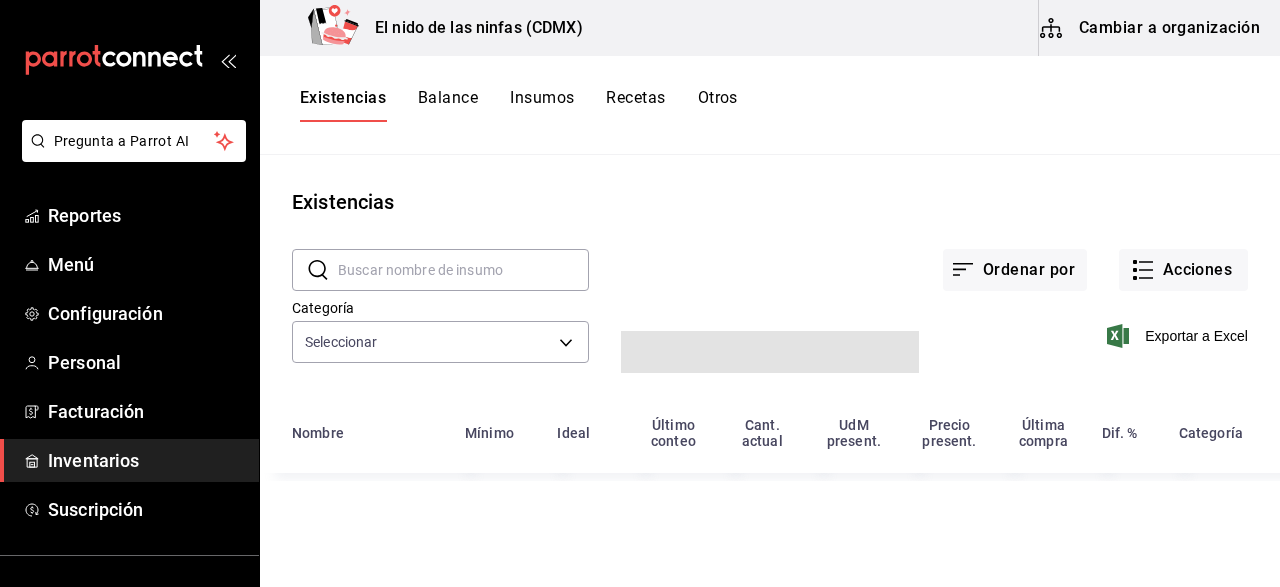 type on "[UUID],[UUID],[UUID],[UUID],[UUID],[UUID],[UUID],[UUID],[UUID],[UUID],[UUID],[UUID],[UUID],[UUID],[UUID],[UUID],[UUID],[UUID],[UUID],[UUID],[UUID],[UUID],[UUID],[UUID],[UUID],[UUID],[UUID]" 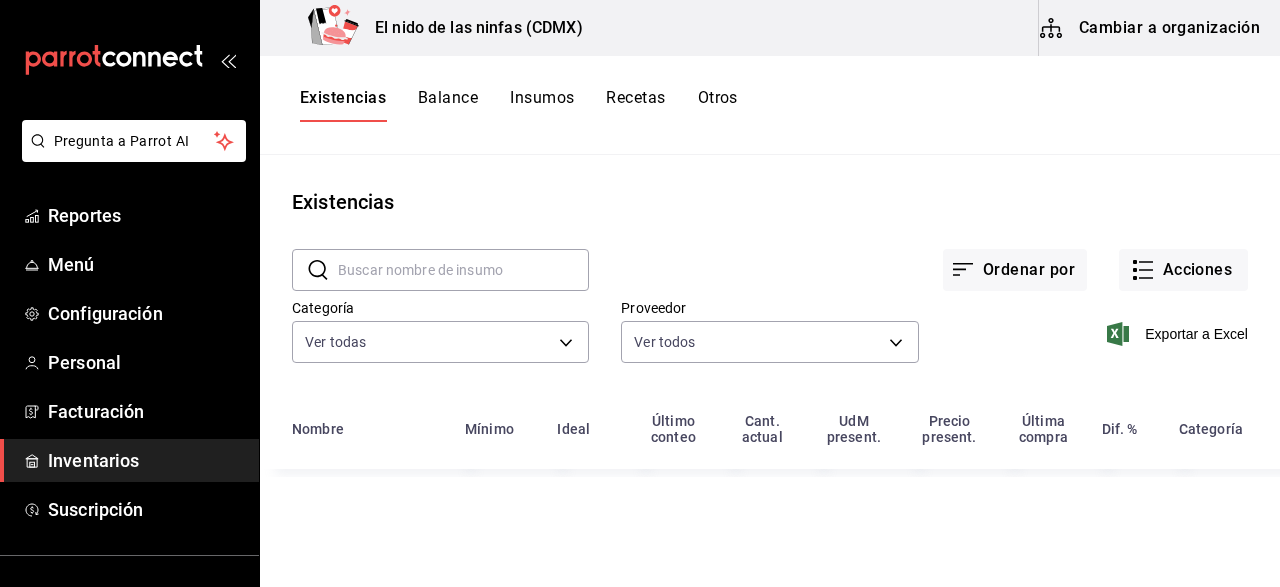 click on "Recetas" at bounding box center [635, 105] 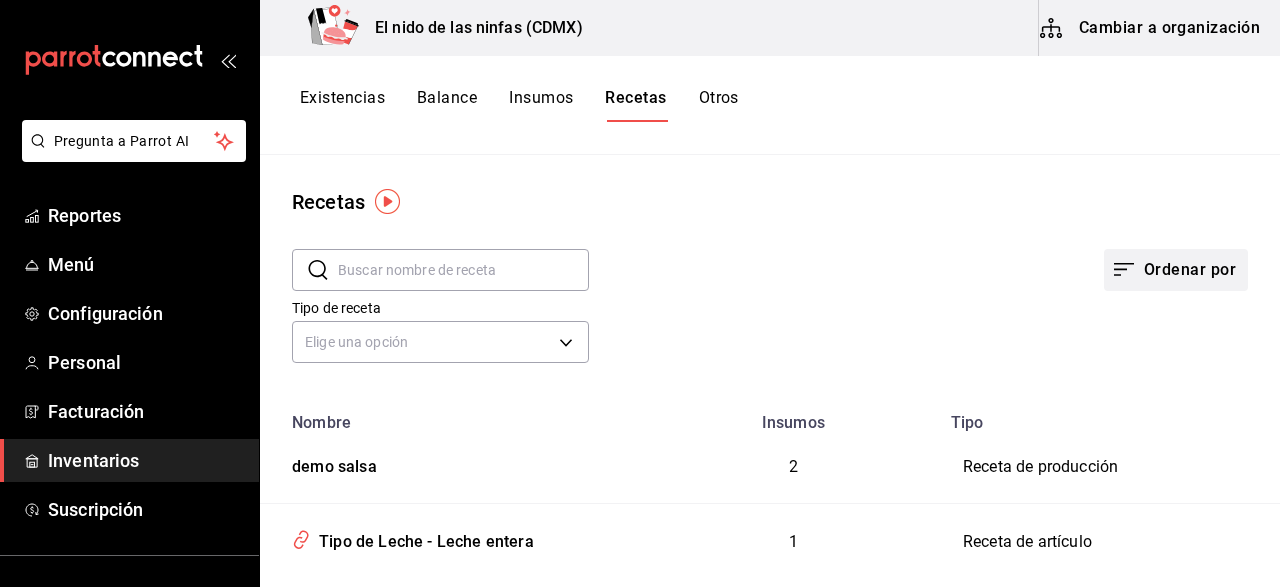 click on "Ordenar por" at bounding box center [1176, 270] 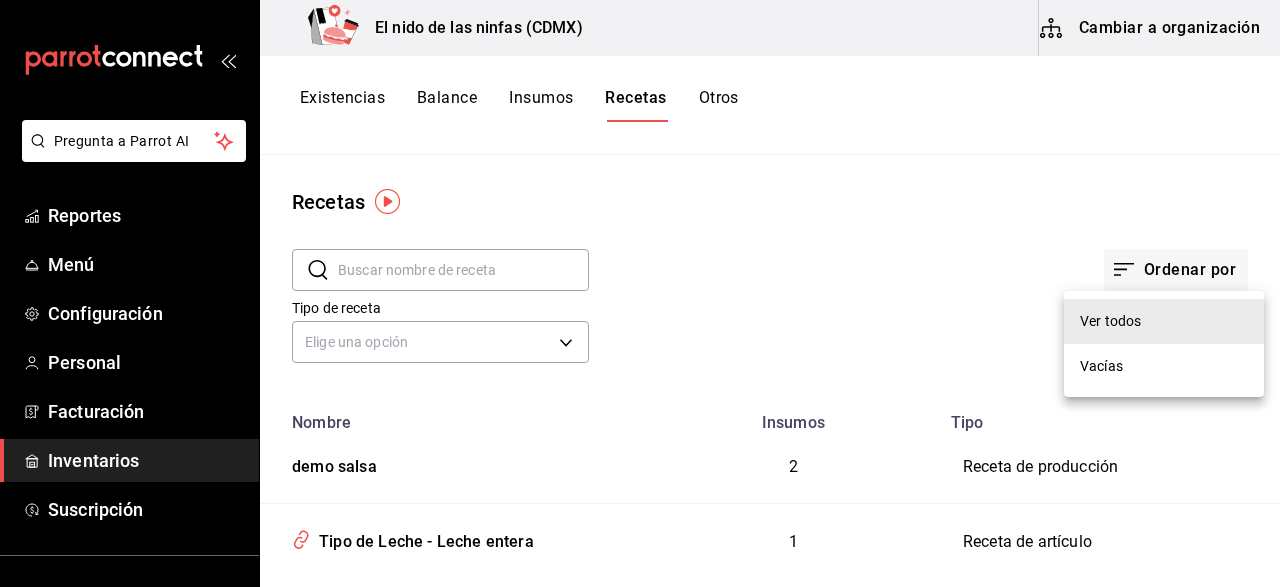 click at bounding box center [640, 293] 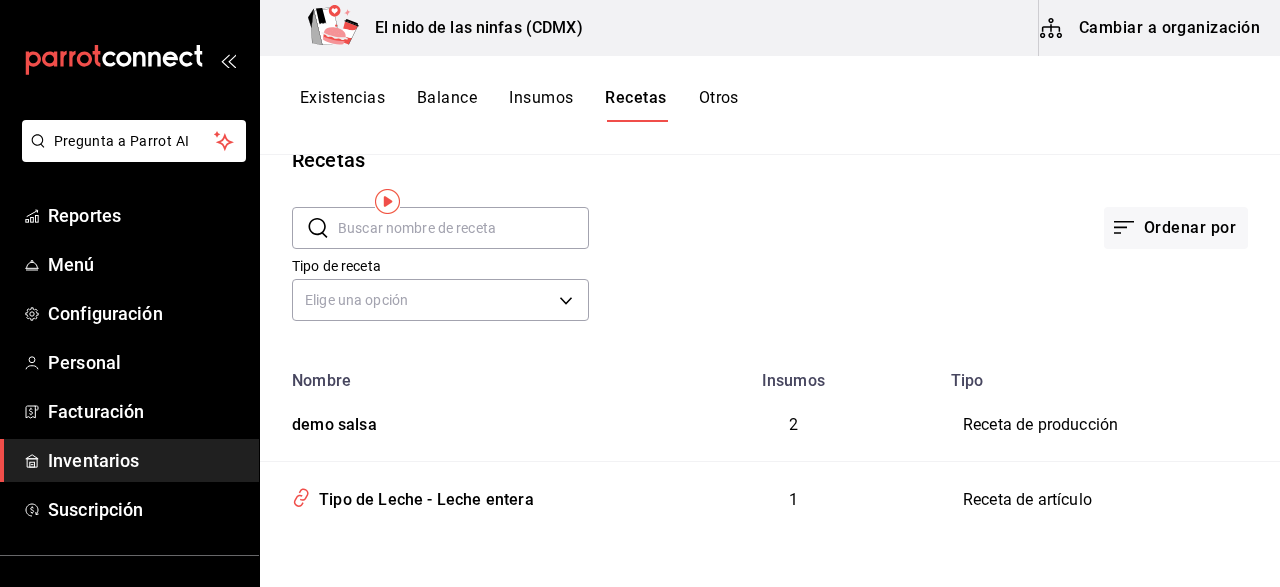 scroll, scrollTop: 47, scrollLeft: 0, axis: vertical 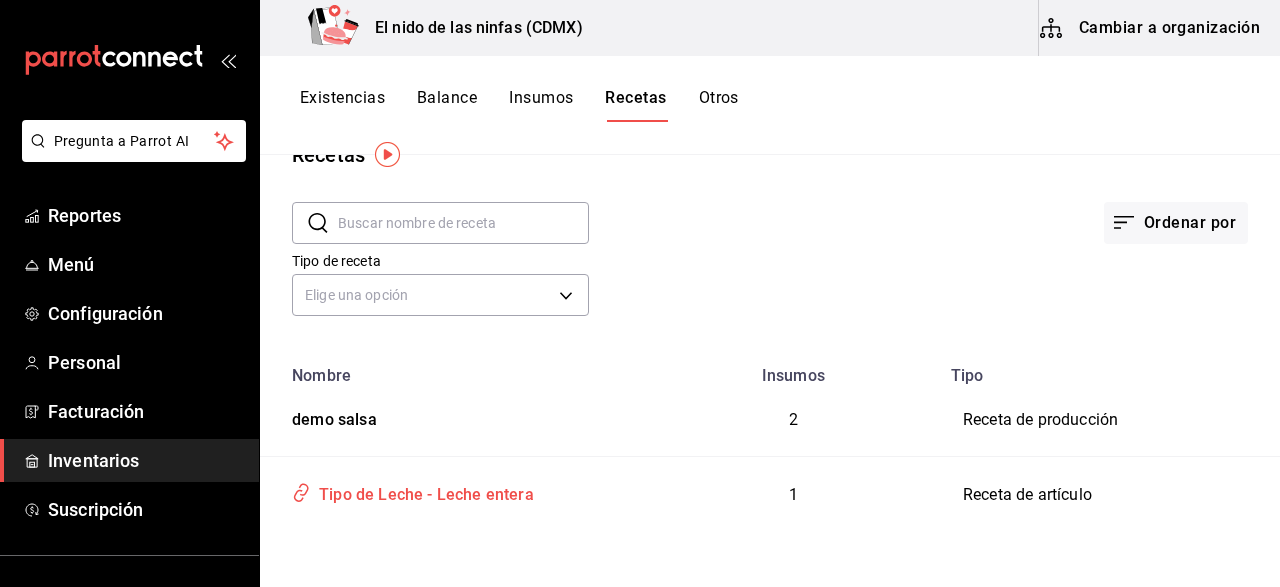 click on "Tipo de Leche - Leche entera" at bounding box center [422, 491] 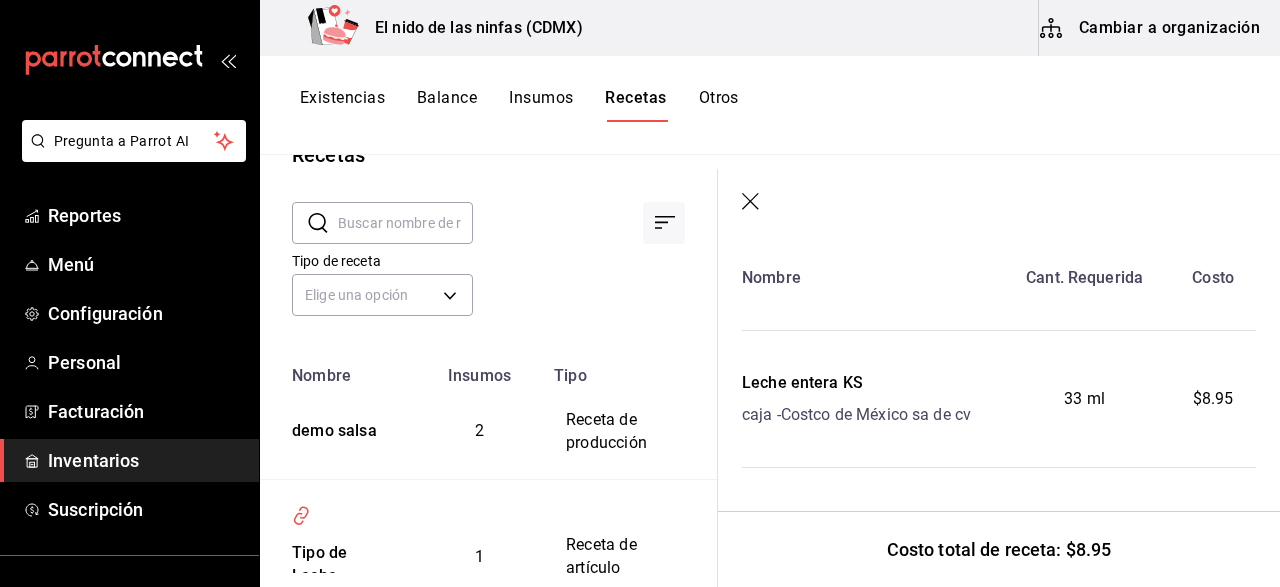 scroll, scrollTop: 0, scrollLeft: 0, axis: both 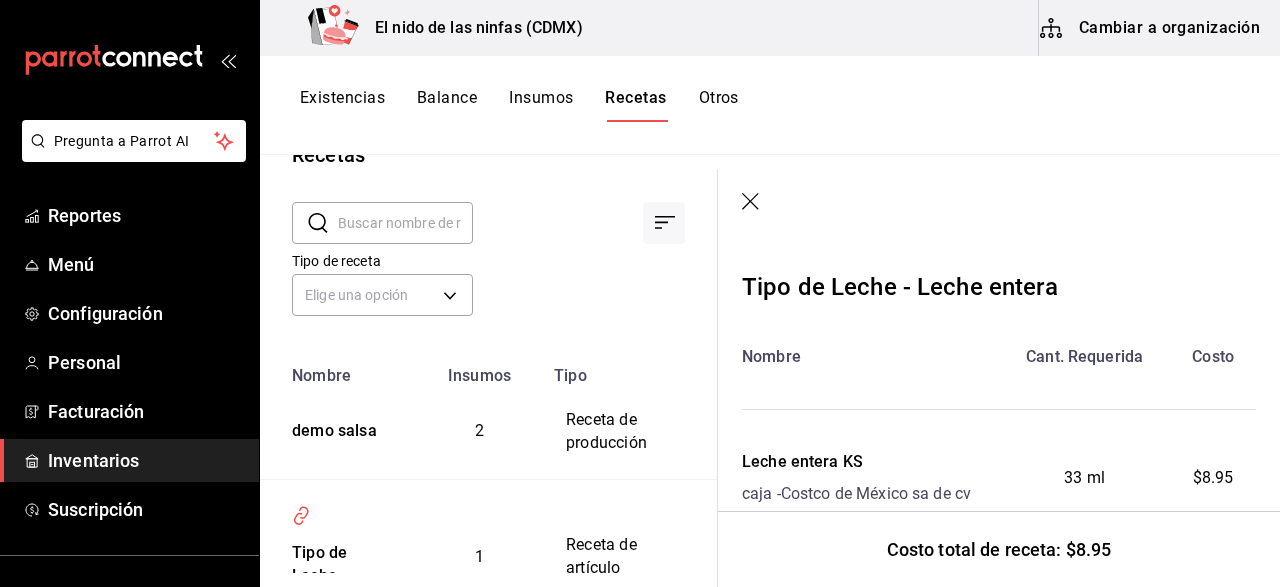 click 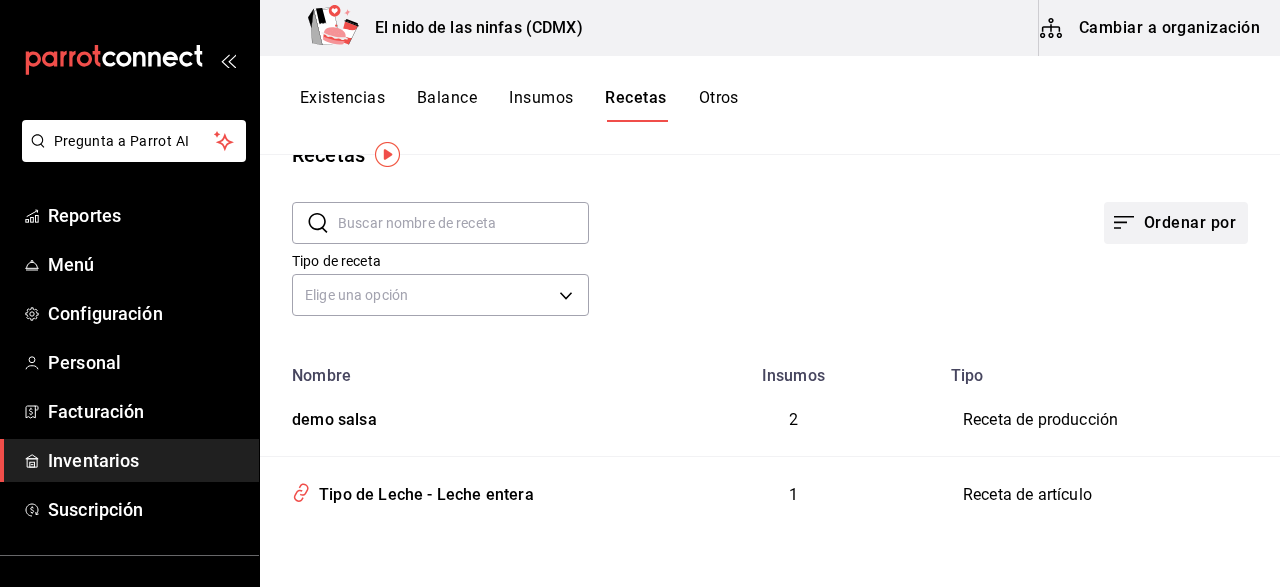 click on "Ordenar por" at bounding box center [1176, 223] 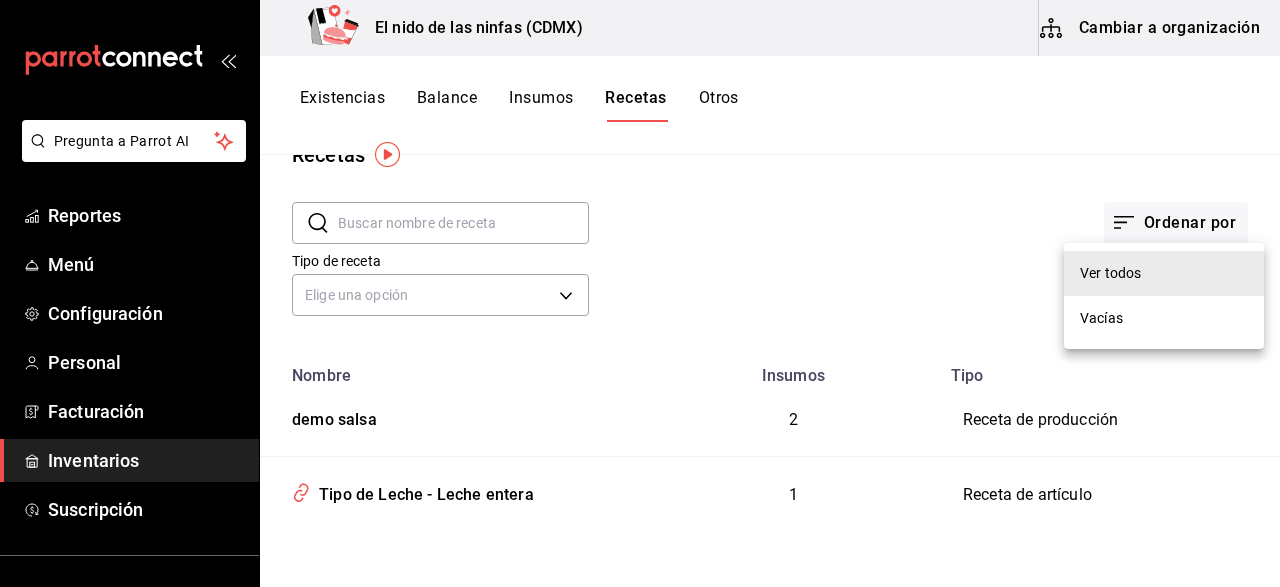 click at bounding box center (640, 293) 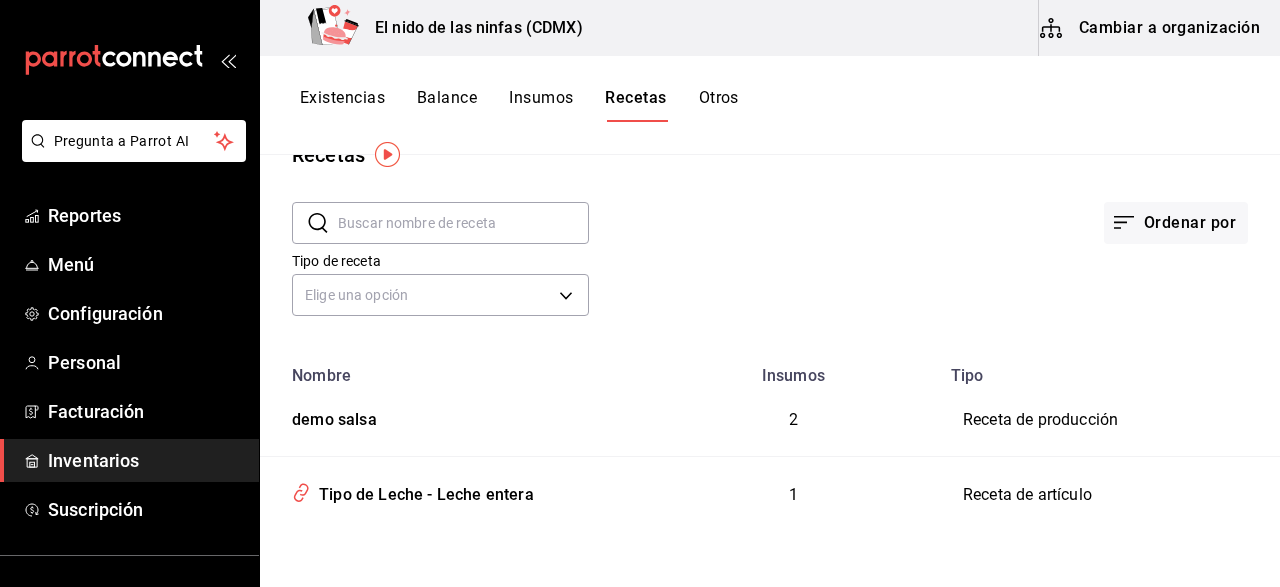 click on "Cambiar a organización" at bounding box center (1151, 28) 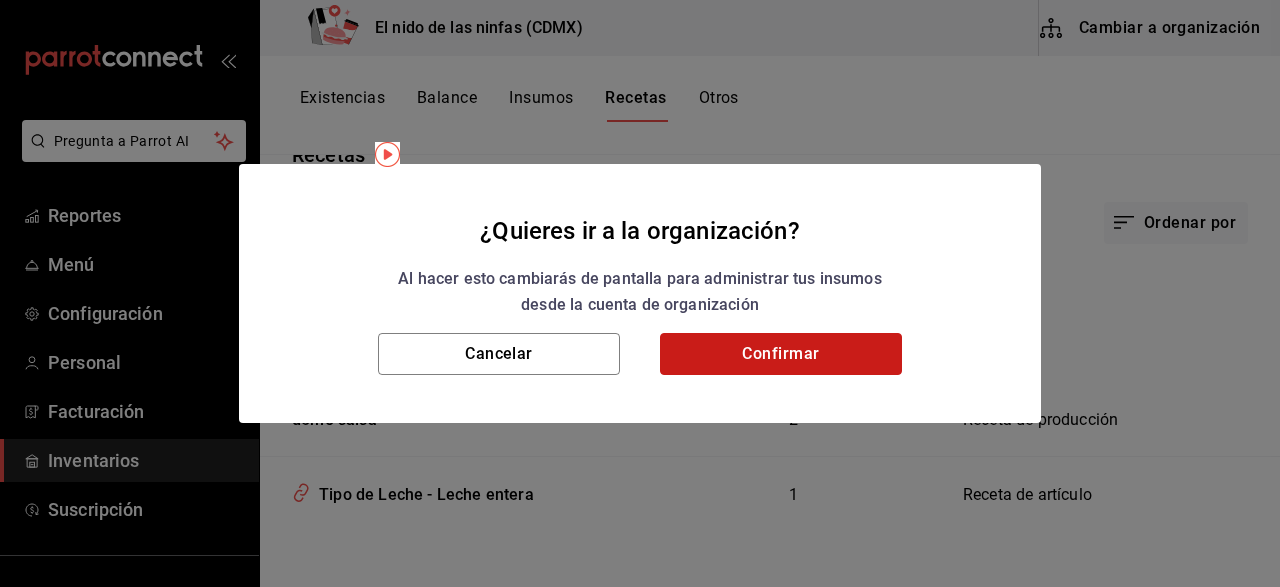 click on "Confirmar" at bounding box center (781, 354) 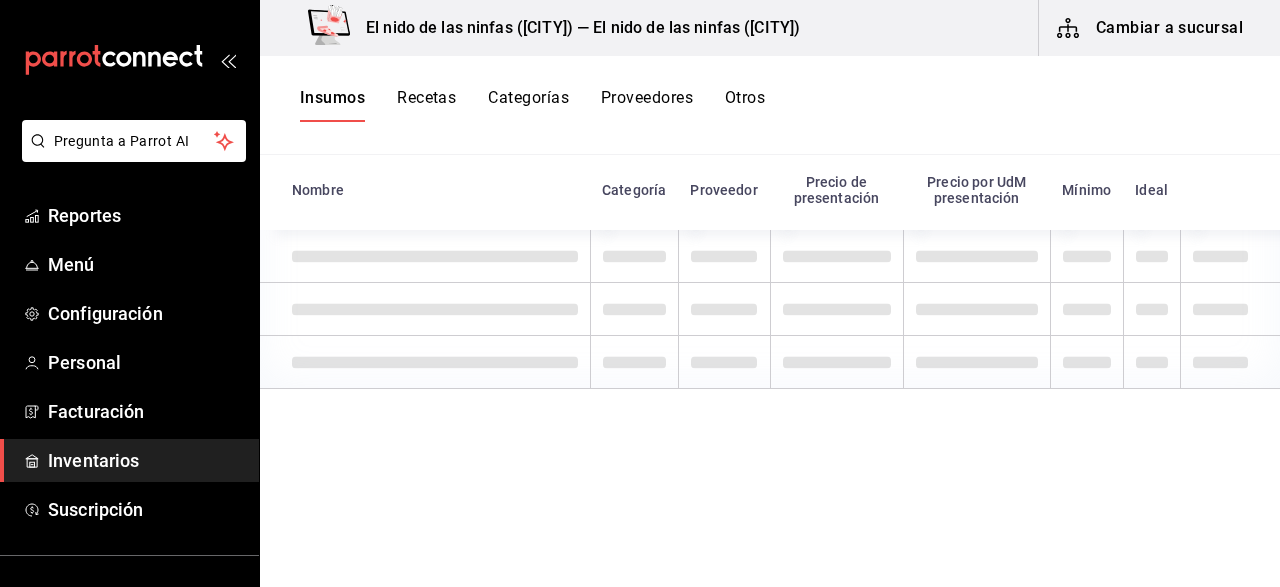 scroll, scrollTop: 246, scrollLeft: 0, axis: vertical 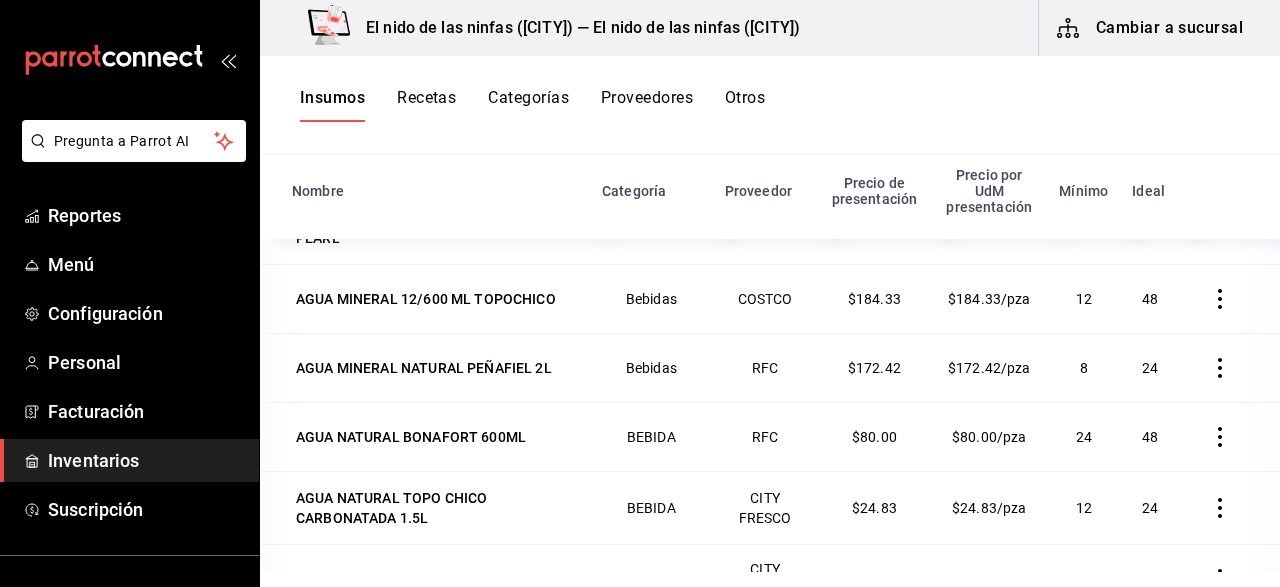 click on "Recetas" at bounding box center (426, 105) 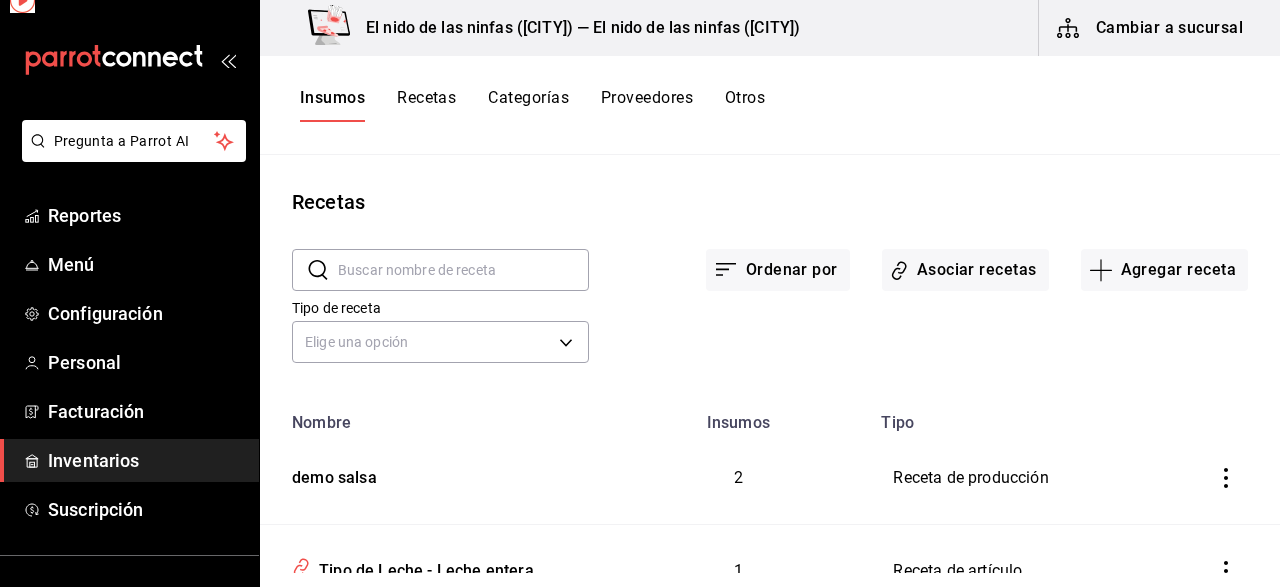 scroll, scrollTop: 0, scrollLeft: 0, axis: both 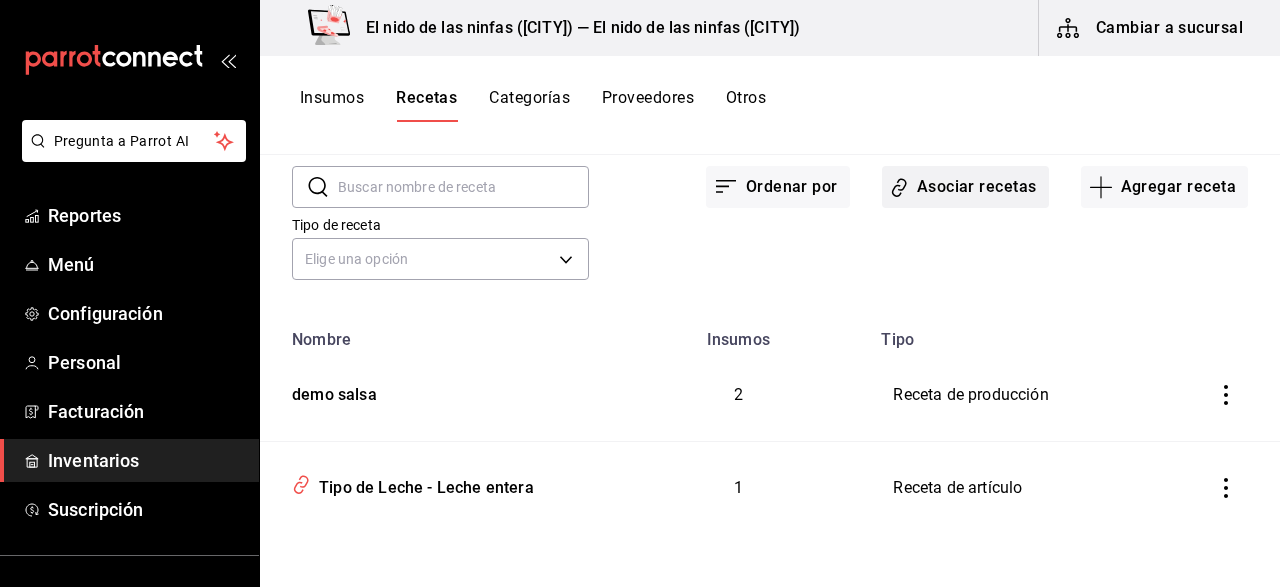 click on "Asociar recetas" at bounding box center [965, 187] 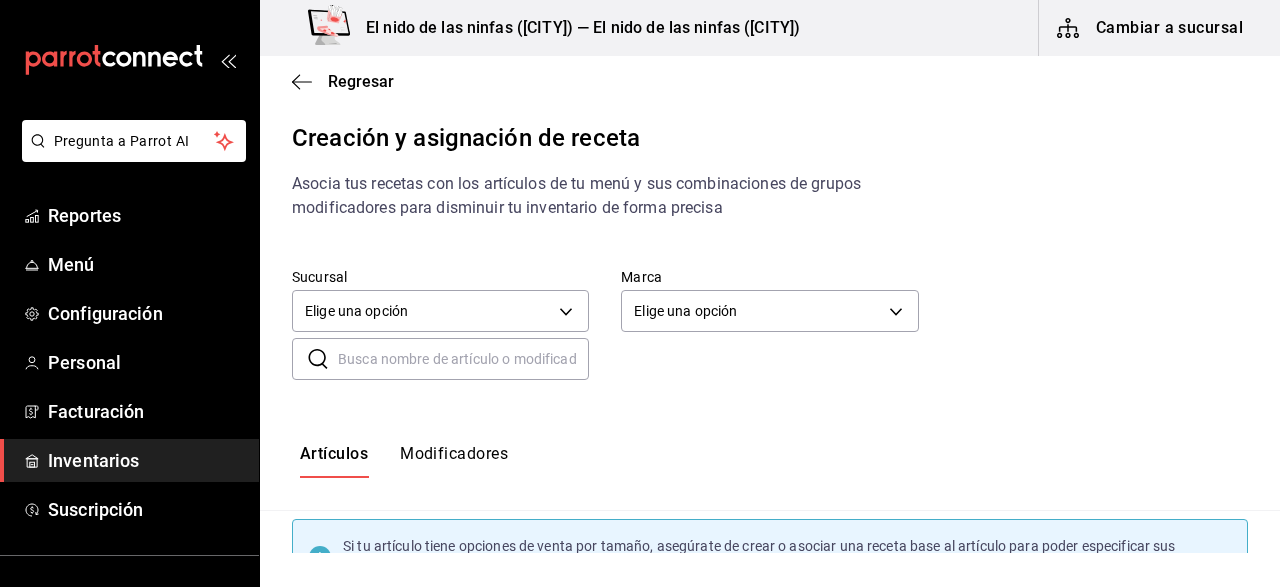 scroll, scrollTop: 0, scrollLeft: 0, axis: both 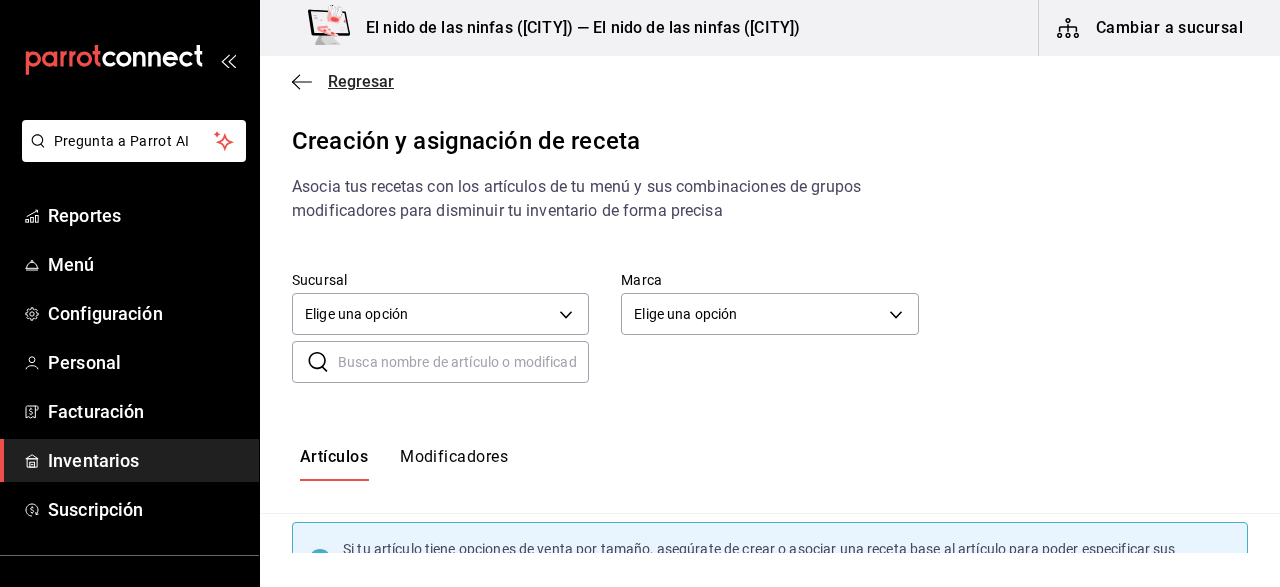 click 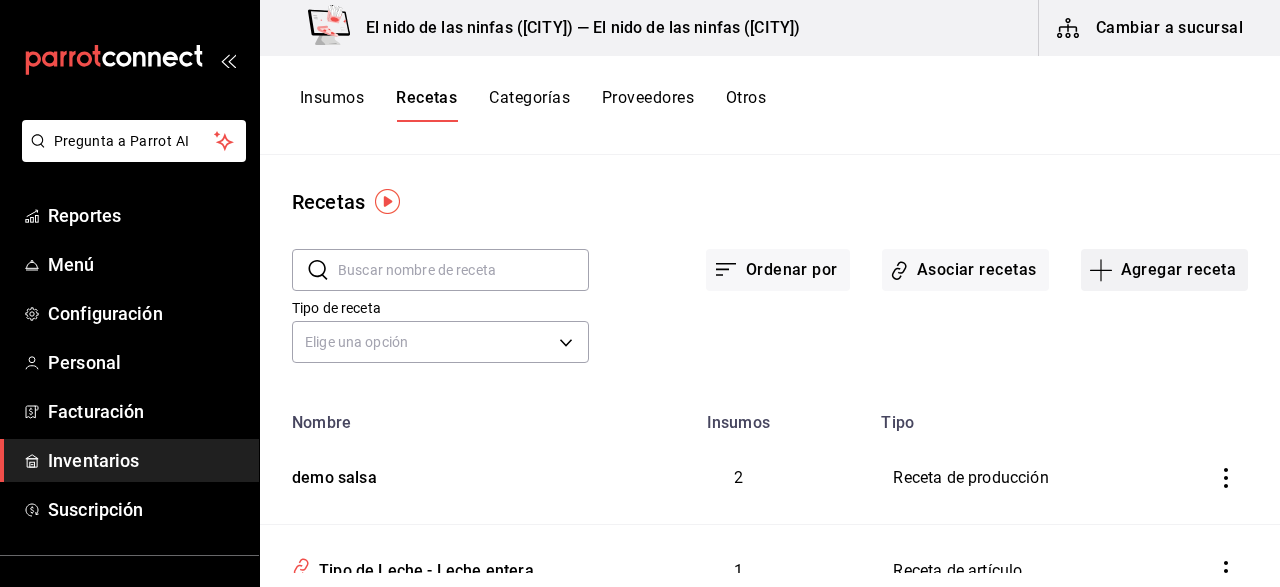 click on "Agregar receta" at bounding box center (1164, 270) 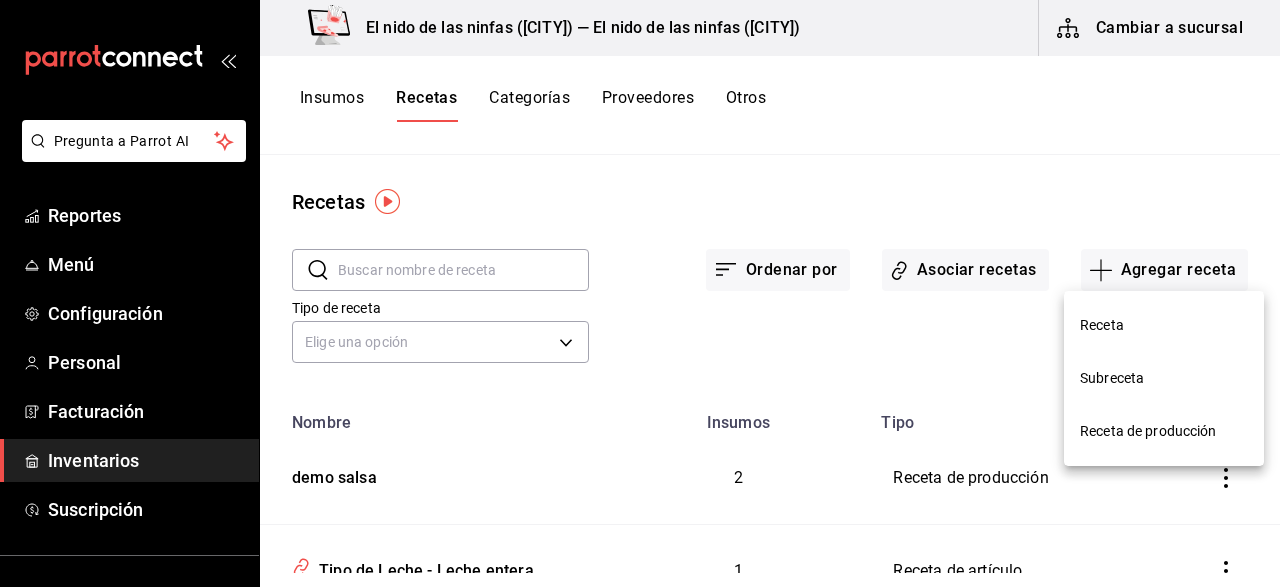 click on "Receta" at bounding box center [1164, 325] 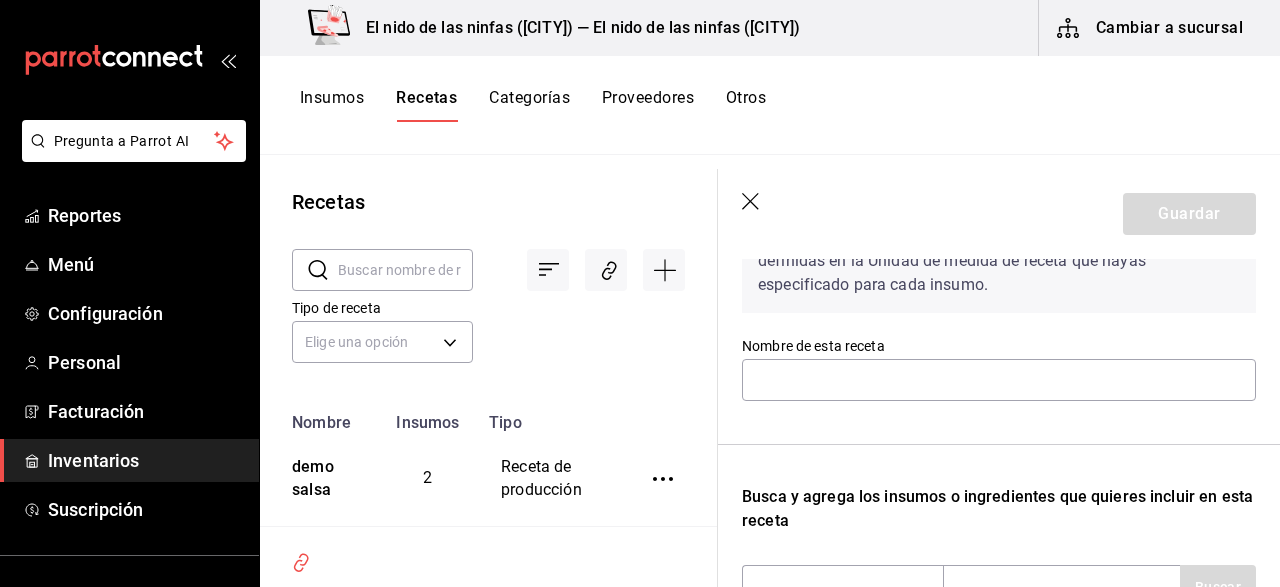 scroll, scrollTop: 100, scrollLeft: 0, axis: vertical 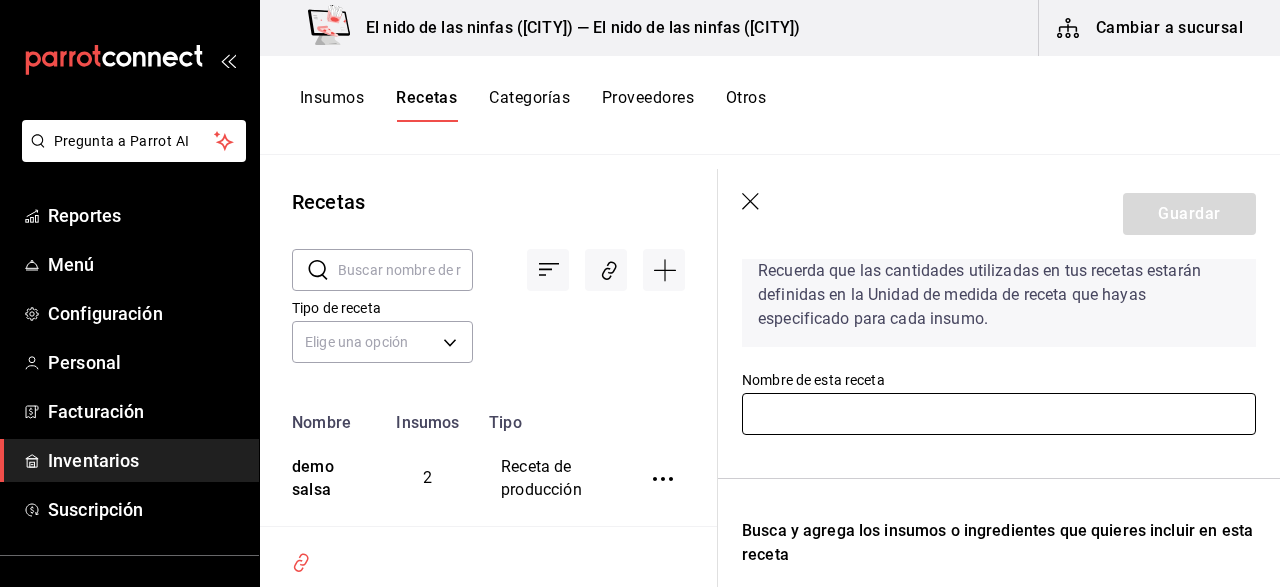click at bounding box center [999, 414] 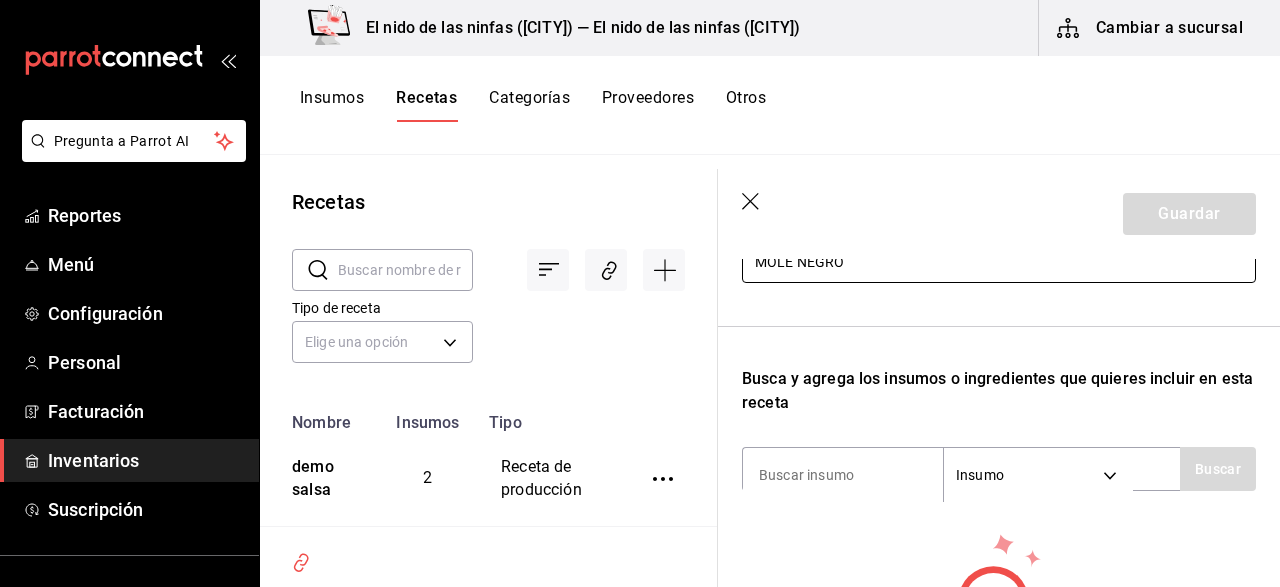 scroll, scrollTop: 200, scrollLeft: 0, axis: vertical 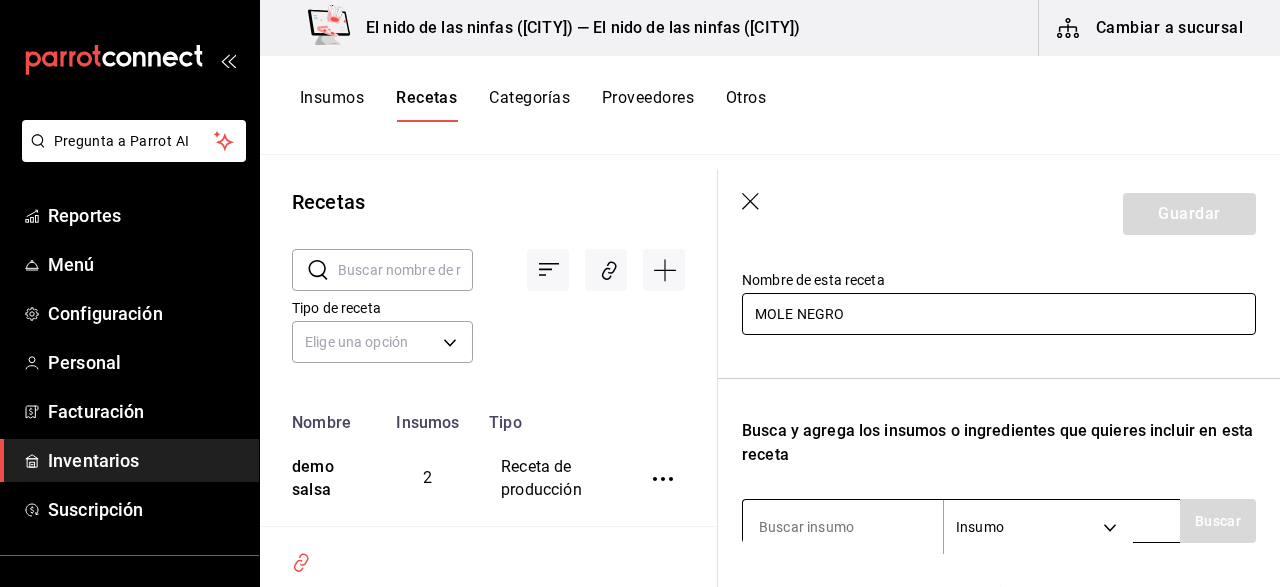 type on "MOLE NEGRO" 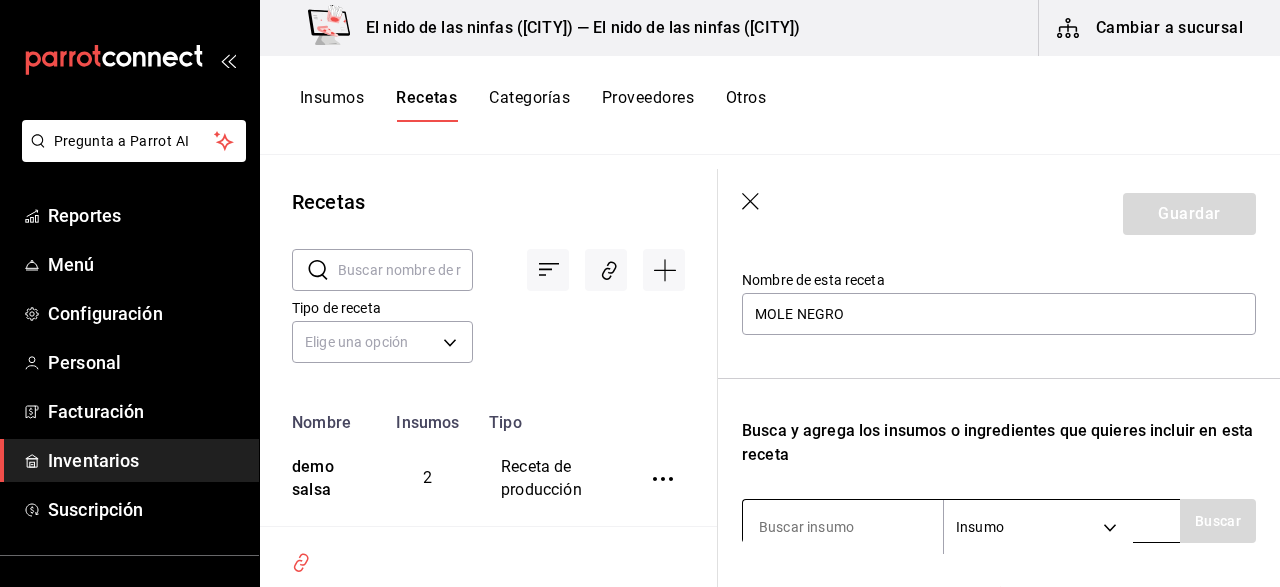 click on "Pregunta a Parrot AI Reportes   Menú   Configuración   Personal   Facturación   Inventarios   Suscripción   Ayuda Recomienda Parrot   [FIRST] [LAST]   Sugerir nueva función   El nido de las ninfas ([CITY]) — El nido de las ninfas ([CITY]) Cambiar a sucursal Insumos Recetas Categorías Proveedores Otros Recetas ​ ​ Tipo de receta Elige una opción default Nombre Insumos Tipo demo salsa 2 Receta de producción Tipo de Leche - Leche entera 1 Receta de artículo Guardar Receta de artículo  Recuerda que las cantidades utilizadas en tus recetas estarán definidas en la Unidad de medida de receta que hayas especificado para cada insumo. Nombre de esta receta MOLE NEGRO Busca y agrega los insumos o ingredientes que quieres incluir en esta receta Insumo SUPPLY Buscar No hay insumos a mostrar. Busca un insumo para agregarlo a la lista GANA 1 MES GRATIS EN TU SUSCRIPCIÓN AQUÍ Pregunta a Parrot AI Reportes   Menú   Configuración   Personal   Facturación   Inventarios   Suscripción   Ayuda Recomienda Parrot" at bounding box center (640, 286) 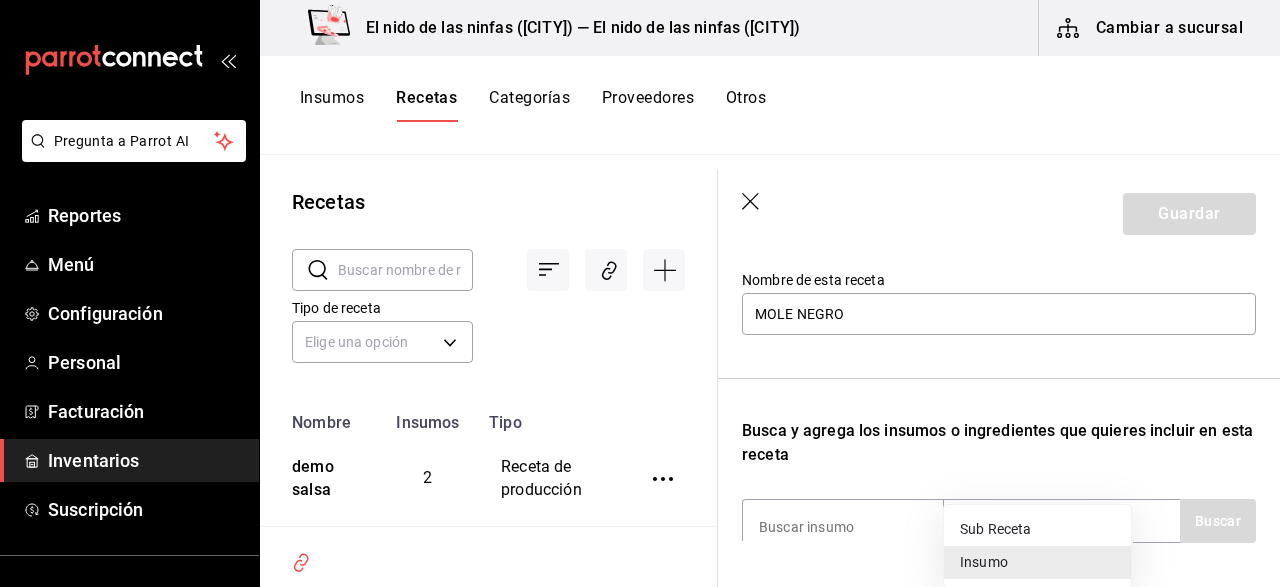 click on "Insumo" at bounding box center (1037, 562) 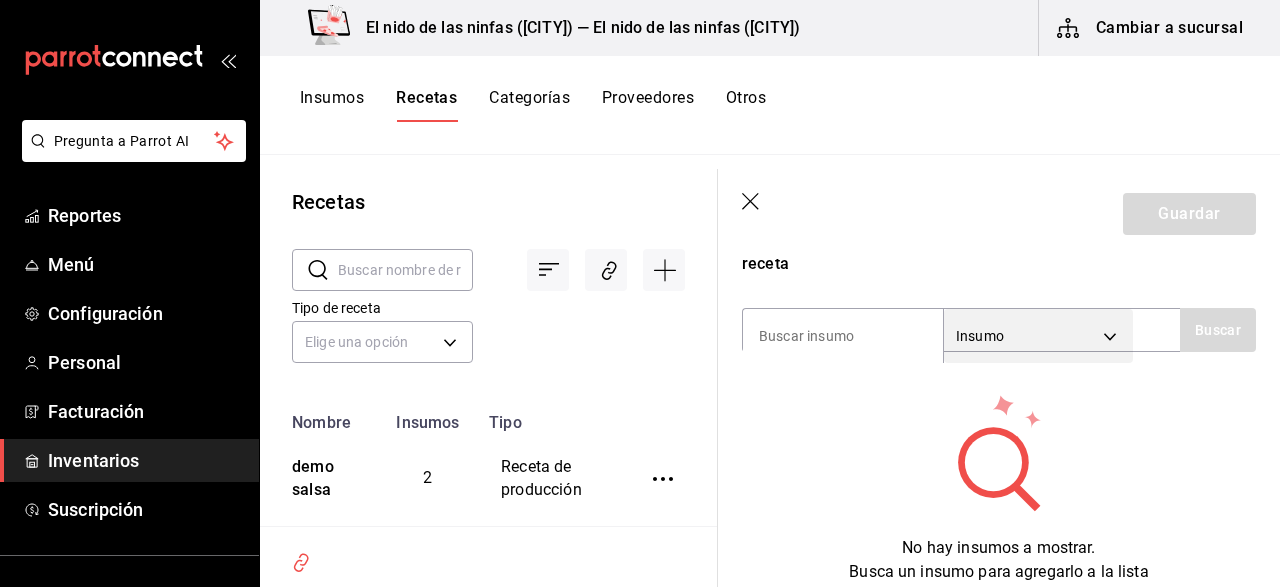scroll, scrollTop: 268, scrollLeft: 0, axis: vertical 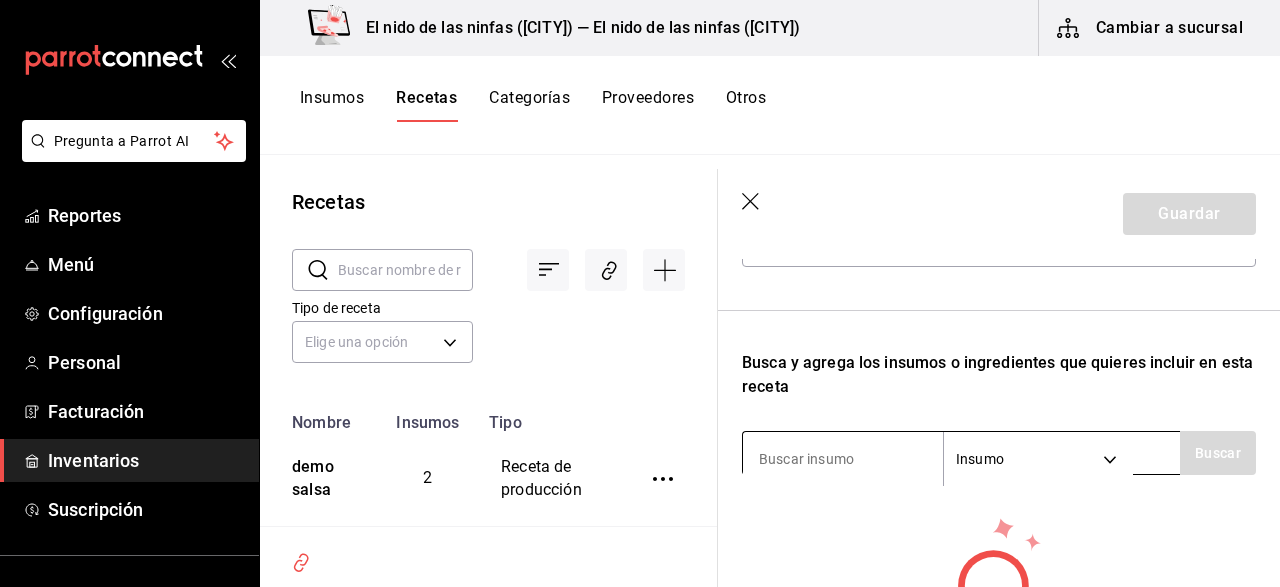 click at bounding box center (843, 459) 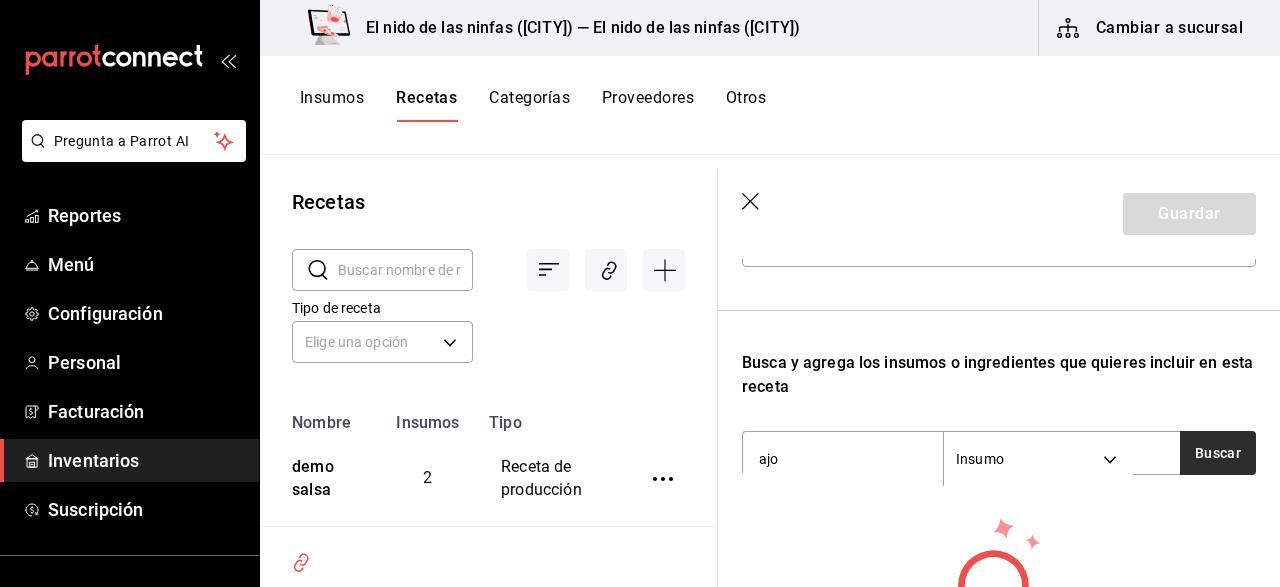 type on "ajo" 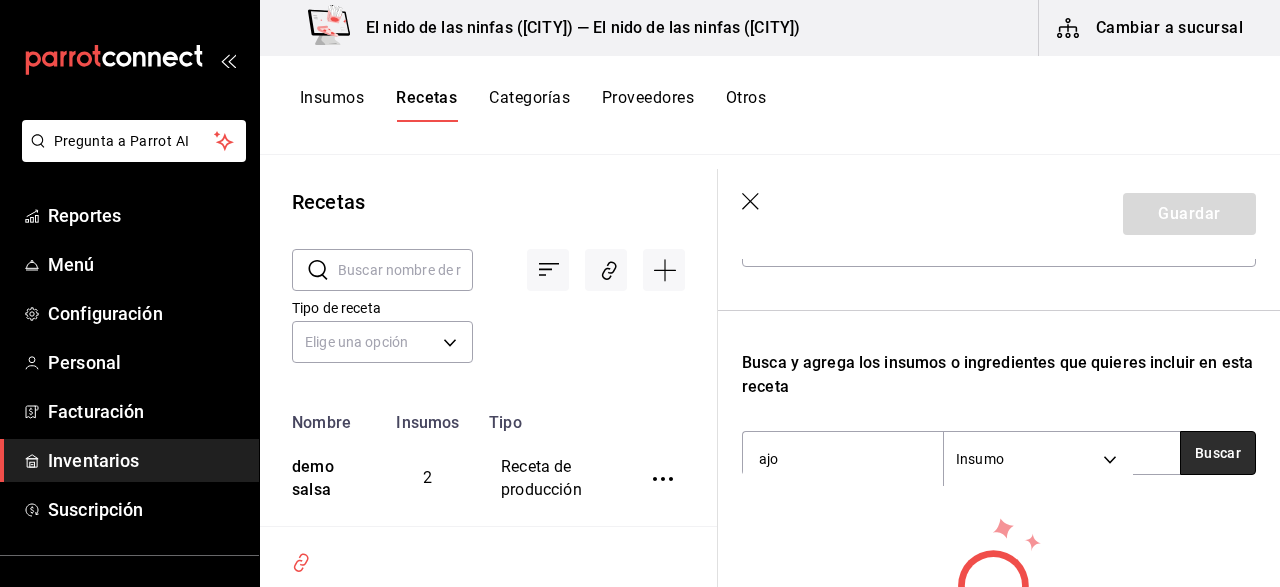 click on "Buscar" at bounding box center [1218, 453] 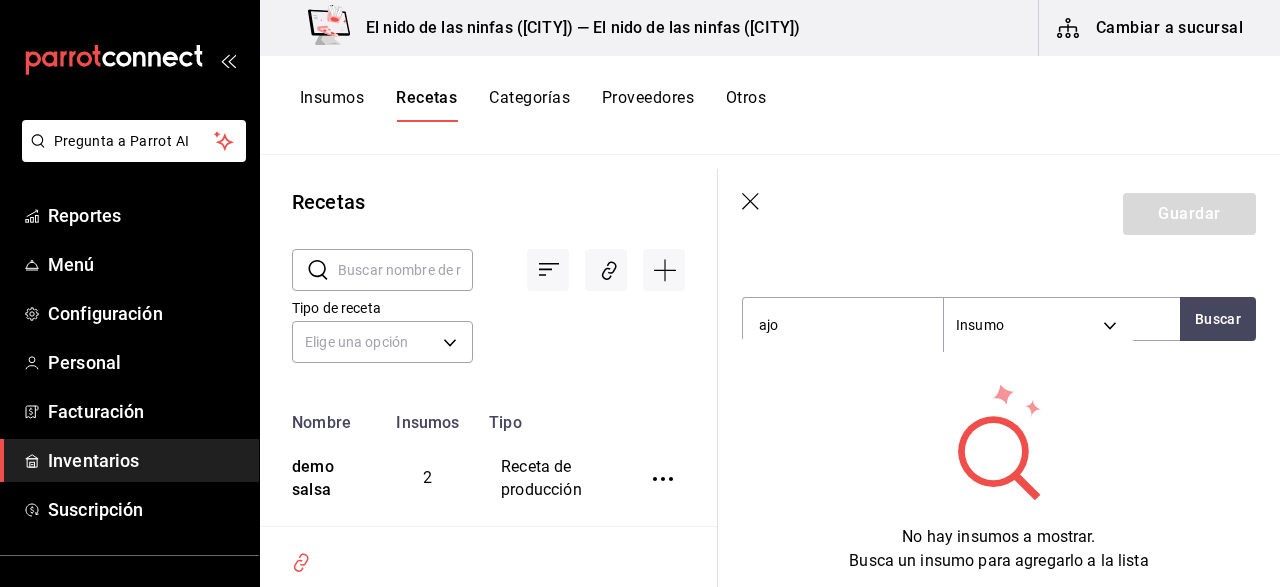 scroll, scrollTop: 368, scrollLeft: 0, axis: vertical 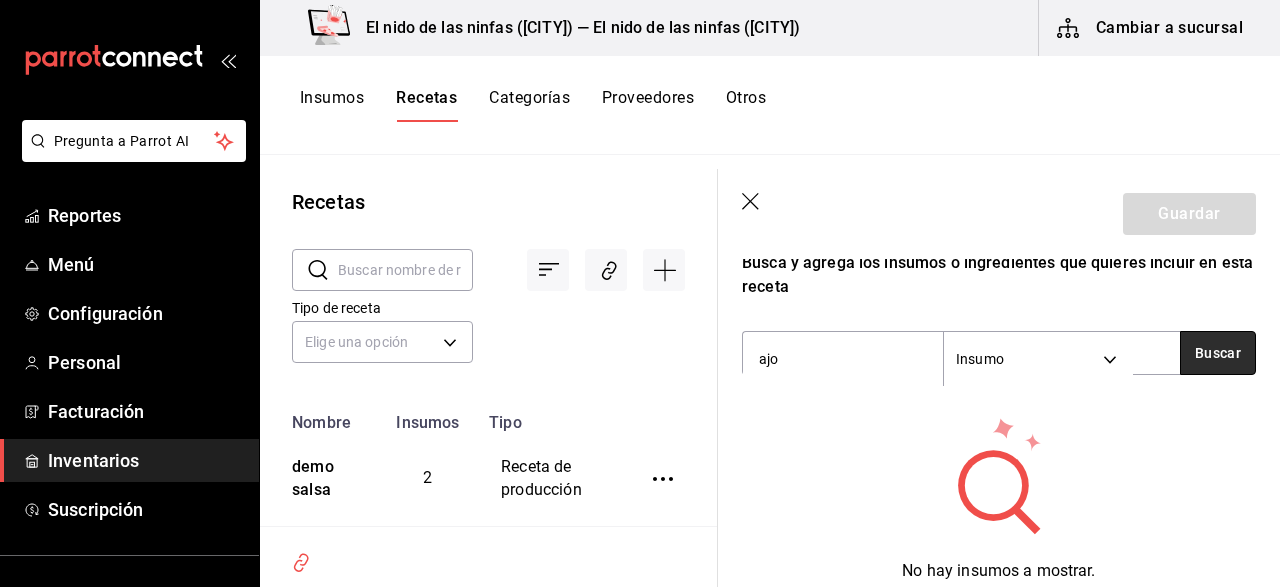 click on "Buscar" at bounding box center [1218, 353] 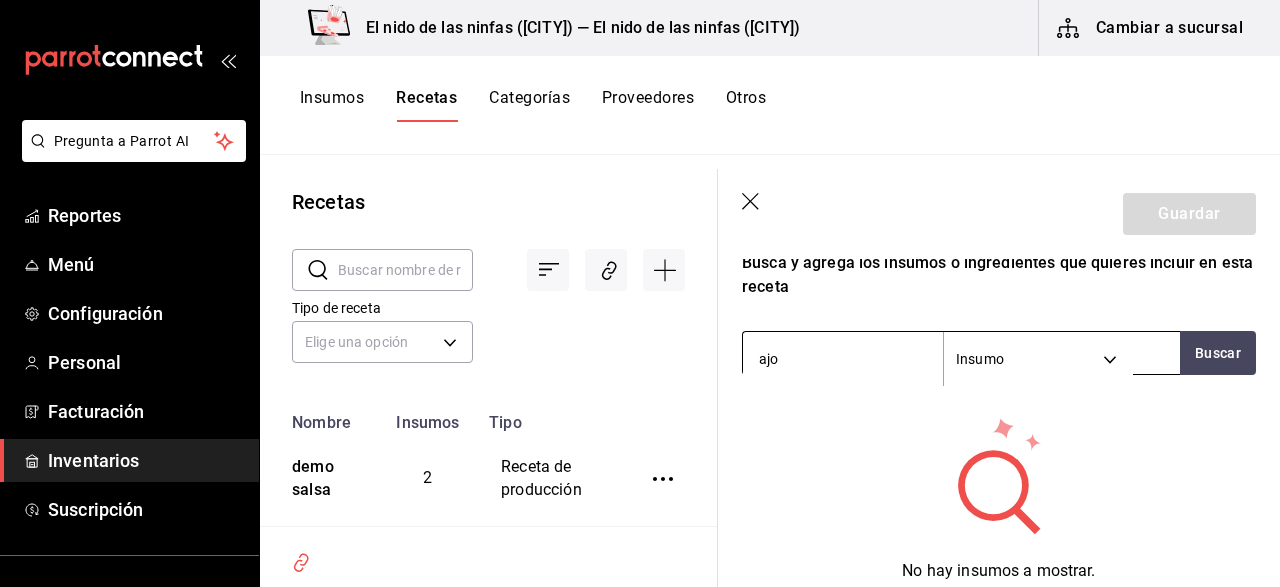 drag, startPoint x: 836, startPoint y: 369, endPoint x: 630, endPoint y: 370, distance: 206.00243 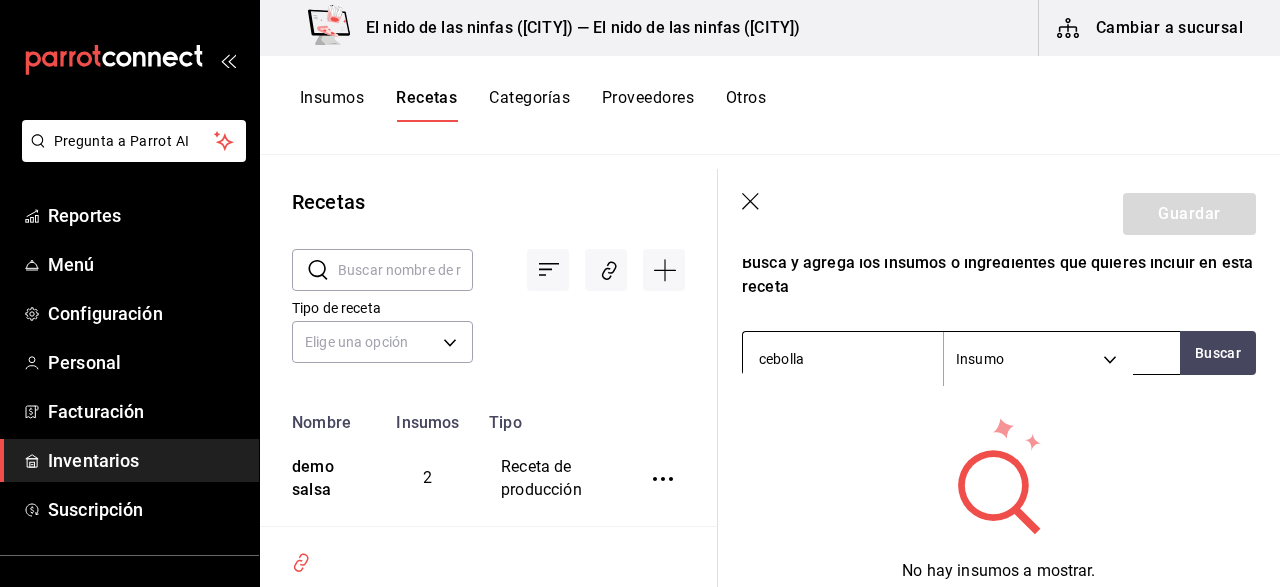 type on "cebolla" 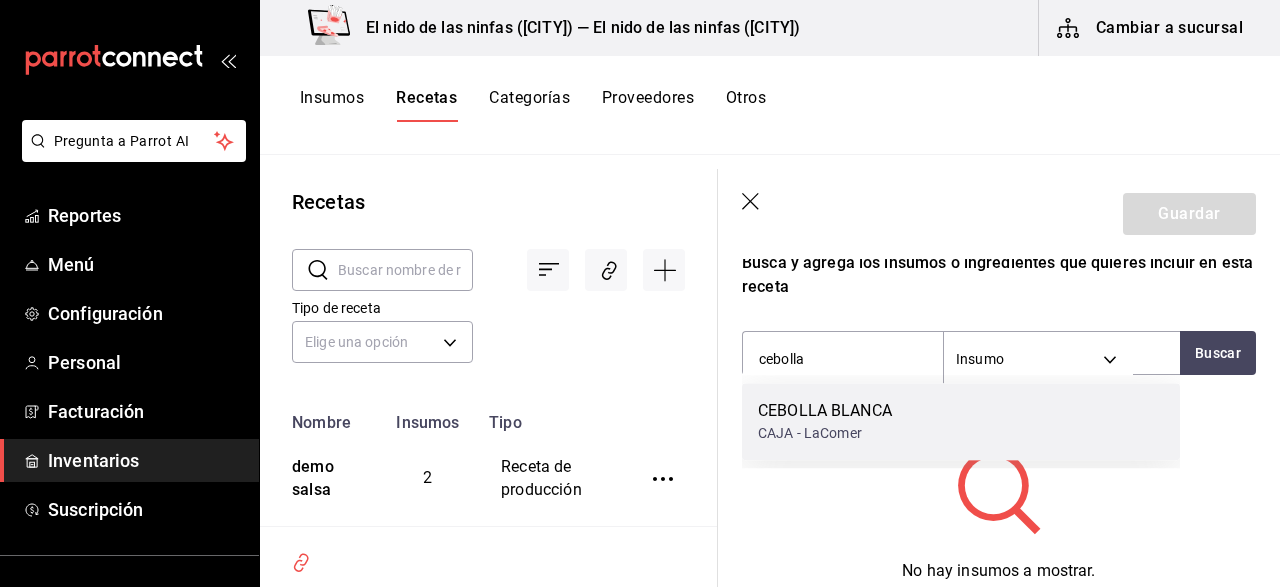 click on "[PRODUCT] [PRODUCT] - [BRAND]" at bounding box center [961, 421] 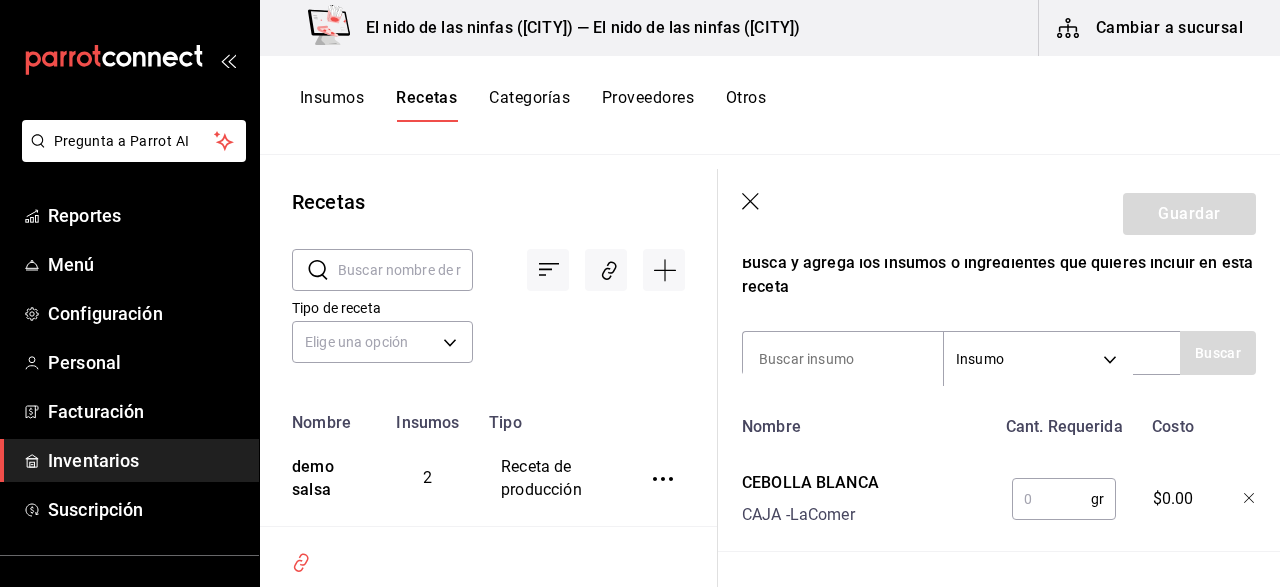 scroll, scrollTop: 436, scrollLeft: 0, axis: vertical 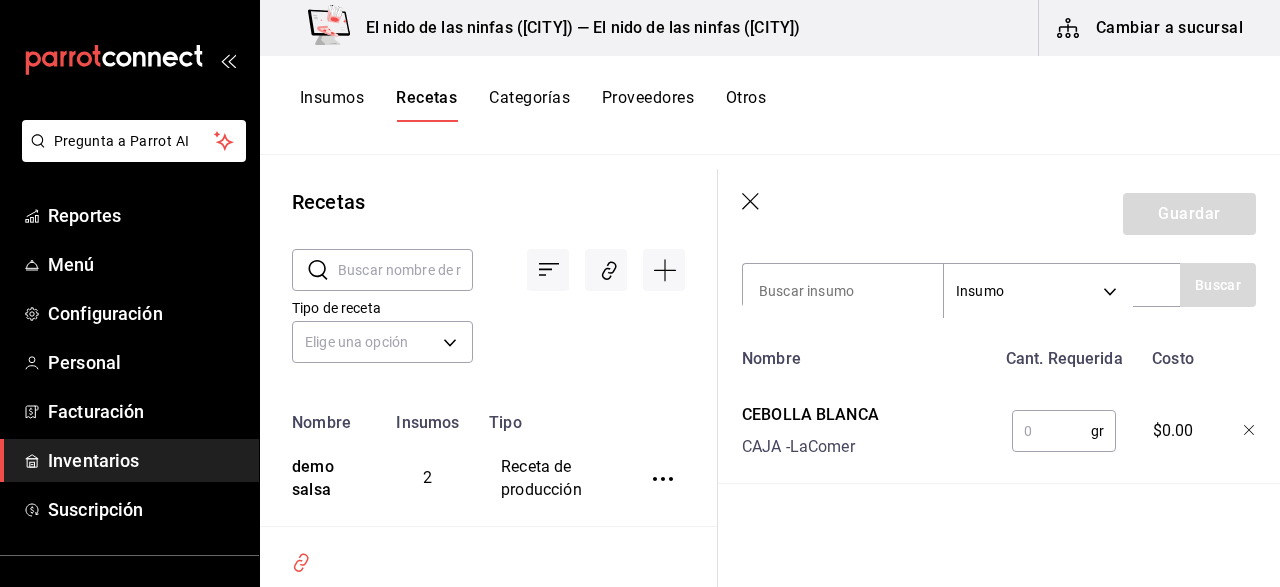 click at bounding box center [1051, 431] 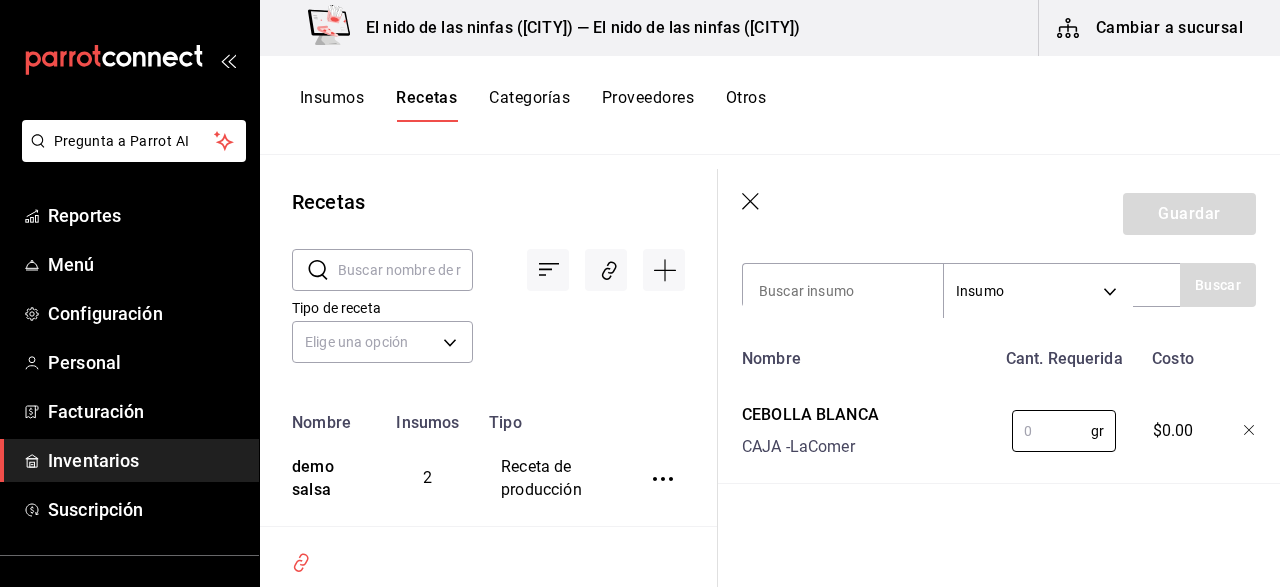 click 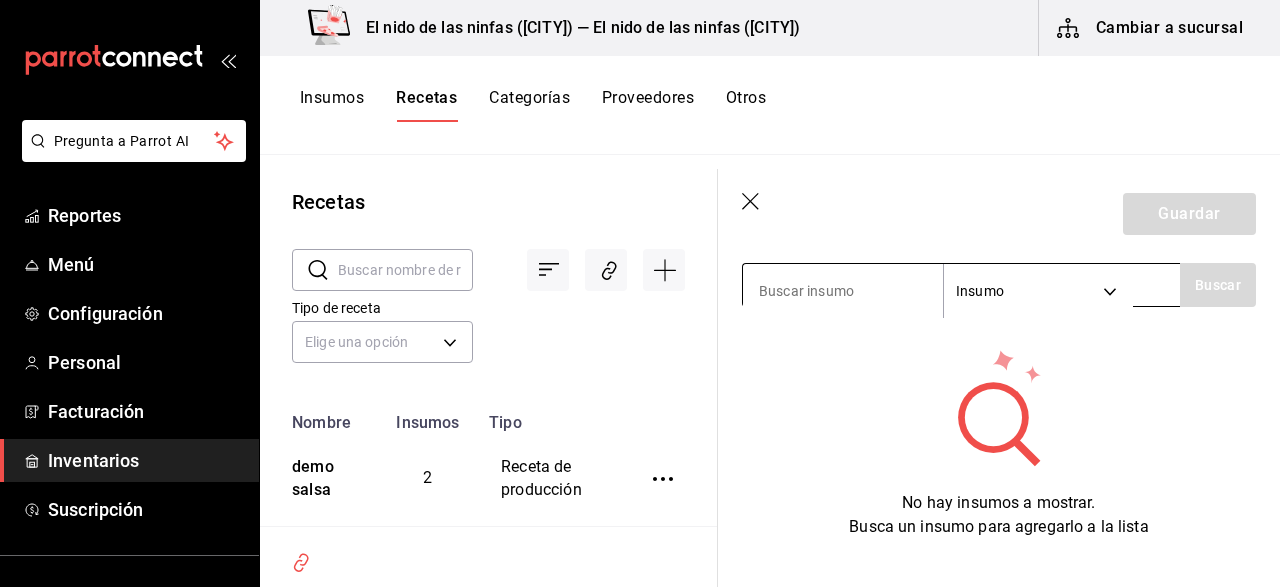 click at bounding box center [843, 291] 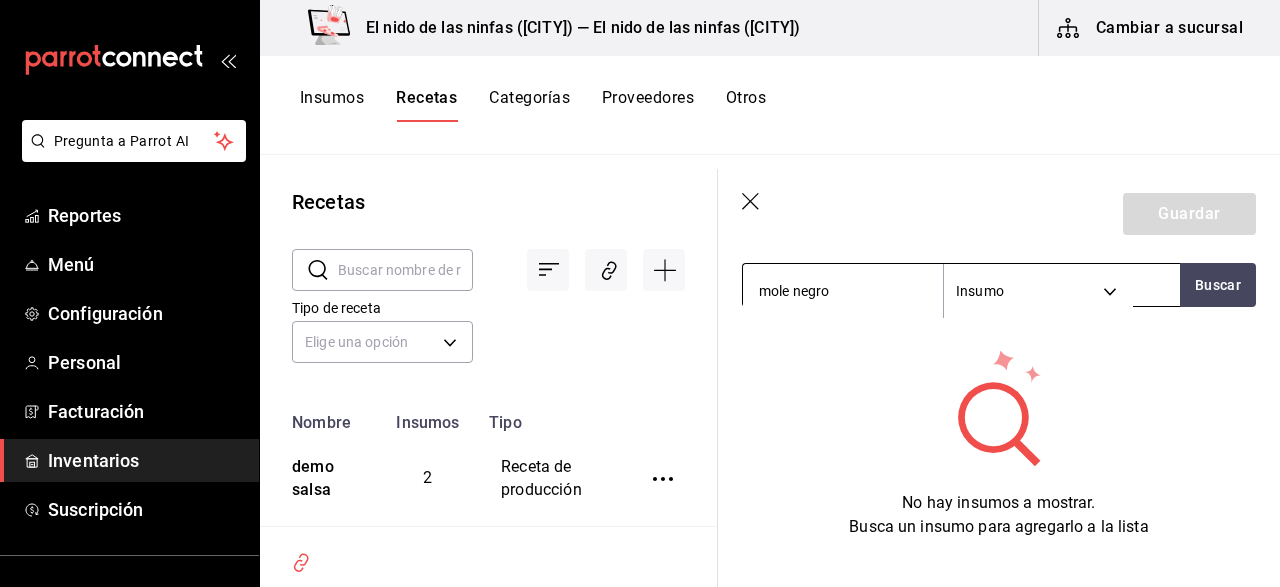 type on "mole negro" 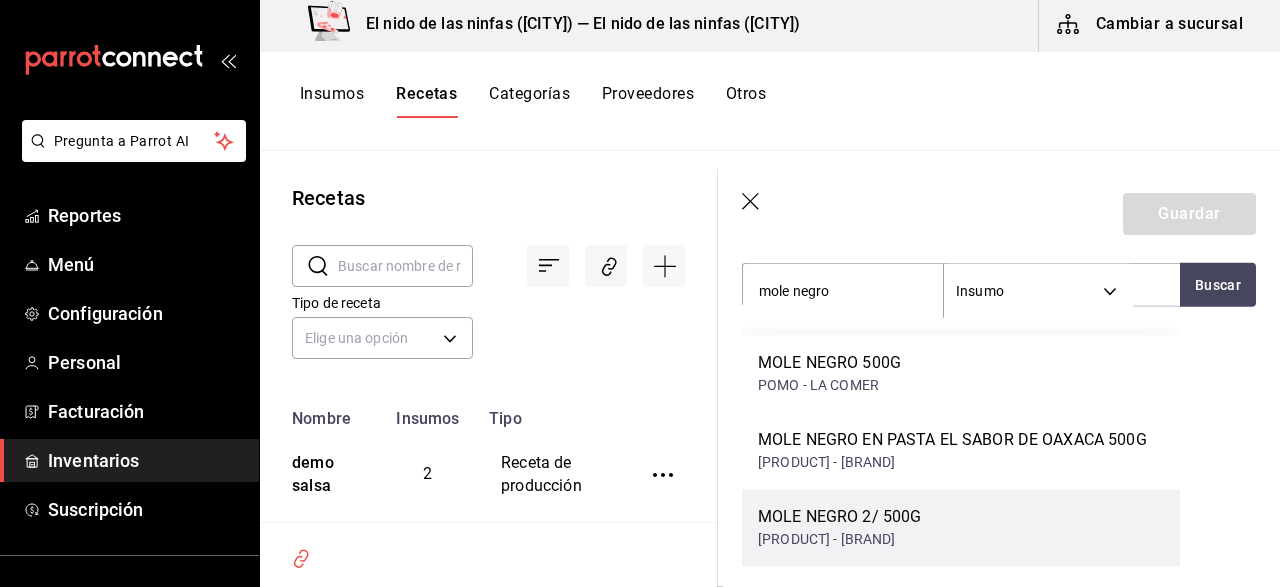 scroll, scrollTop: 0, scrollLeft: 0, axis: both 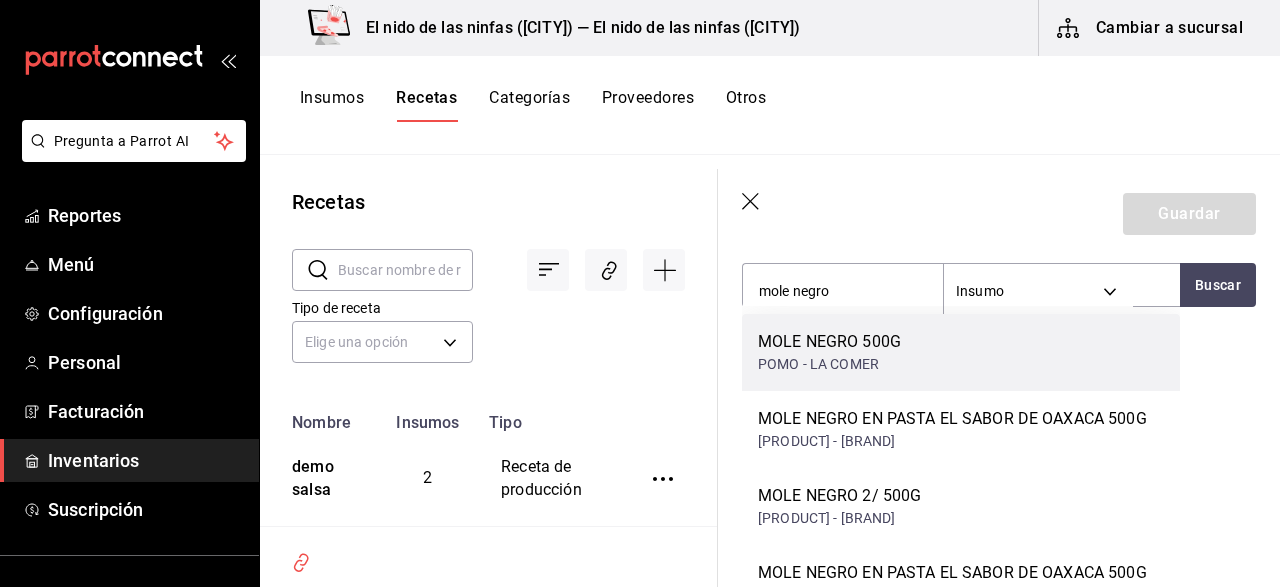 click on "[PRODUCT] [PRODUCT] [PRODUCT] - [BRAND]" at bounding box center [961, 352] 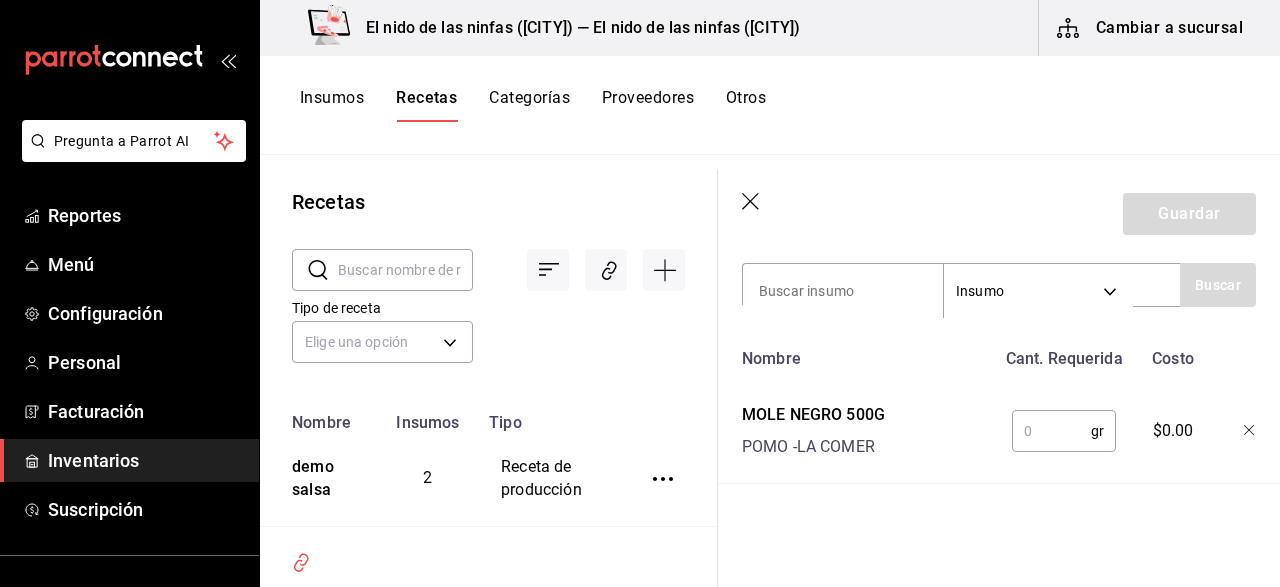 click at bounding box center (1051, 431) 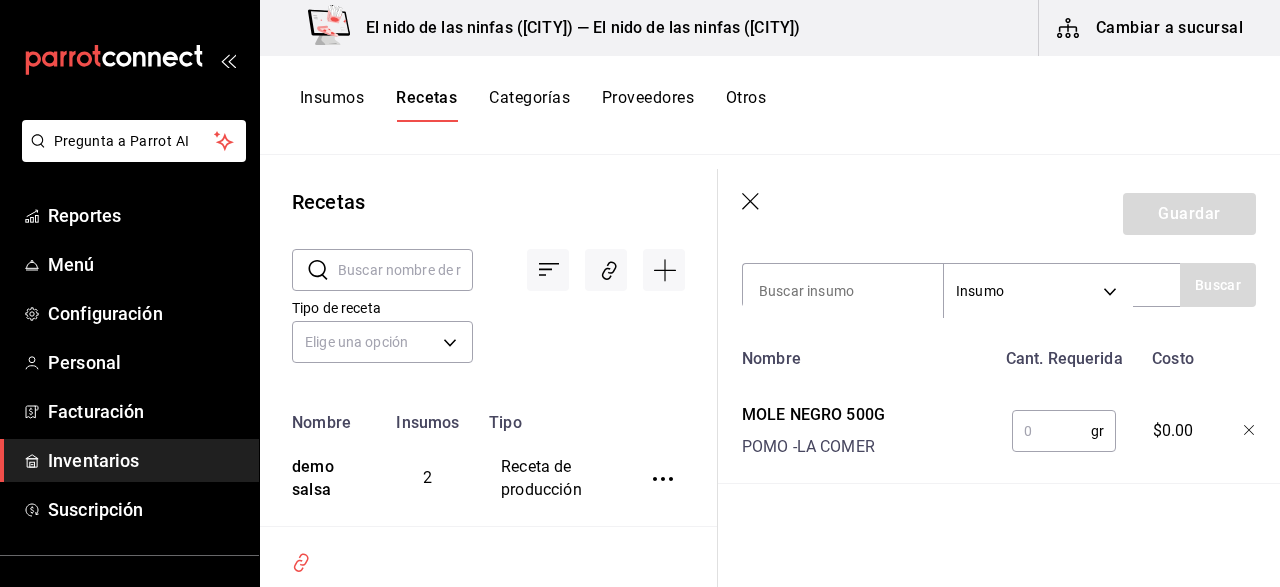 click on "Insumos" at bounding box center [332, 105] 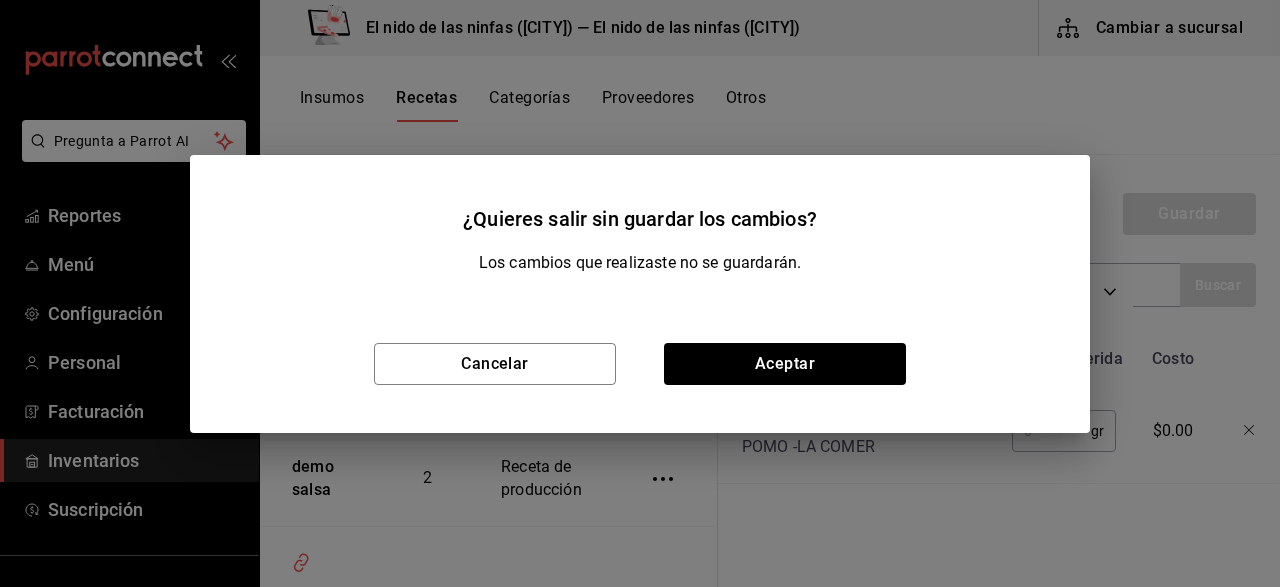 click on "¿Quieres salir sin guardar los cambios? Los cambios que realizaste no se guardarán. Cancelar Aceptar" at bounding box center (640, 293) 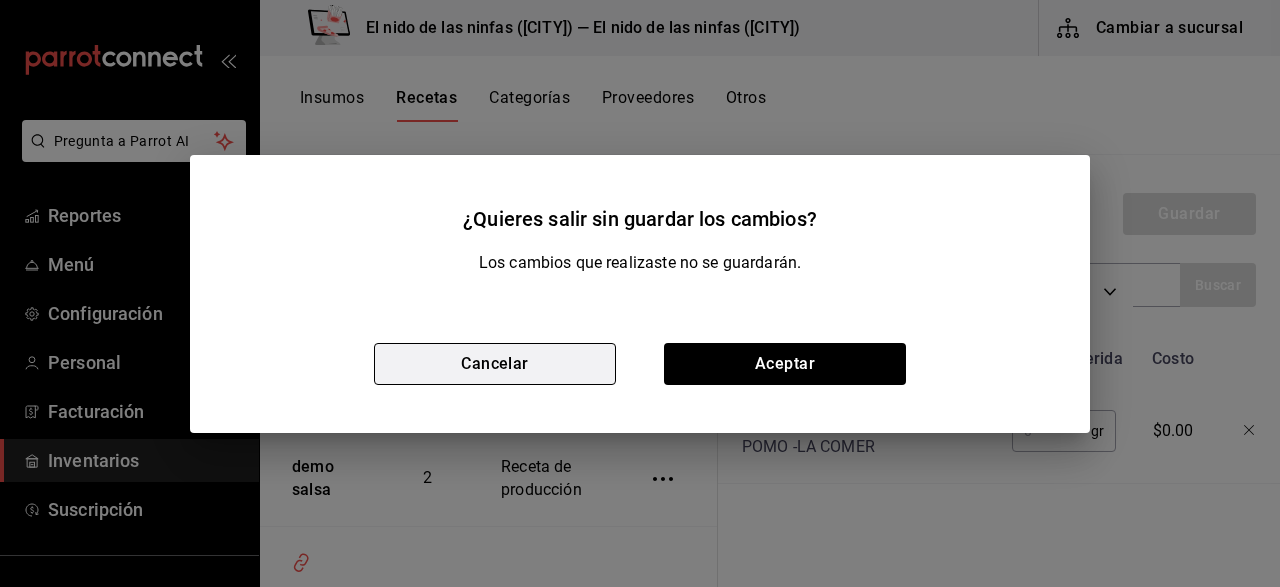 click on "Cancelar" at bounding box center (495, 364) 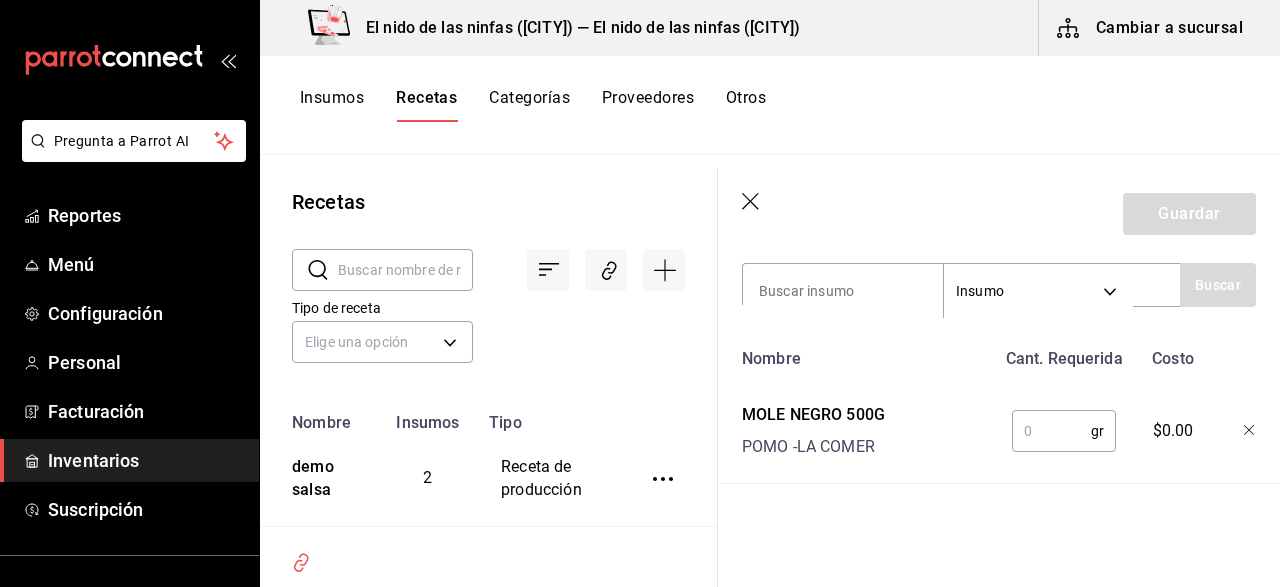 click at bounding box center (1051, 431) 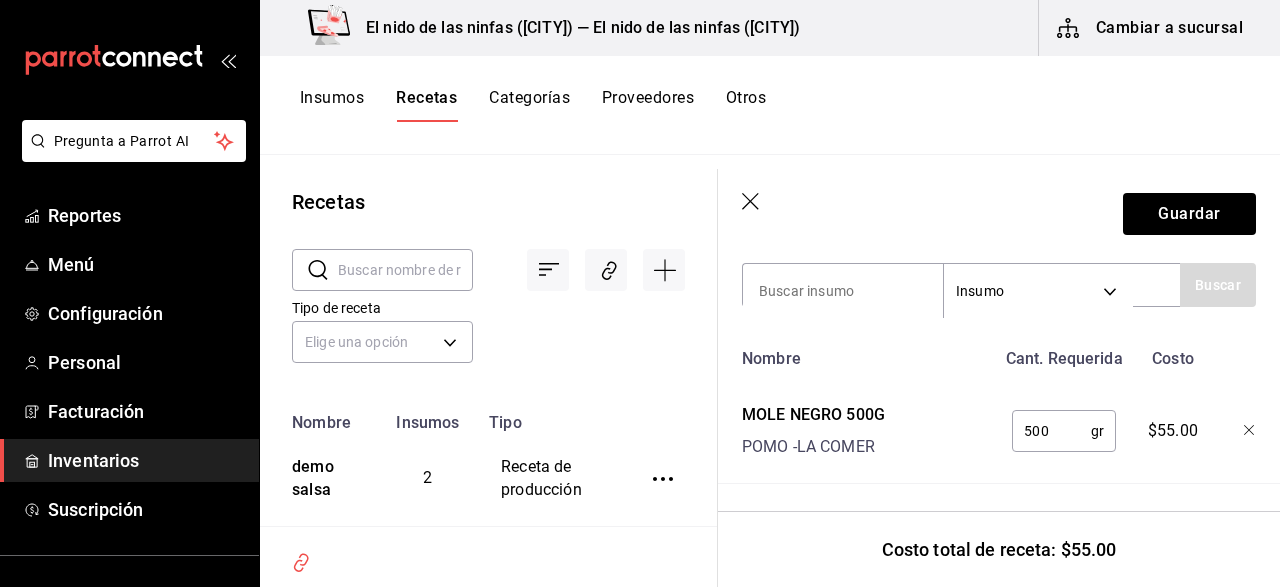 click on "500" at bounding box center (1051, 431) 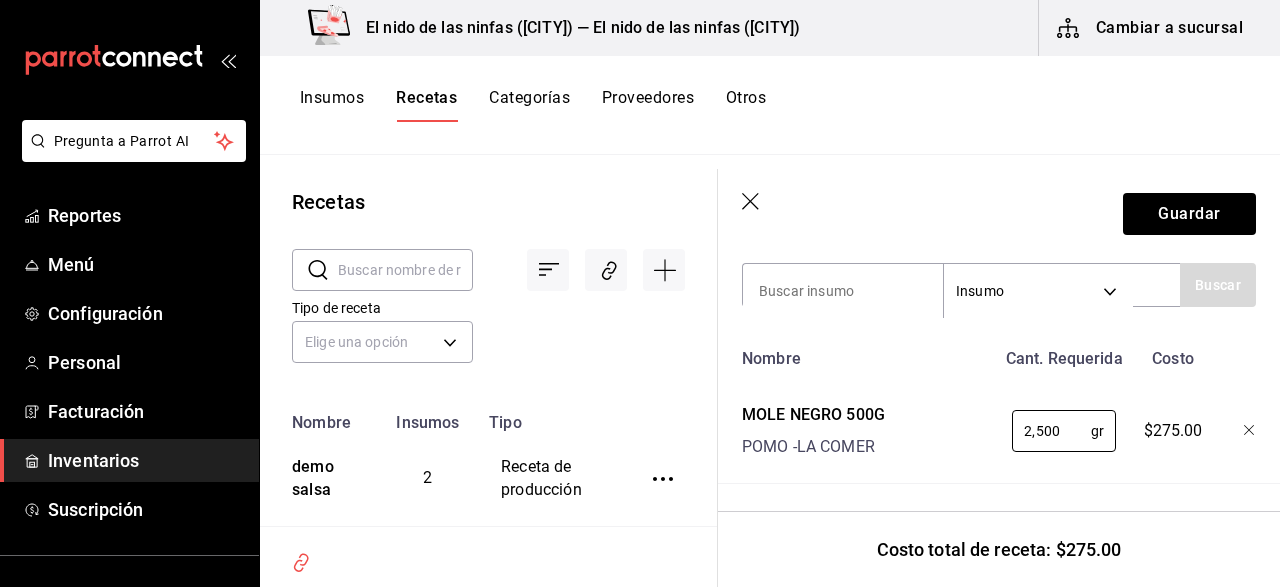 type on "2,500" 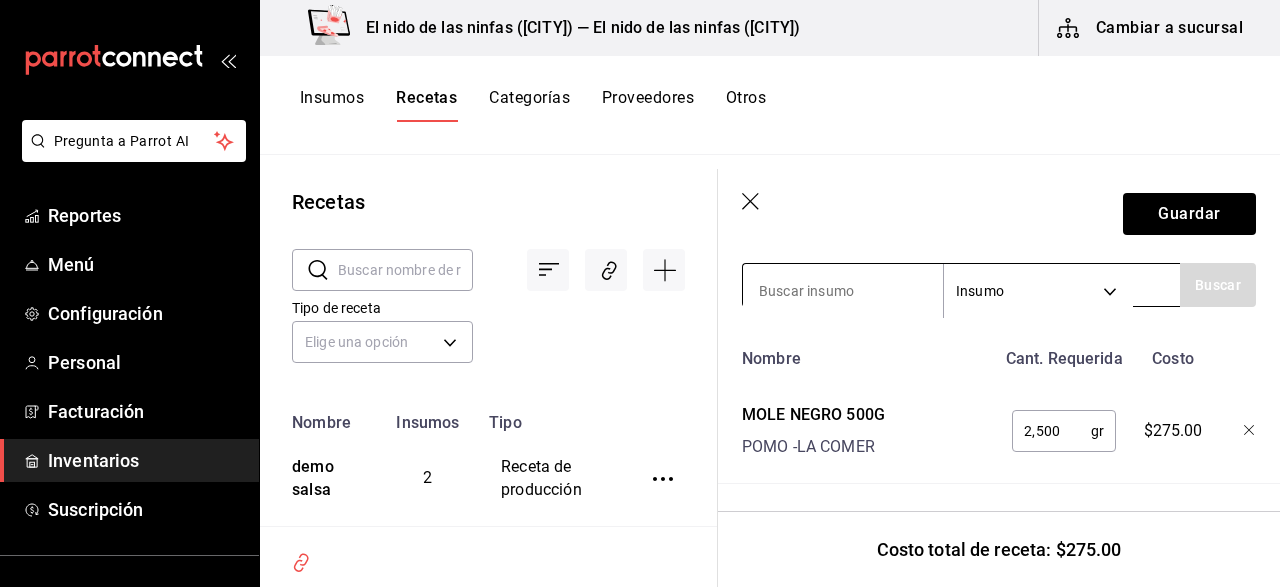 click at bounding box center [843, 291] 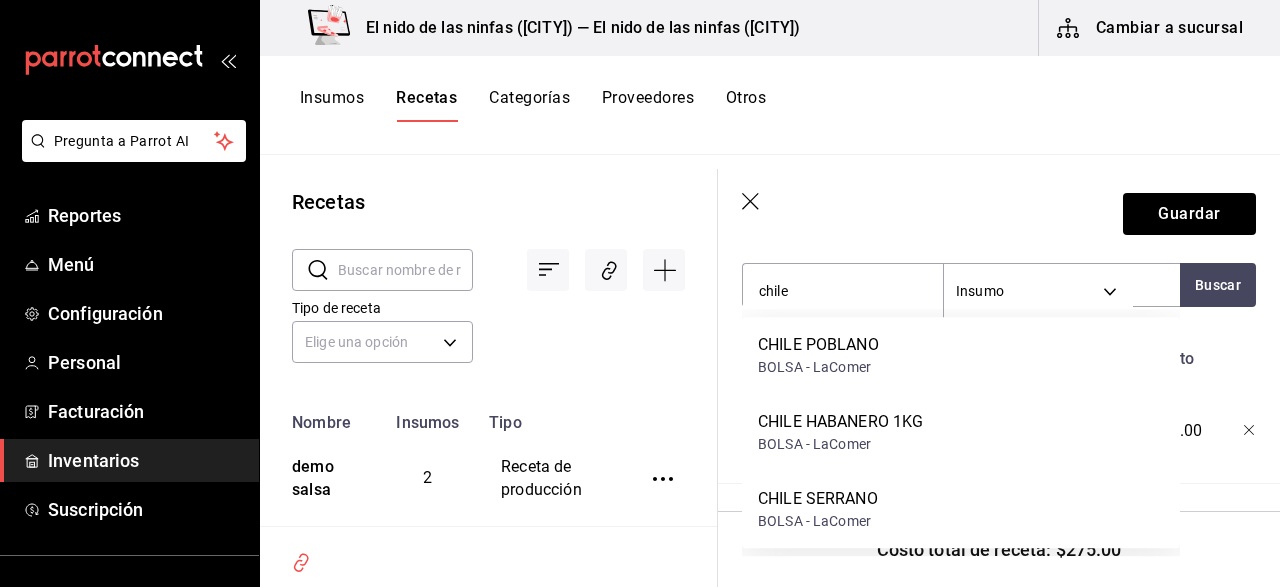 scroll, scrollTop: 141, scrollLeft: 0, axis: vertical 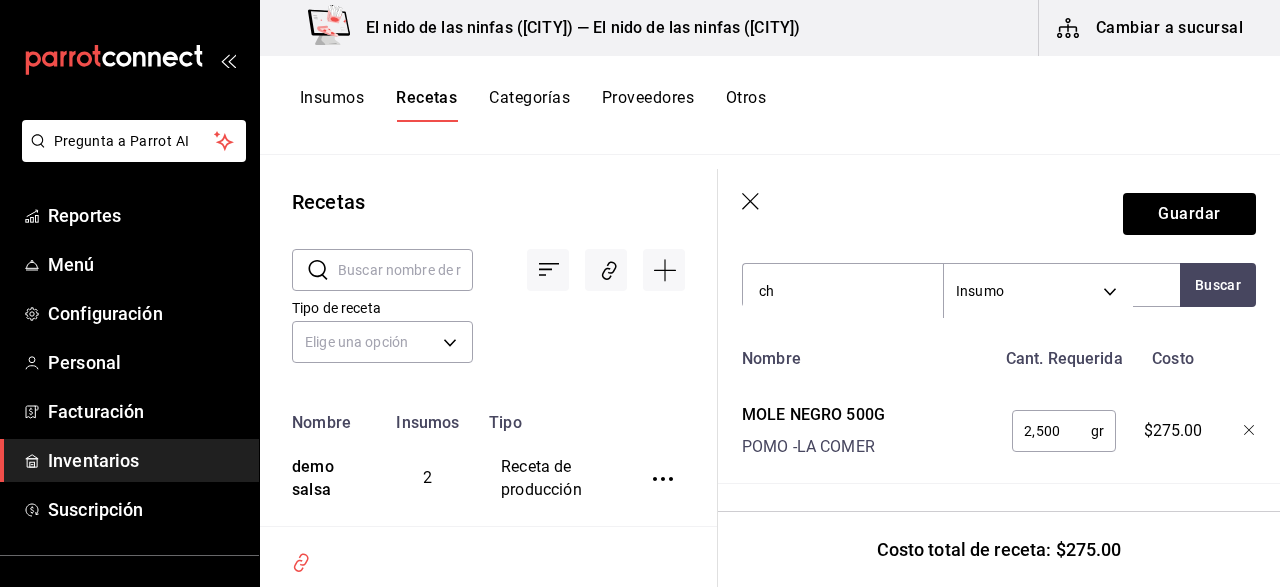 type on "c" 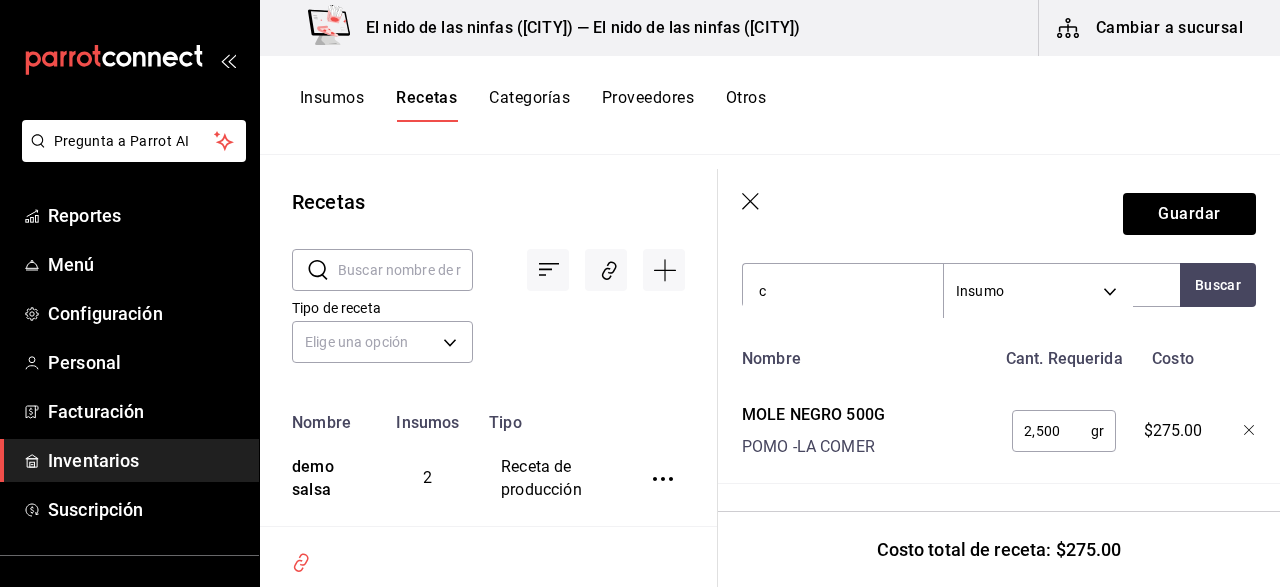 type 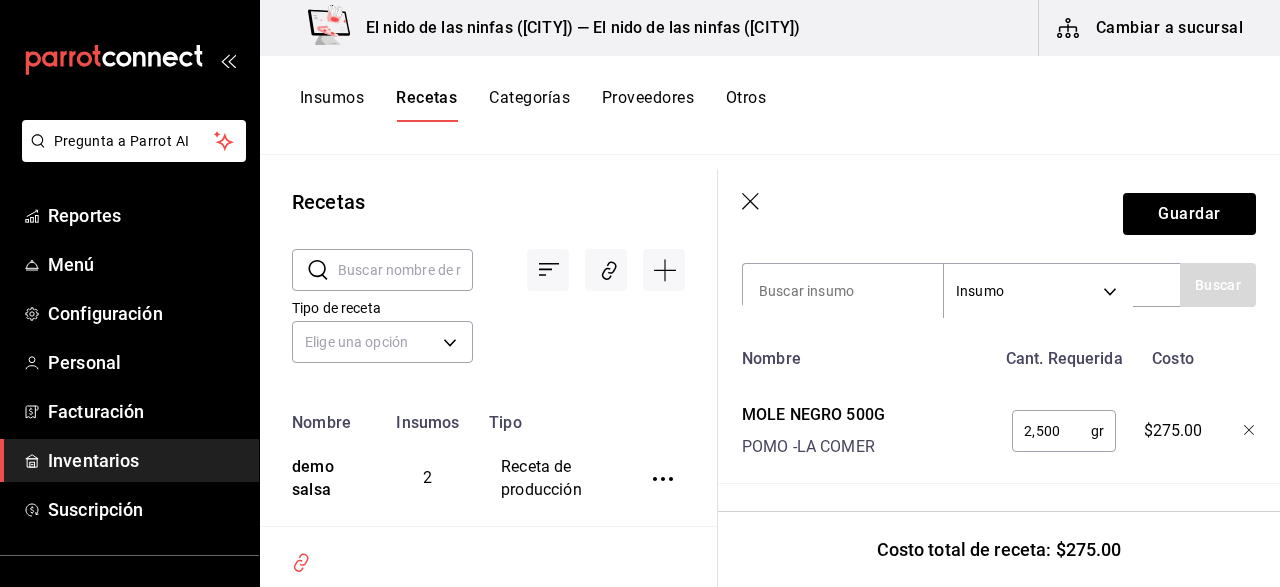 click 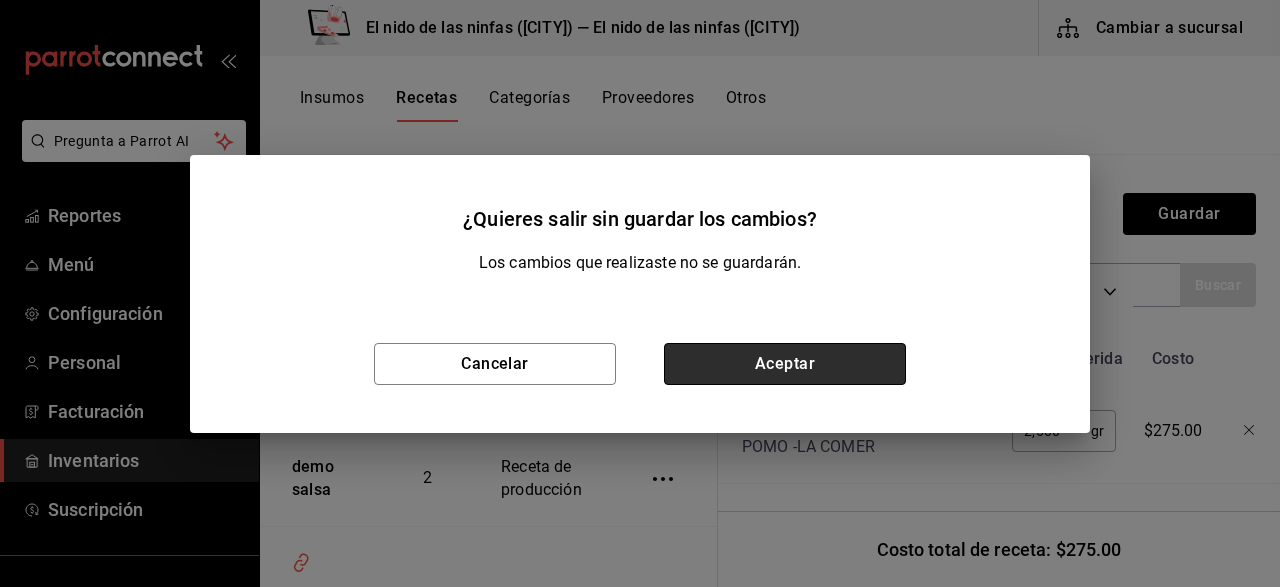 click on "Aceptar" at bounding box center (785, 364) 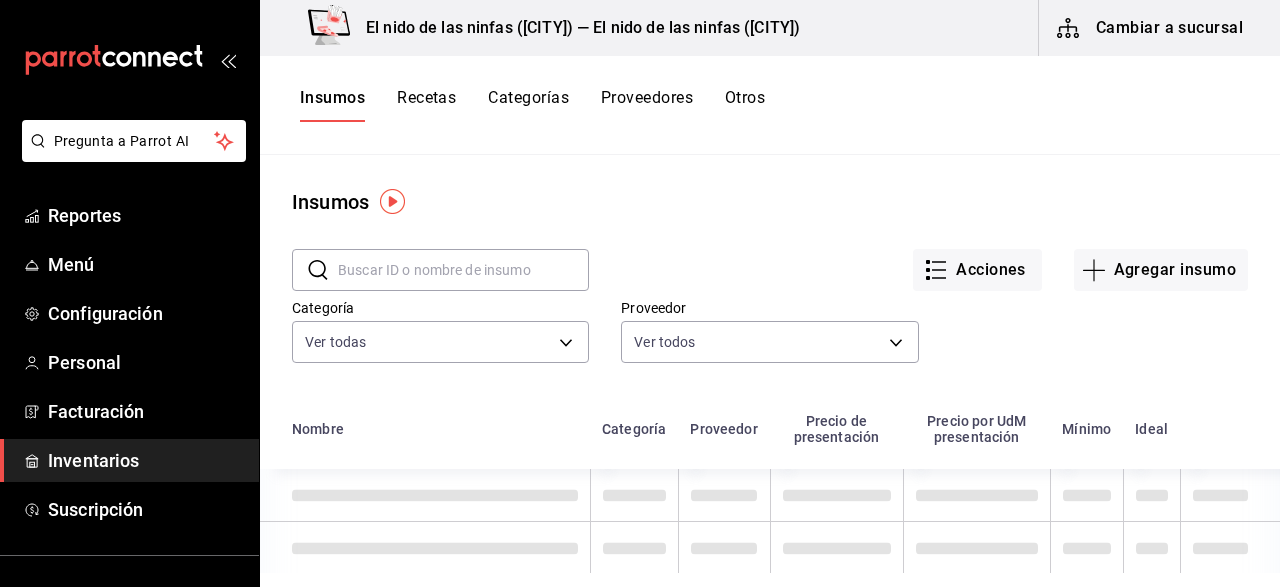 click on "Acciones Agregar insumo" at bounding box center [918, 254] 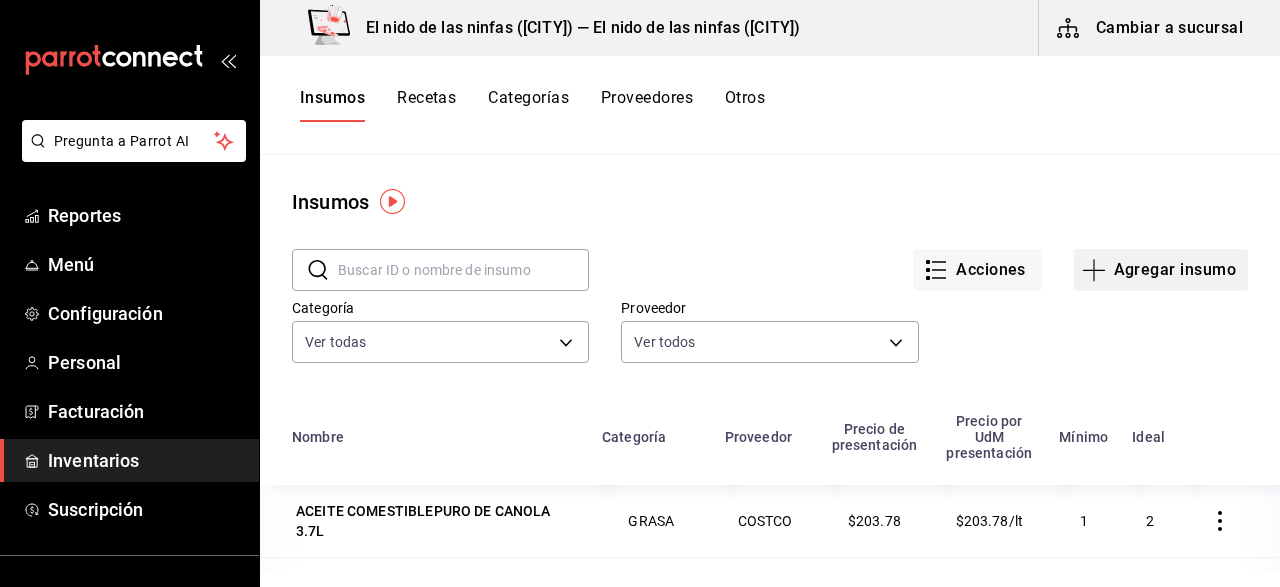 click on "Agregar insumo" at bounding box center (1161, 270) 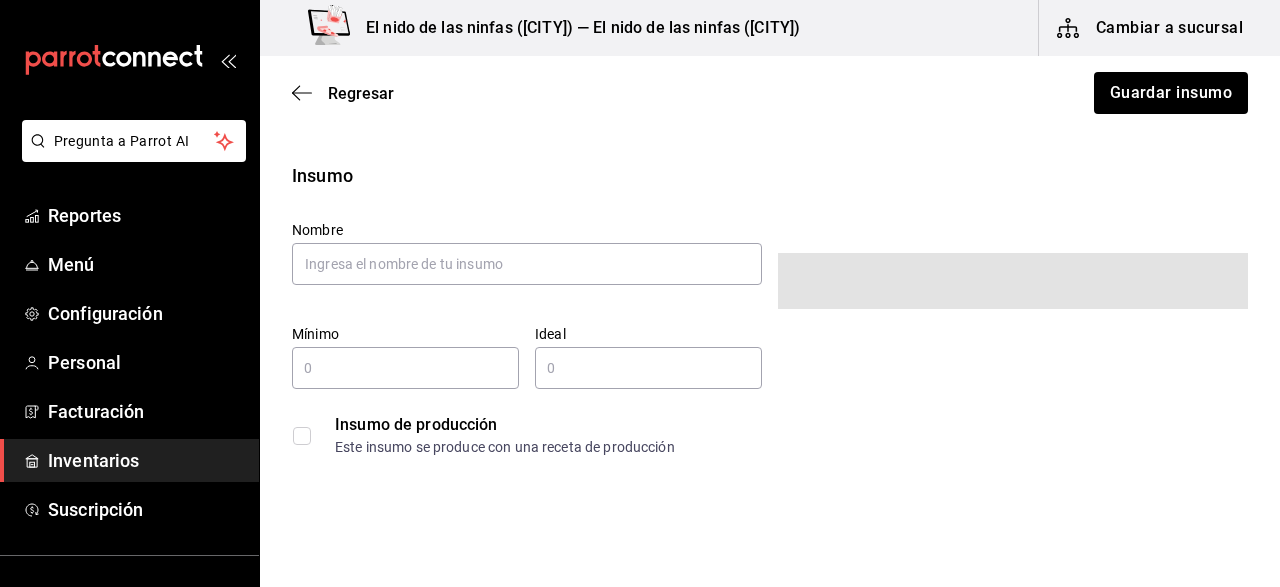 type on "$0.00" 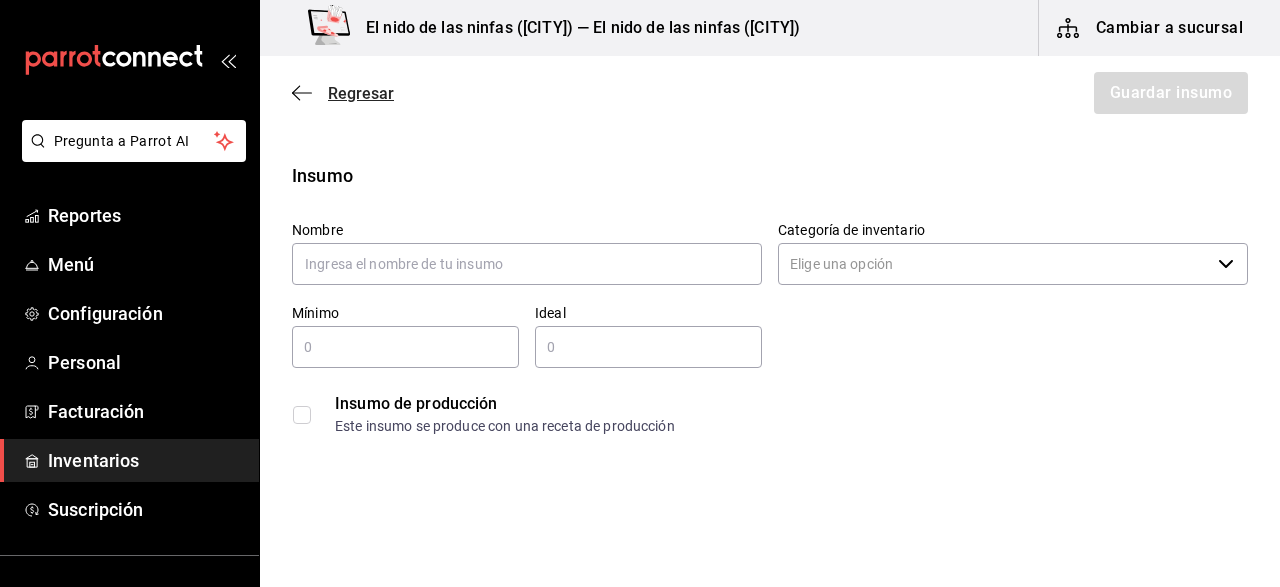 click on "Regresar" at bounding box center [361, 93] 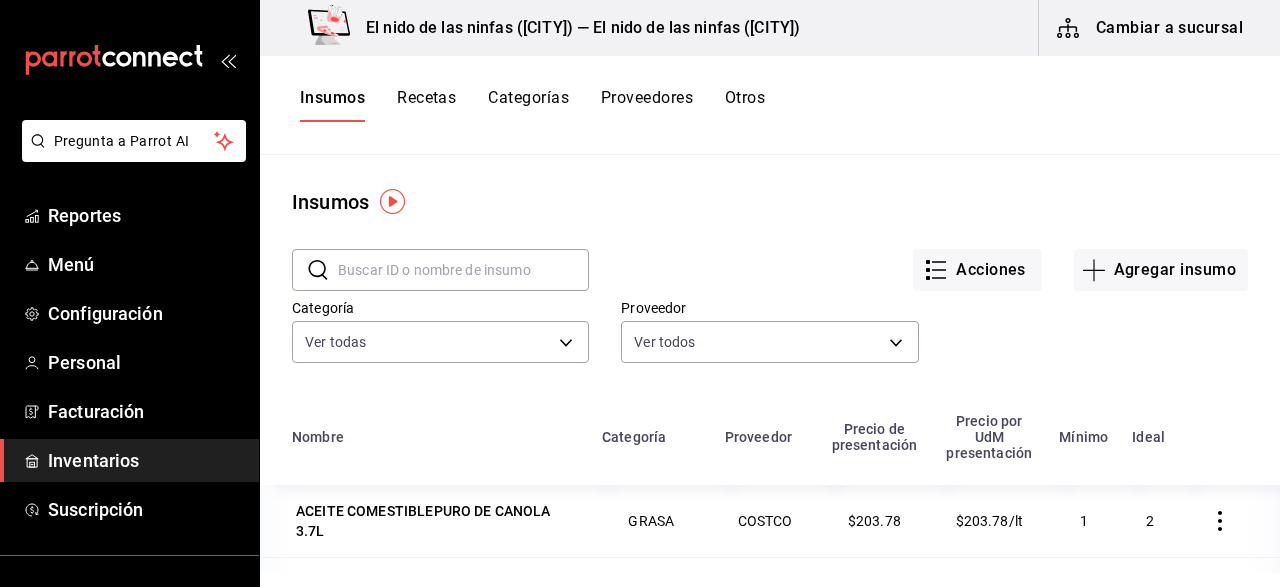 click on "Recetas" at bounding box center [426, 105] 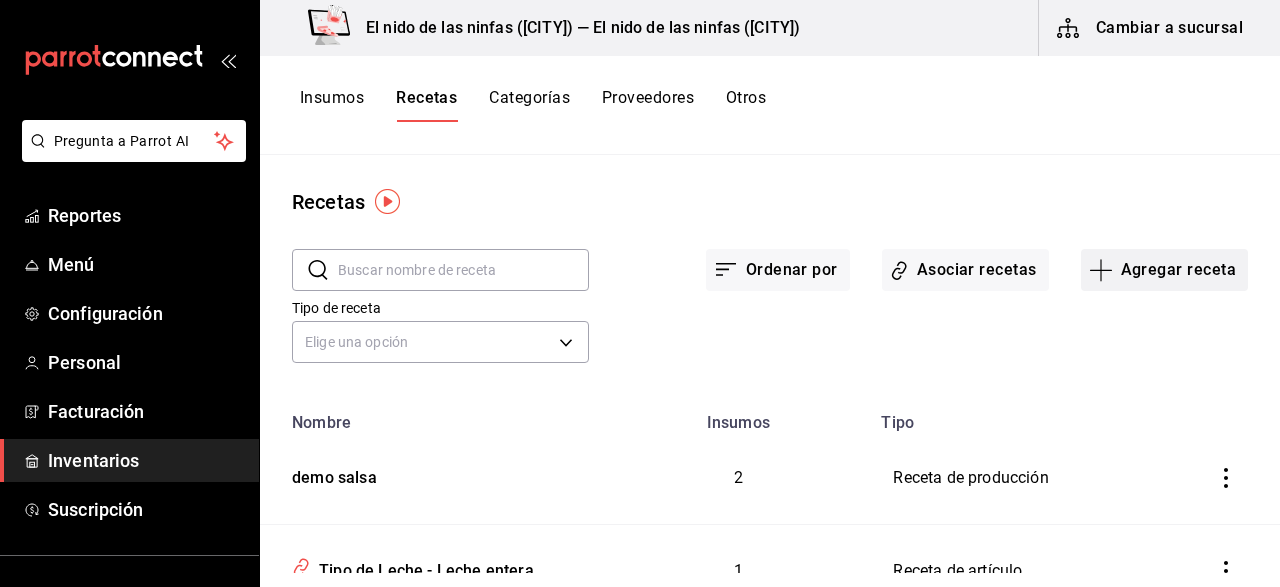 click on "Agregar receta" at bounding box center [1164, 270] 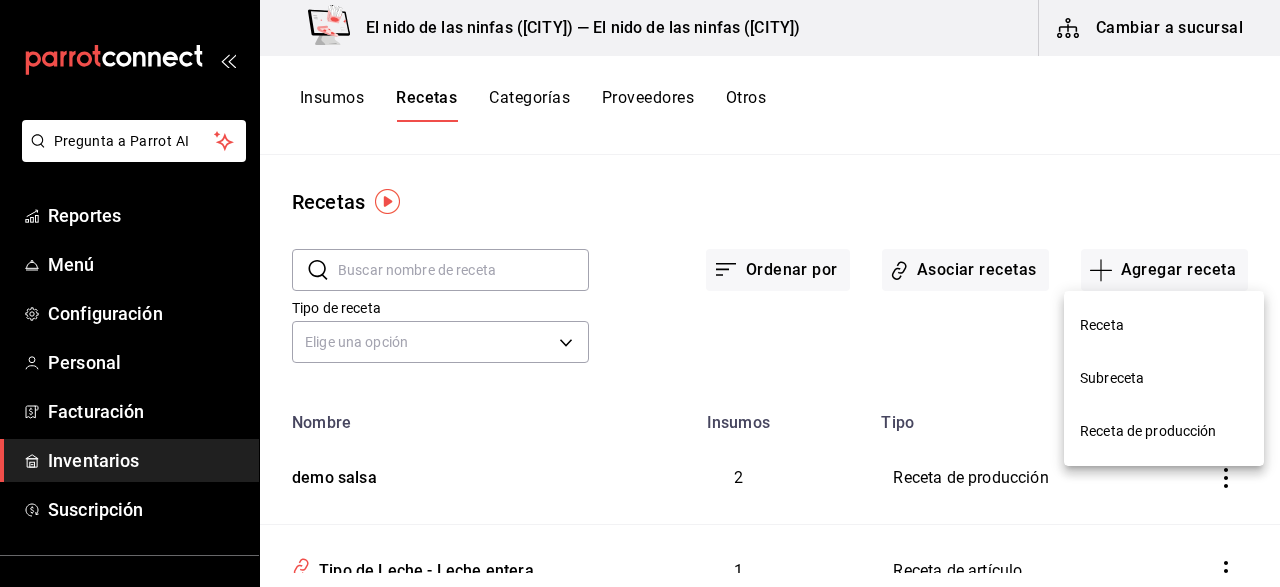 click on "Receta de producción" at bounding box center [1164, 431] 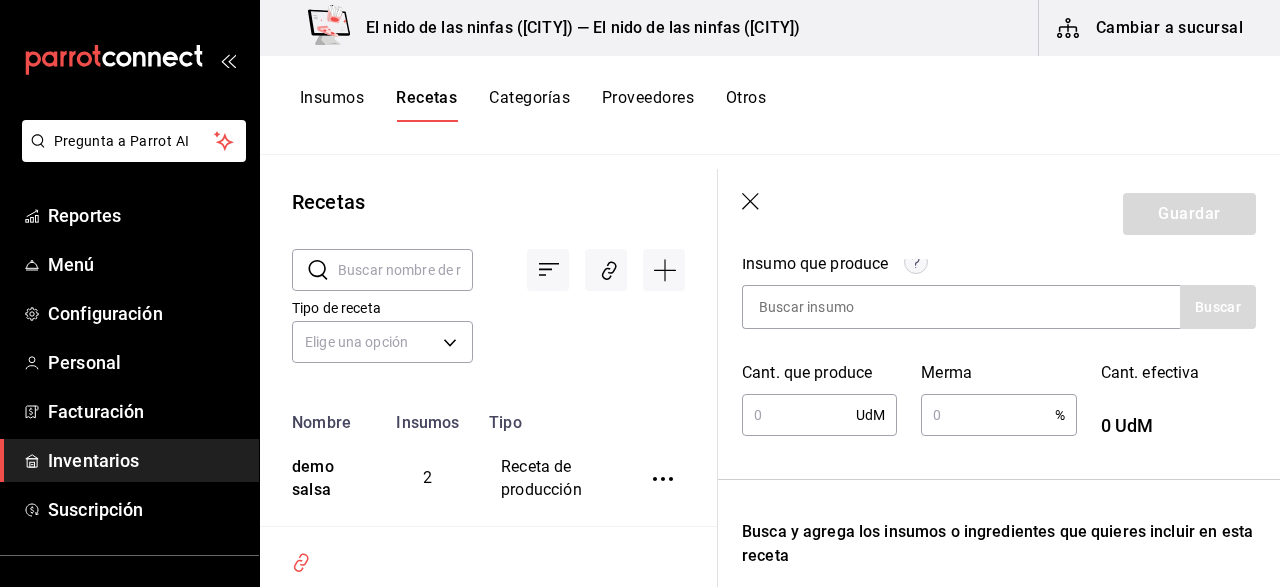 scroll, scrollTop: 286, scrollLeft: 0, axis: vertical 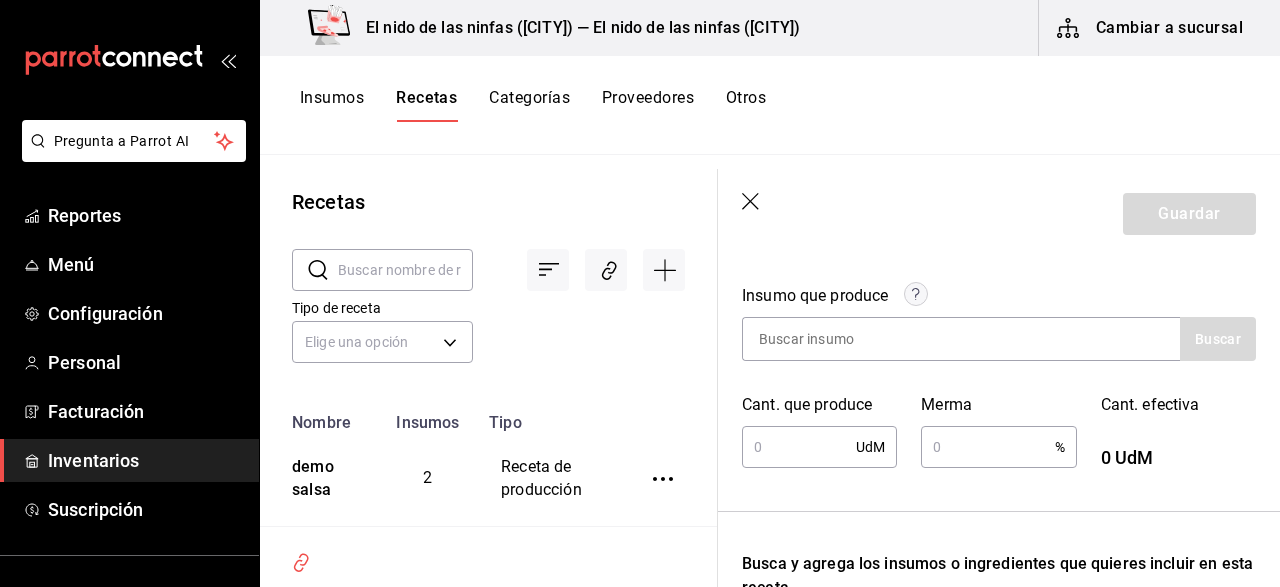 click at bounding box center (987, 447) 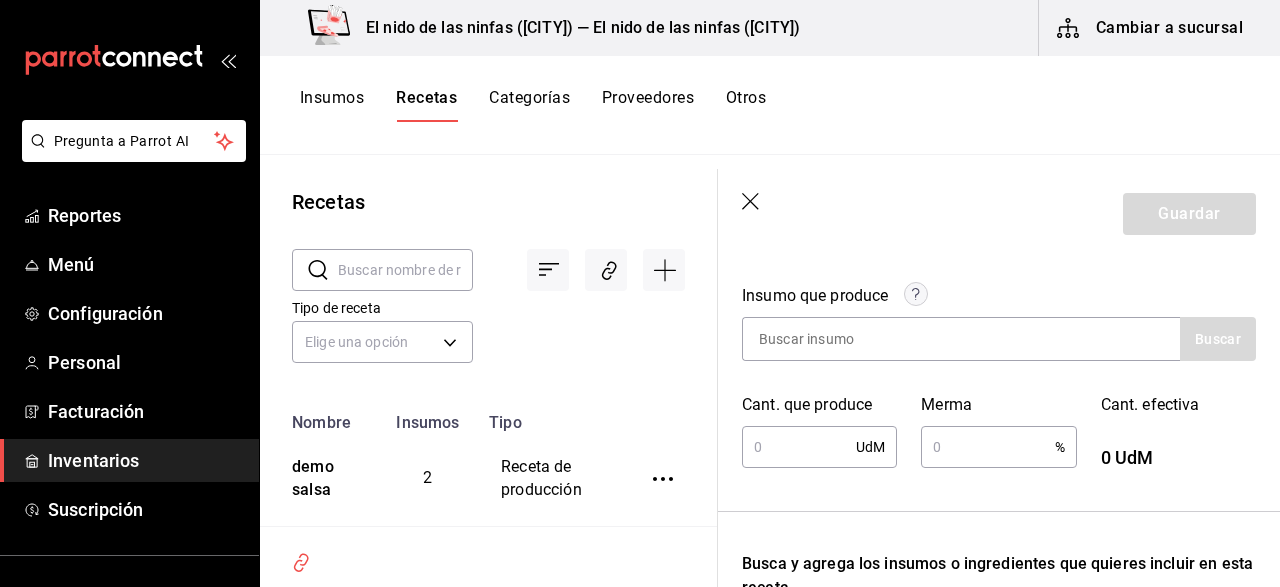 click 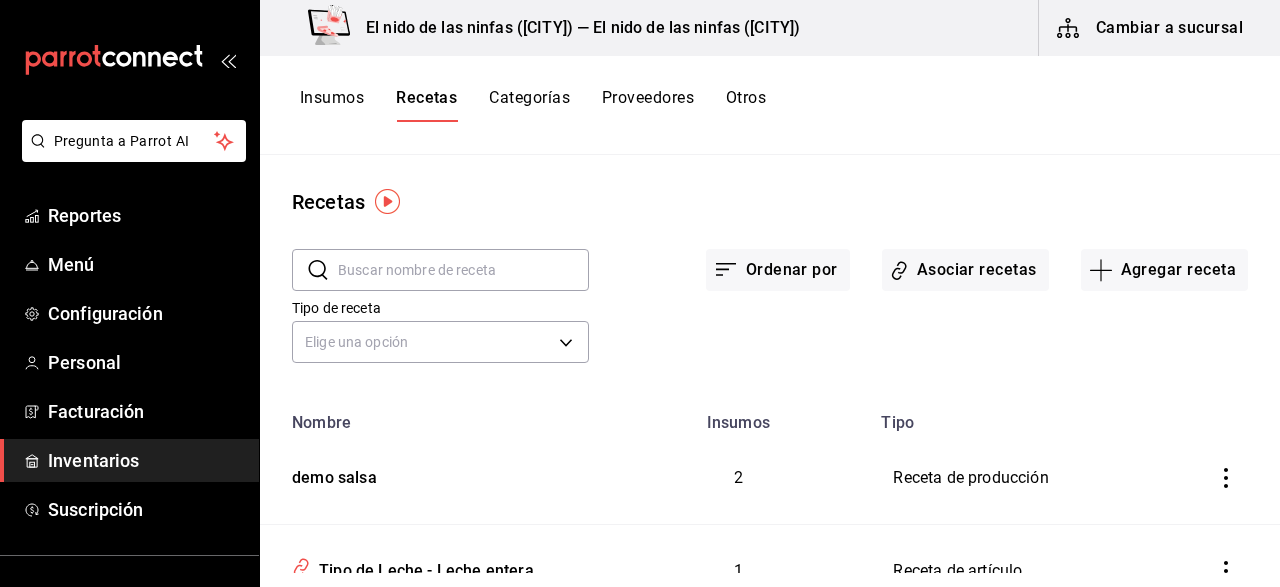 scroll, scrollTop: 0, scrollLeft: 0, axis: both 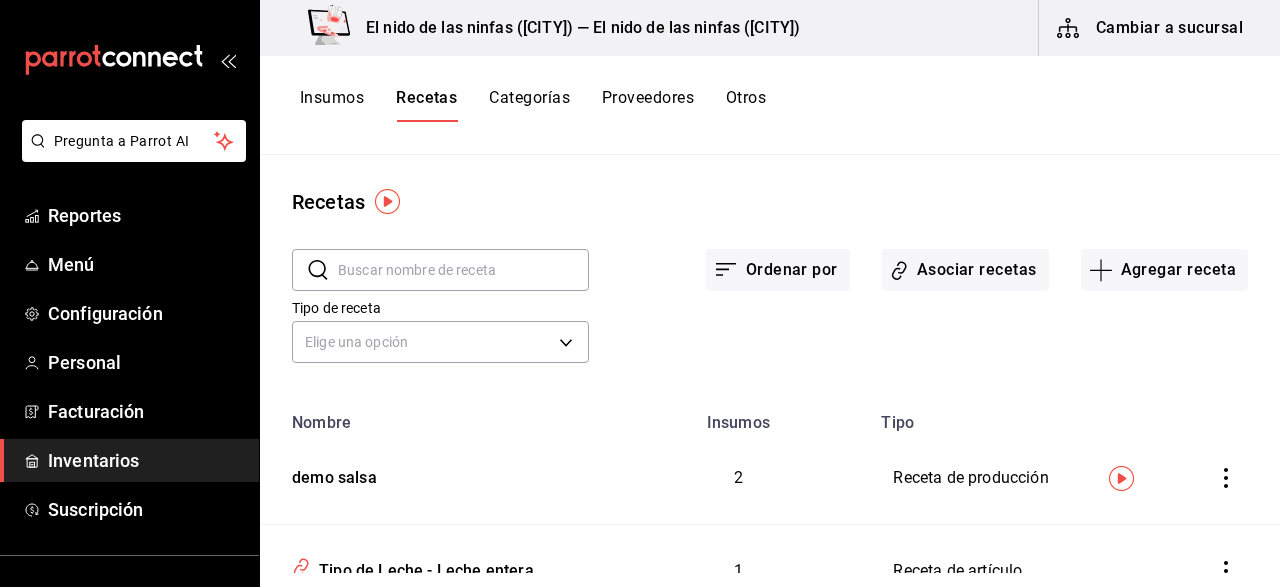 click at bounding box center [387, 201] 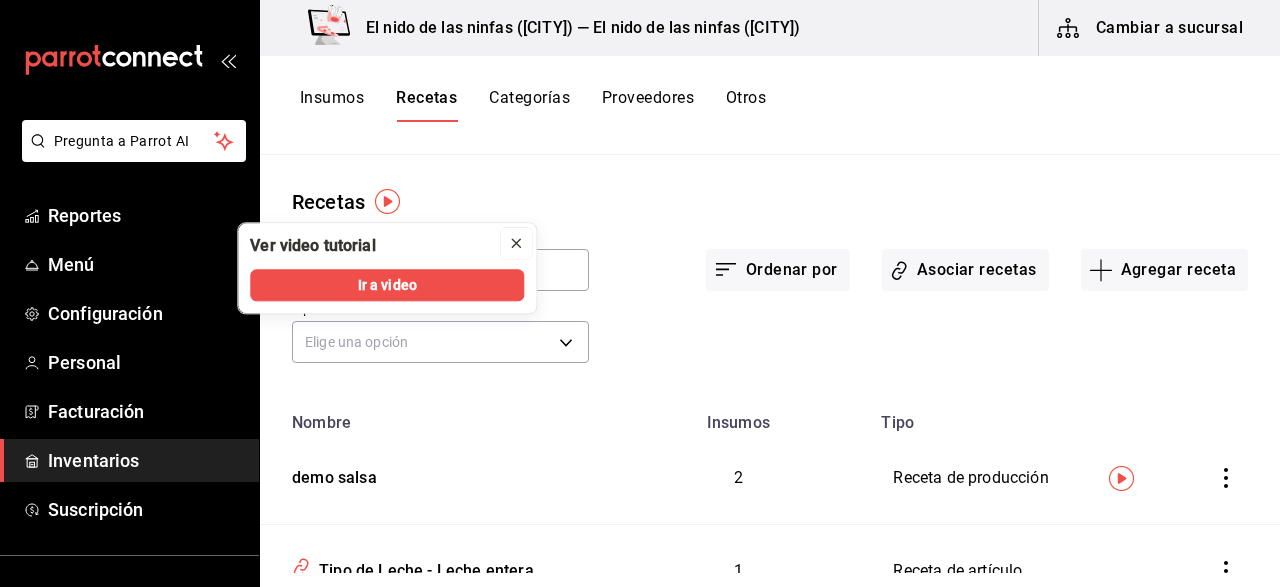 click 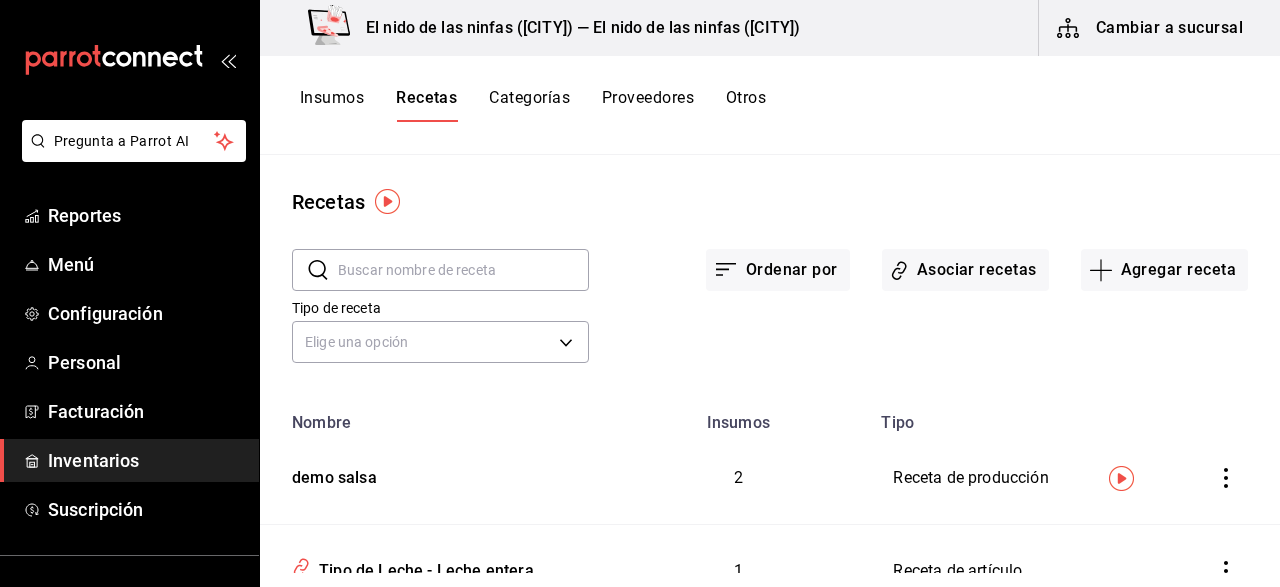 click at bounding box center (387, 201) 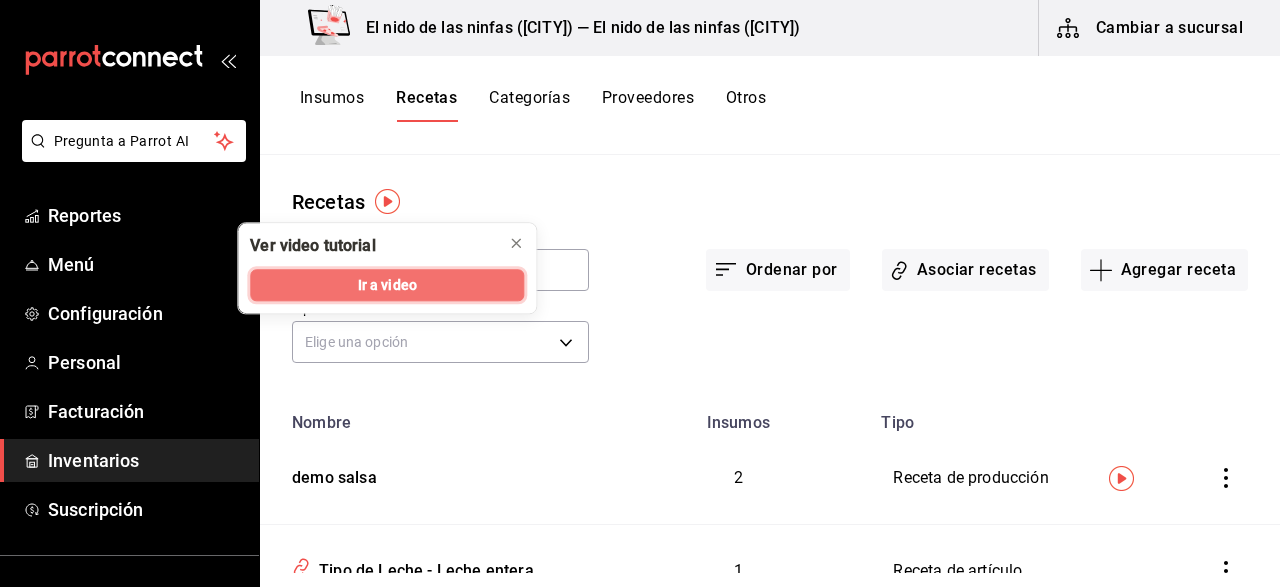 click on "Ir a video" at bounding box center (387, 285) 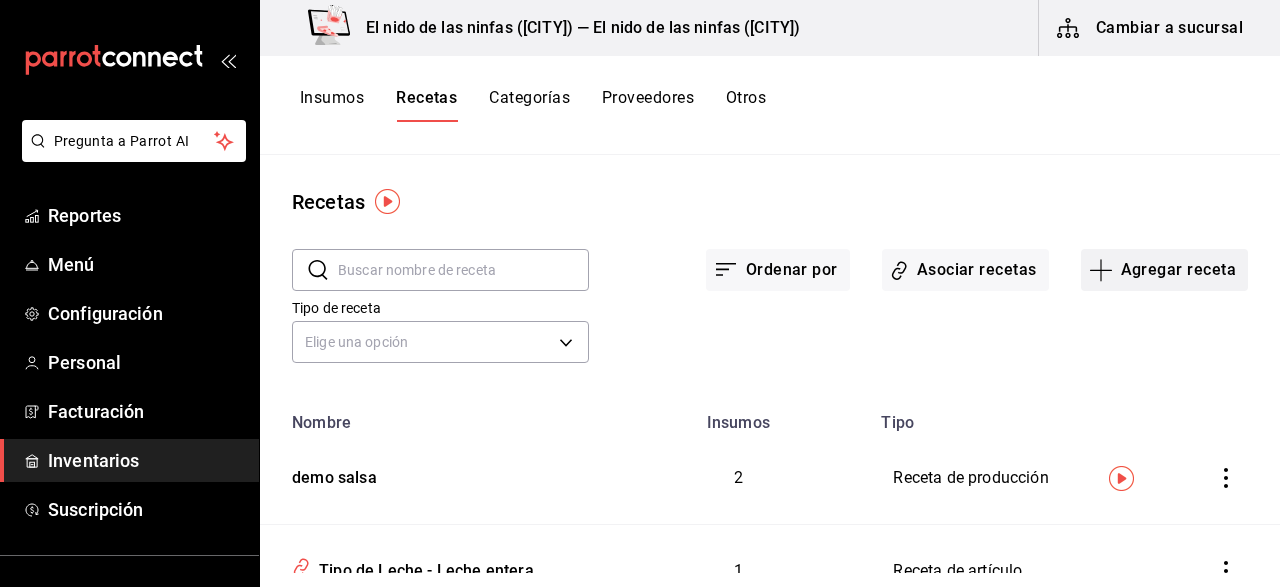 click on "Agregar receta" at bounding box center [1164, 270] 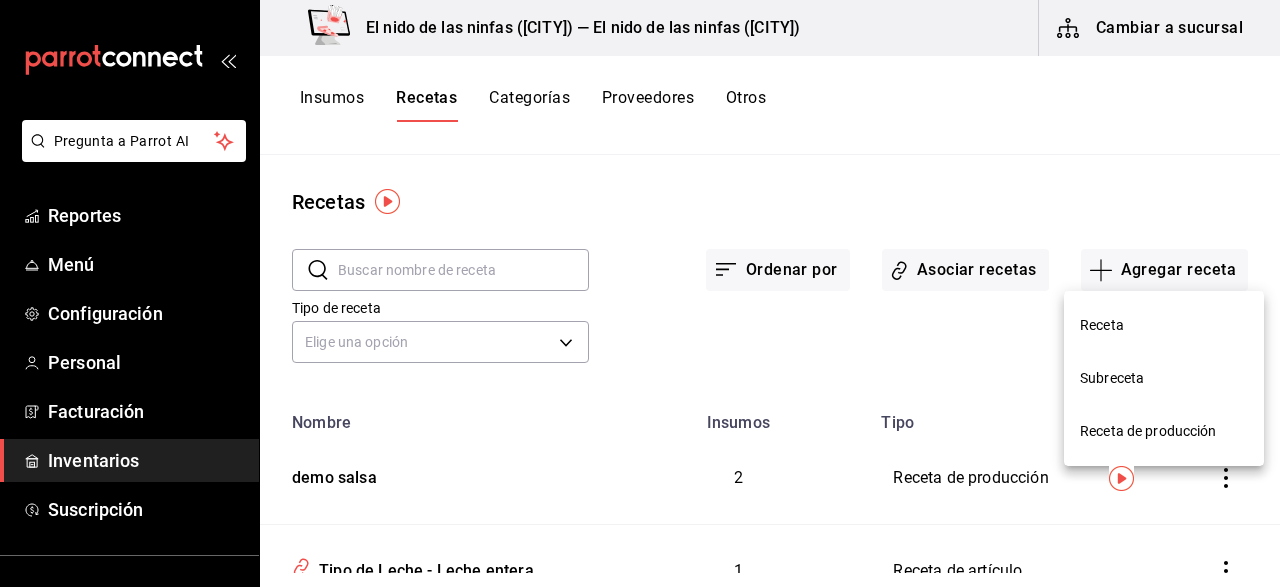 click on "Subreceta" at bounding box center [1164, 378] 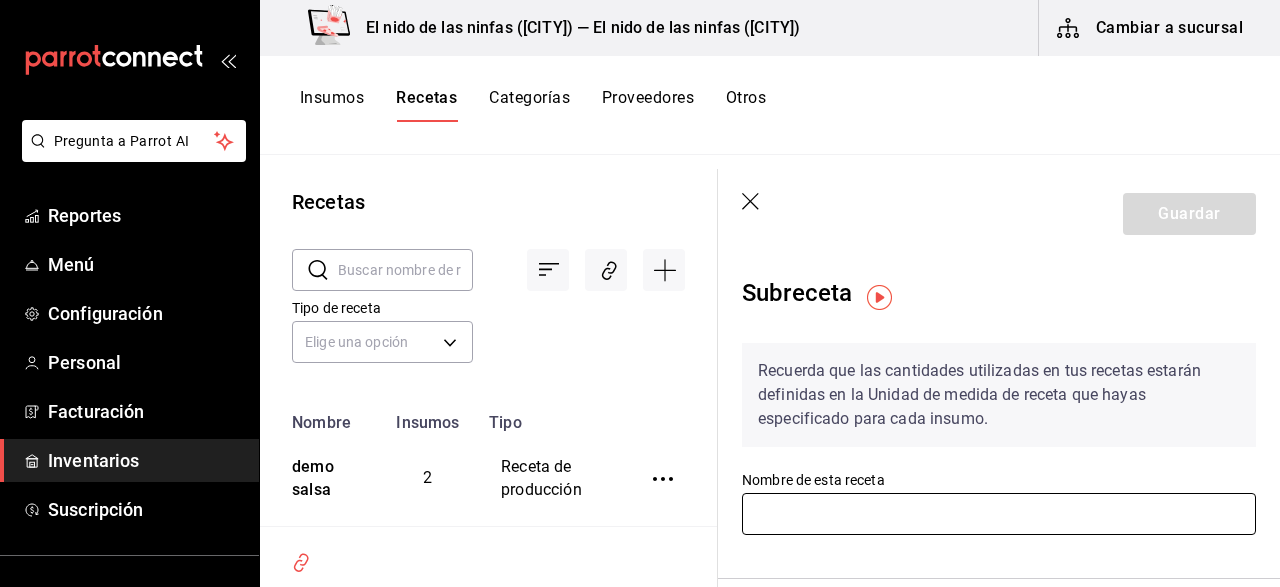 click at bounding box center [999, 514] 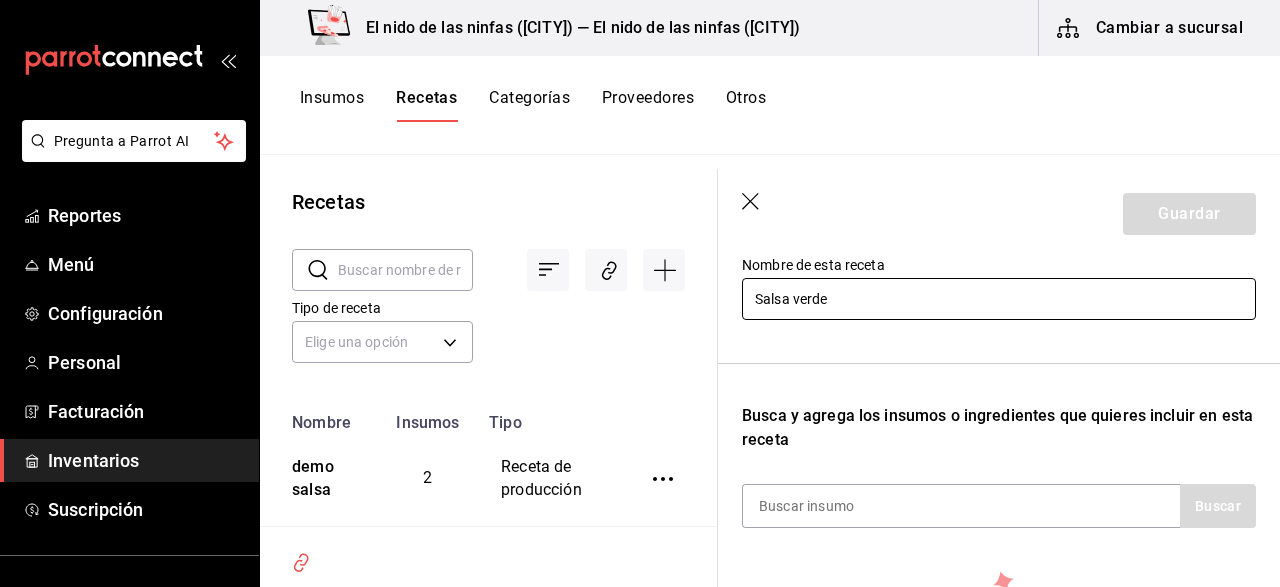scroll, scrollTop: 300, scrollLeft: 0, axis: vertical 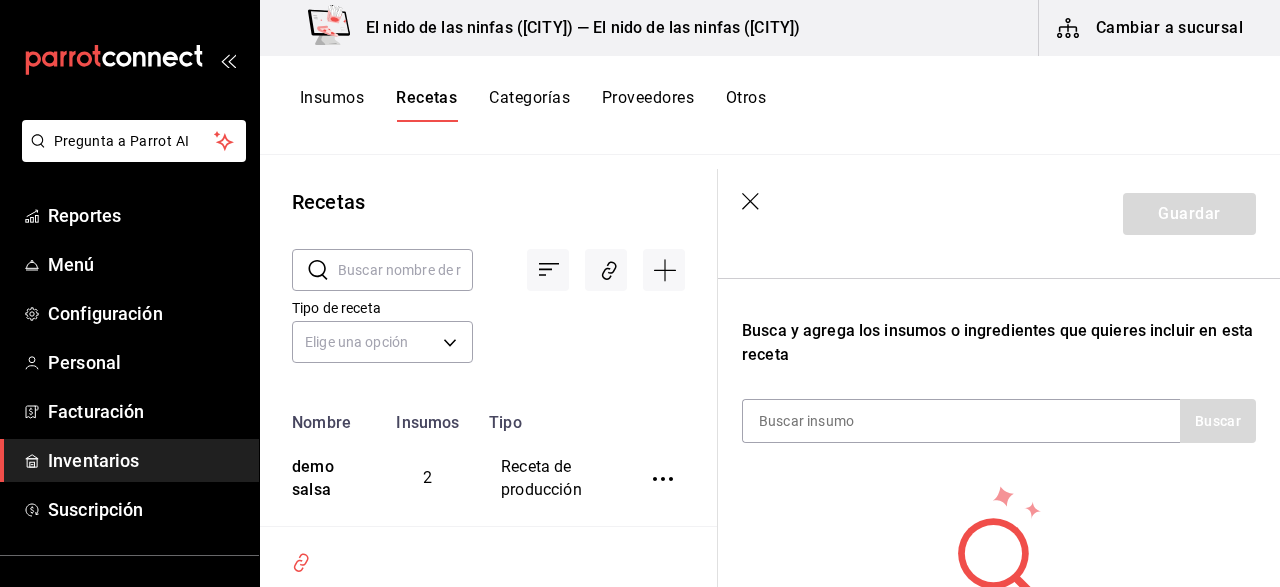 type on "Salsa verde" 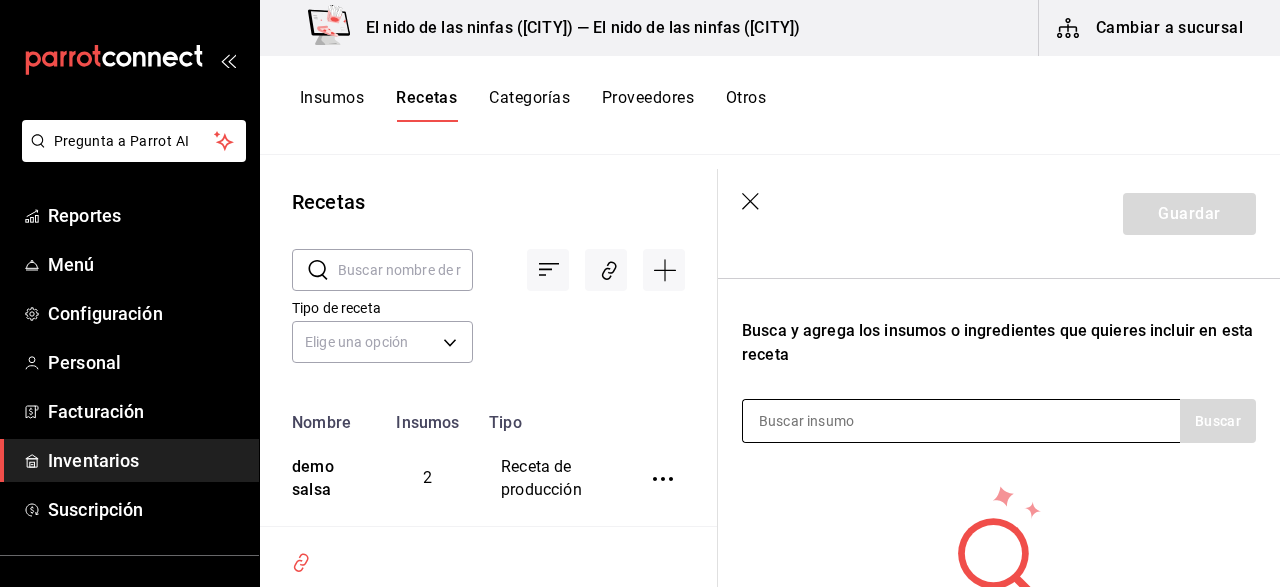click at bounding box center [961, 421] 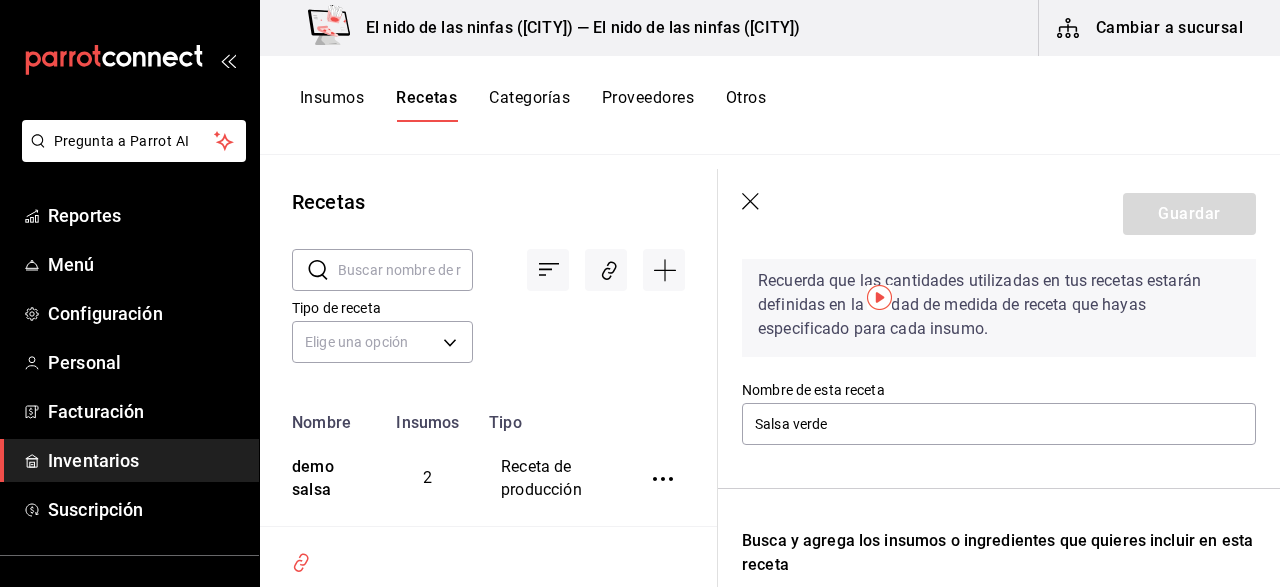 scroll, scrollTop: 200, scrollLeft: 0, axis: vertical 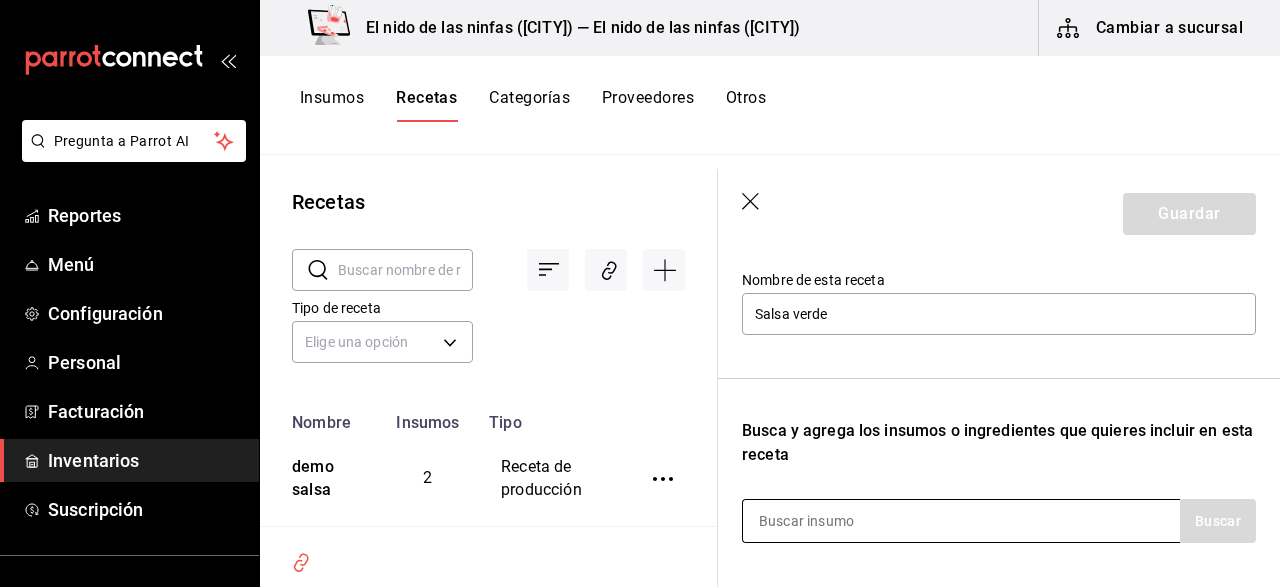 click at bounding box center [843, 521] 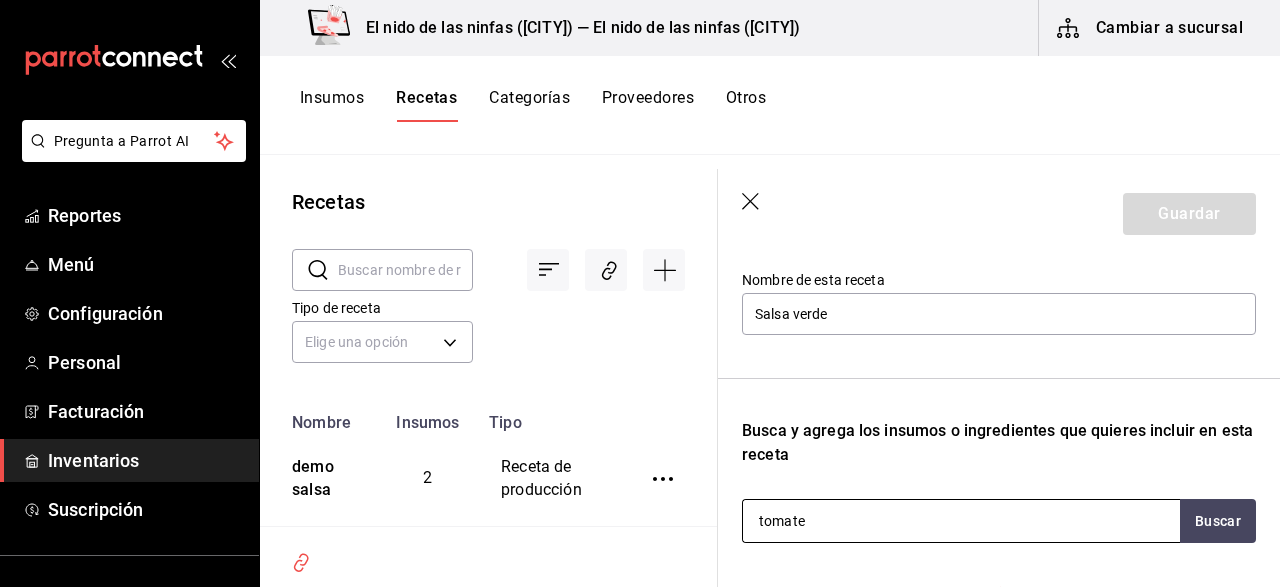 type on "tomate" 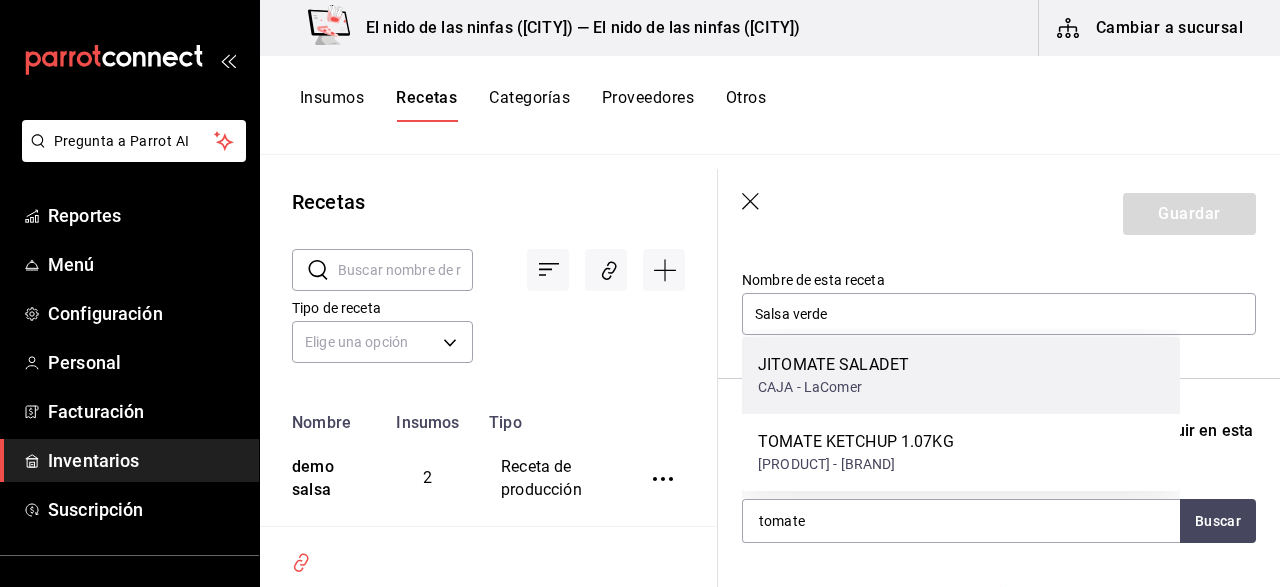 click on "[PRODUCT] [PRODUCT] - [BRAND]" at bounding box center (961, 375) 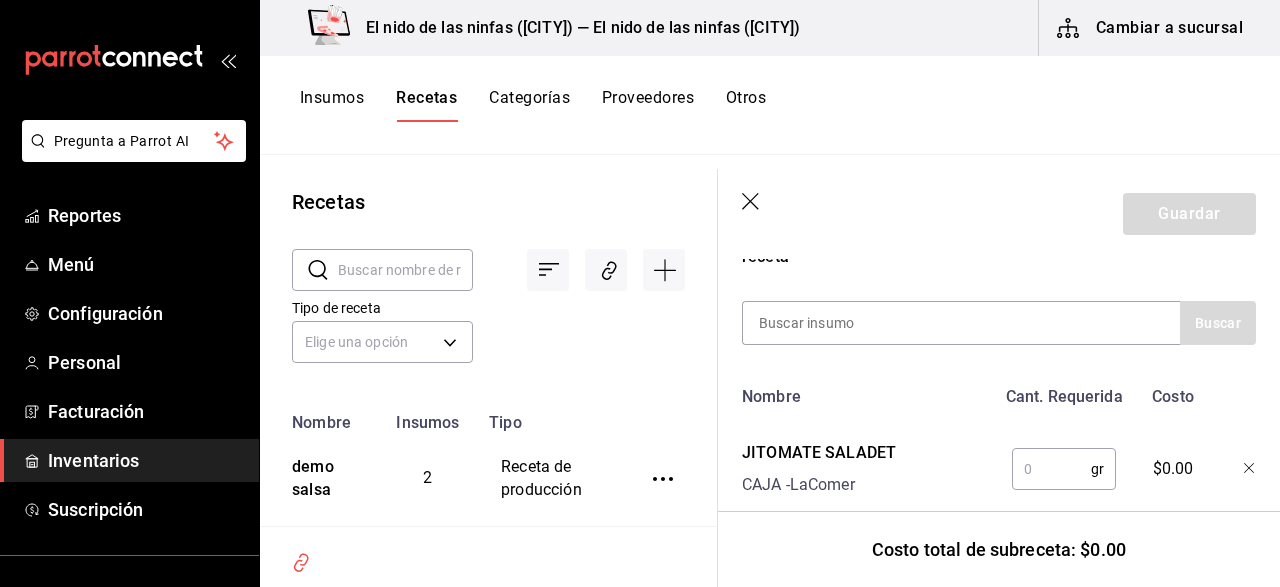 scroll, scrollTop: 400, scrollLeft: 0, axis: vertical 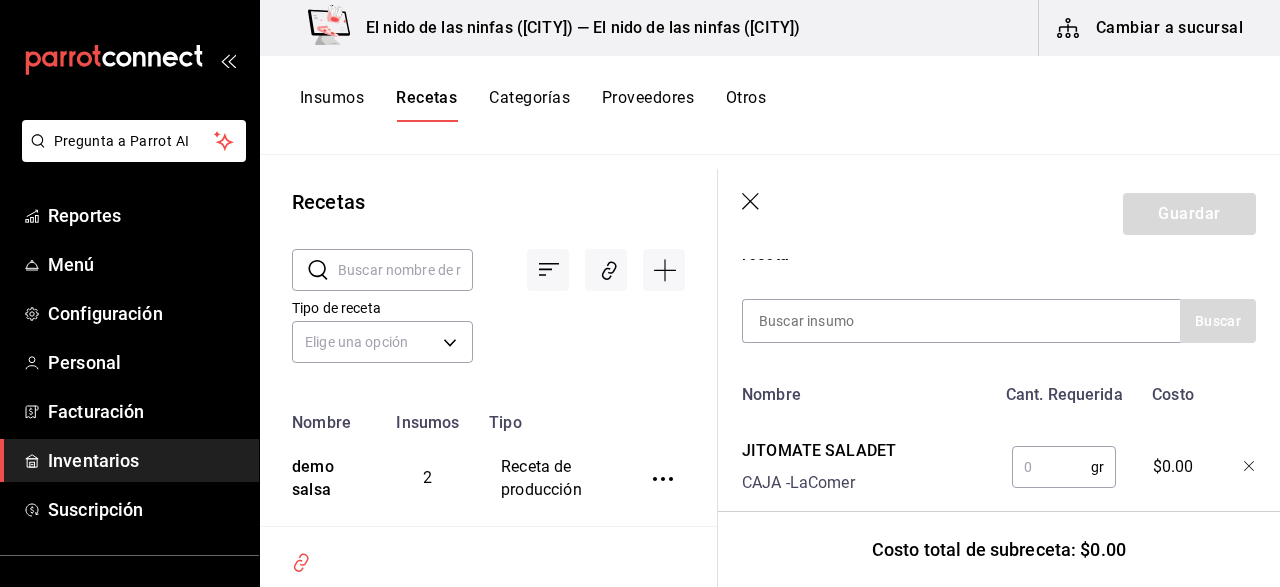 click at bounding box center [1051, 467] 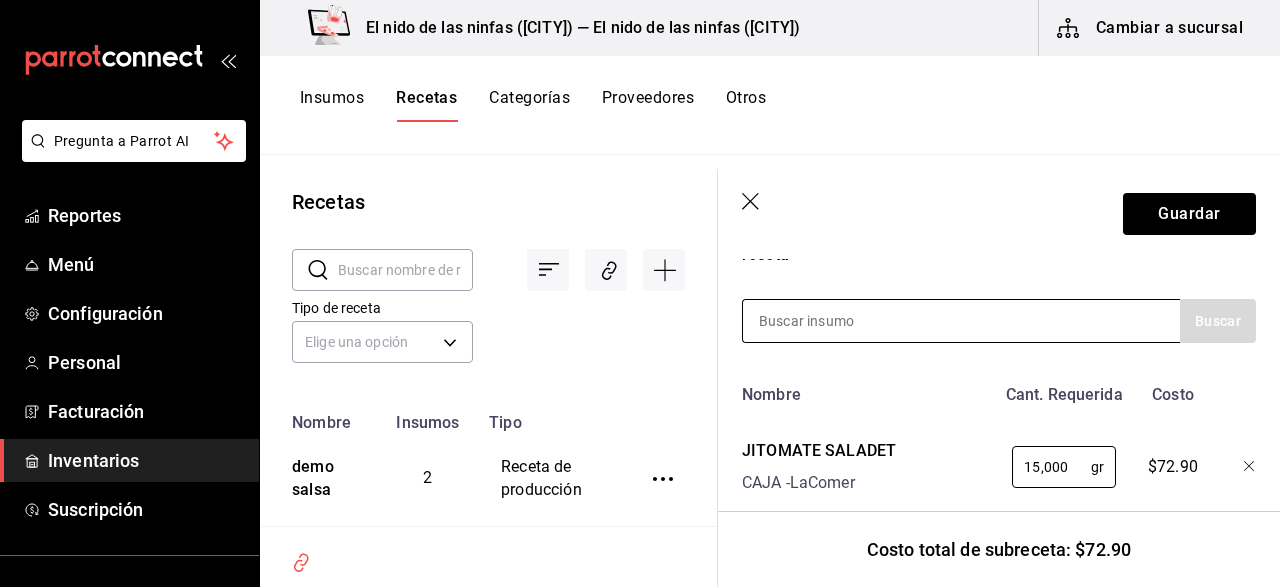 type on "15,000" 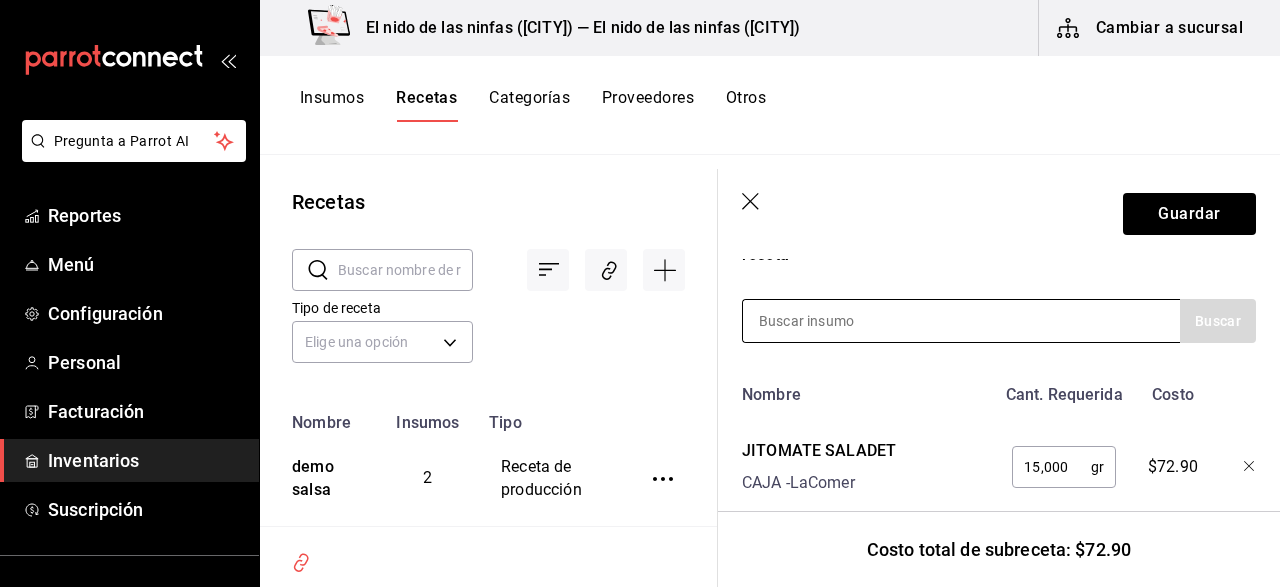 click at bounding box center (961, 321) 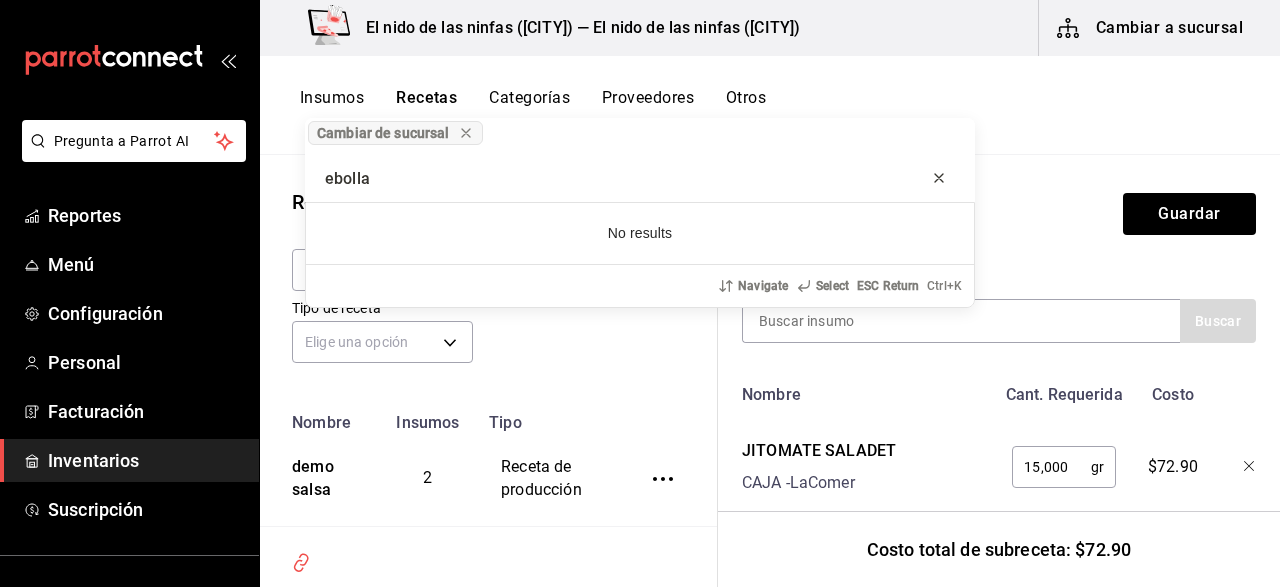 type on "ebolla" 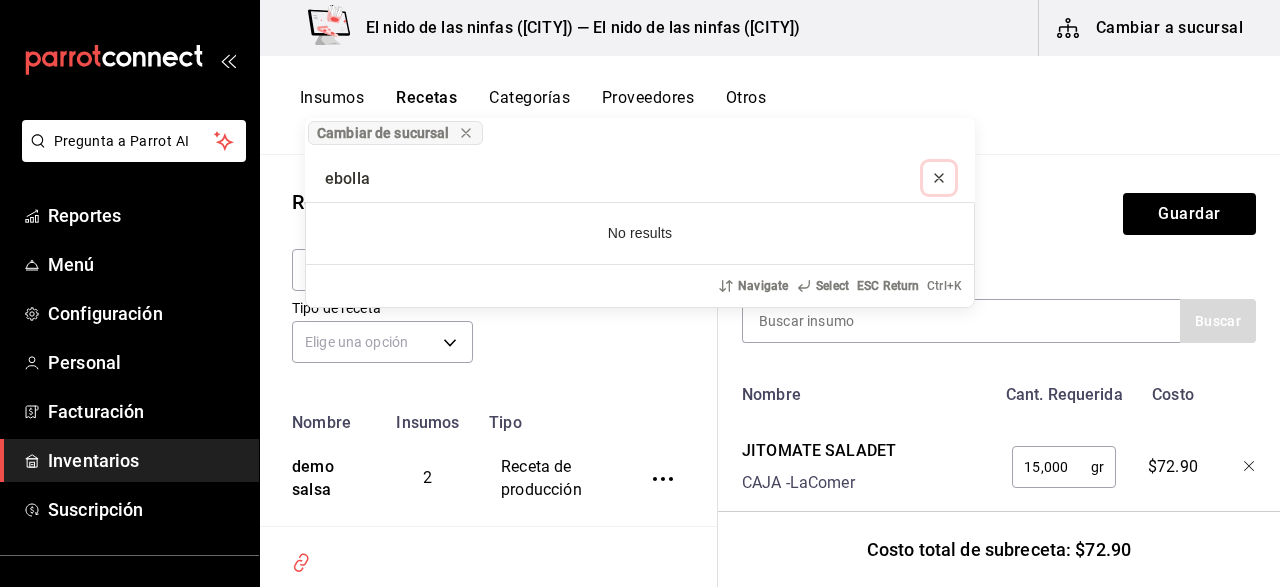 click 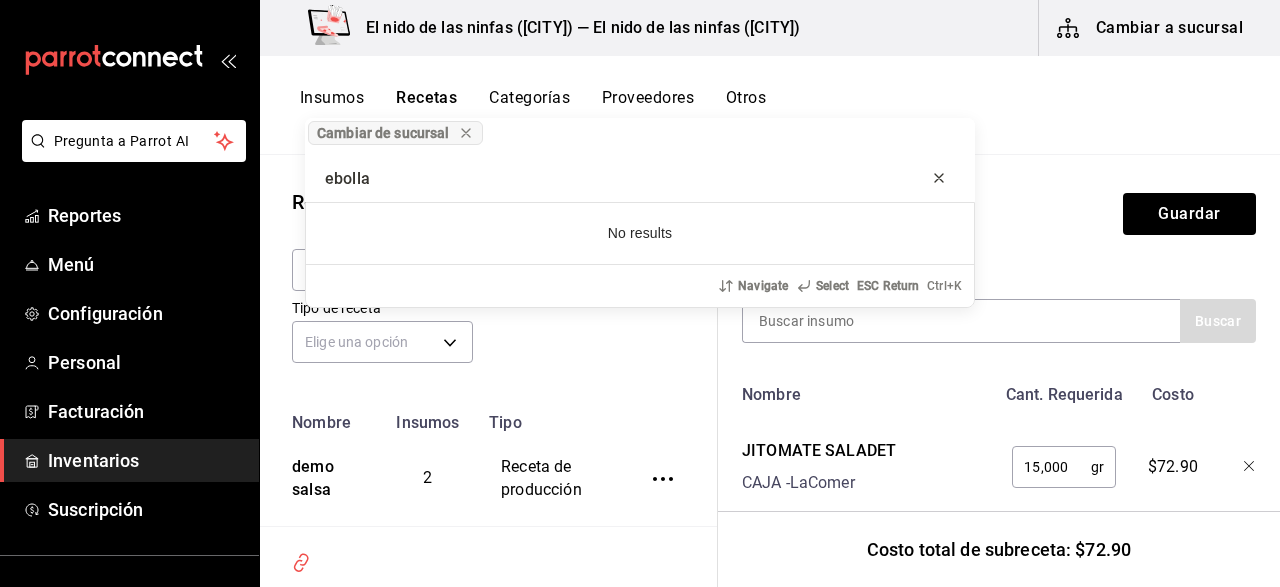 type 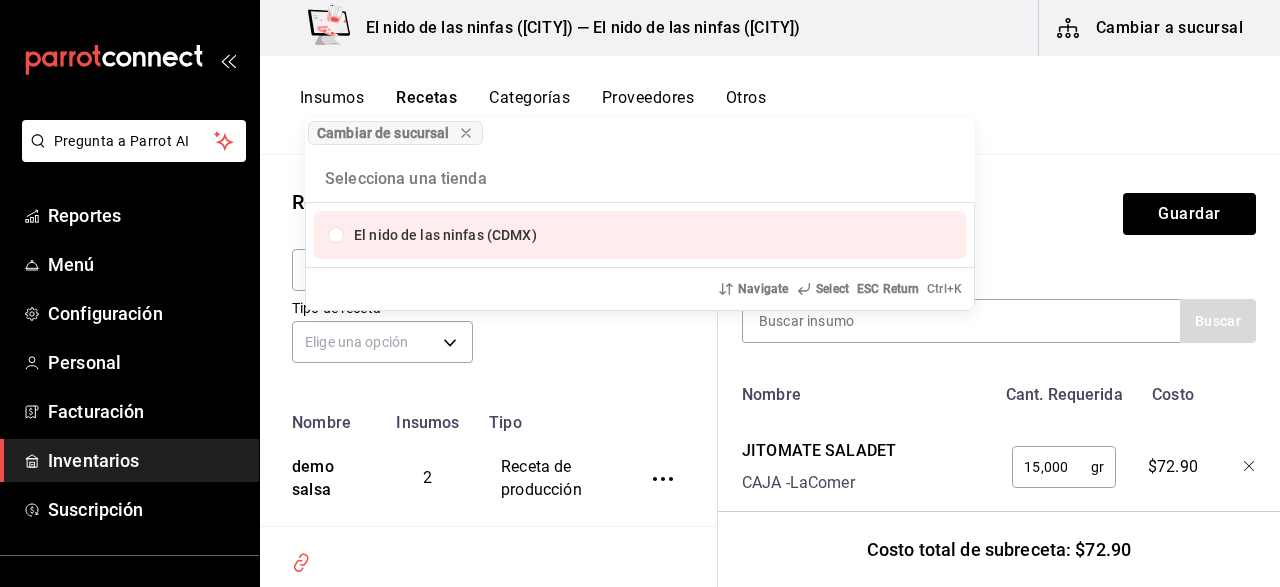 click on "Cambiar de sucursal El nido de las ninfas ([CITY]) Navigate Select ESC Return Ctrl+ K" at bounding box center (640, 293) 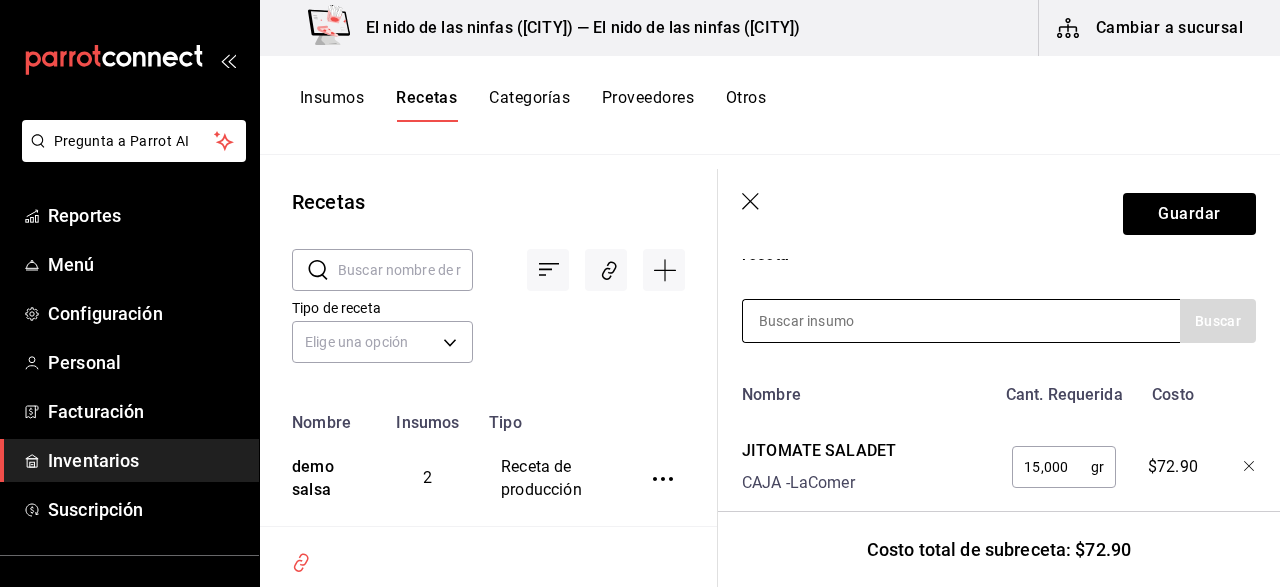 click at bounding box center [961, 321] 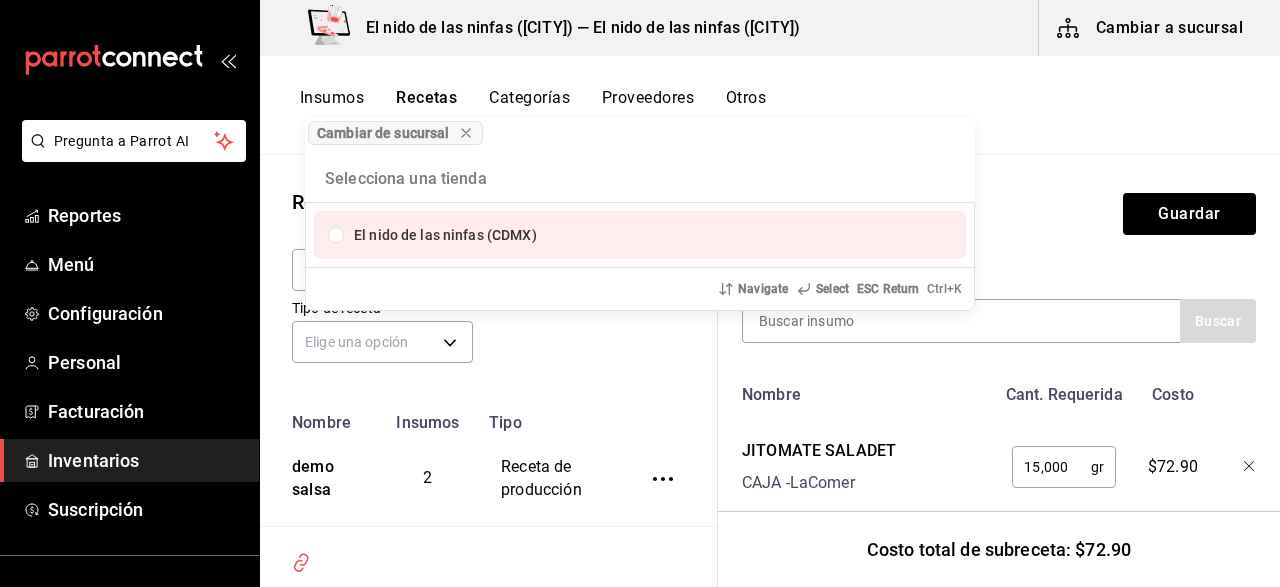 drag, startPoint x: 904, startPoint y: 321, endPoint x: 893, endPoint y: 321, distance: 11 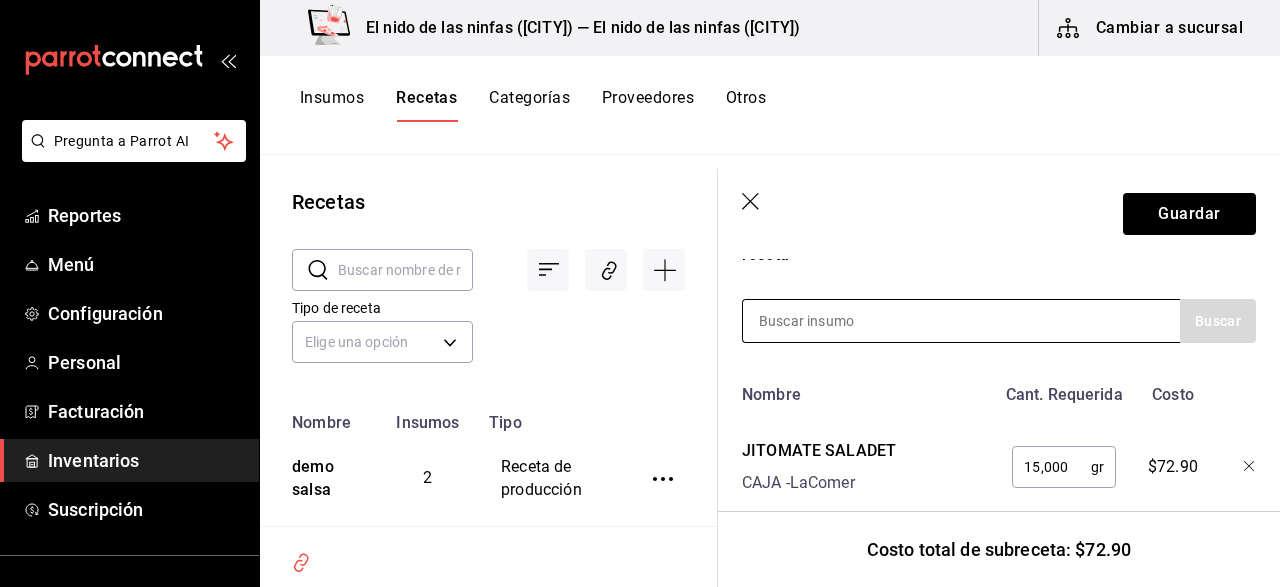 click at bounding box center [843, 321] 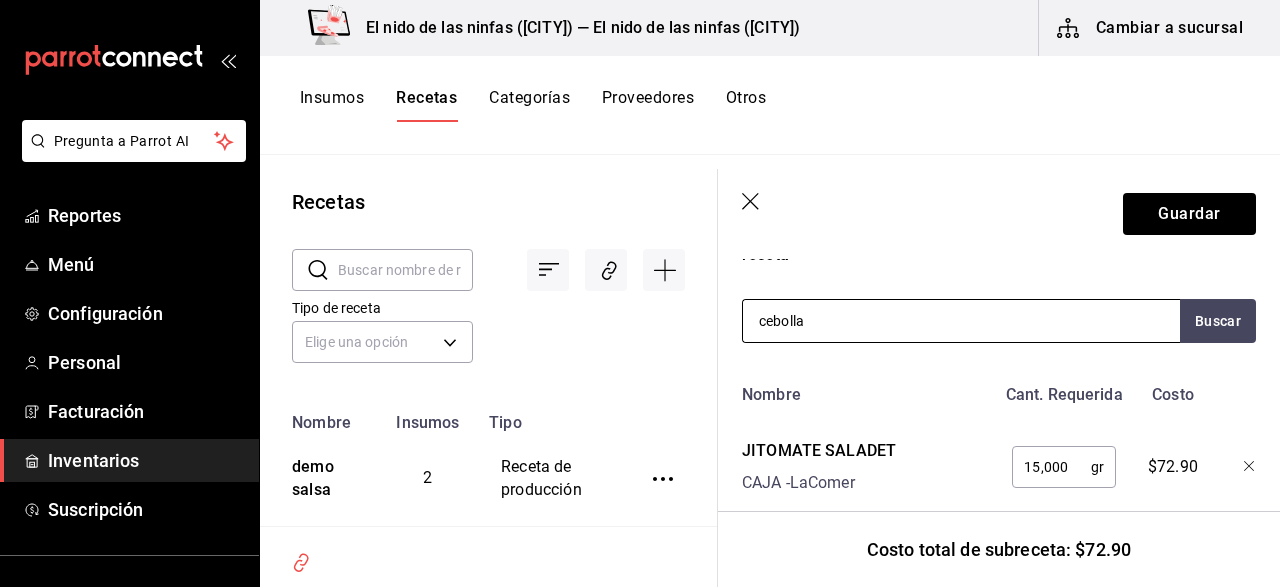 type on "cebolla" 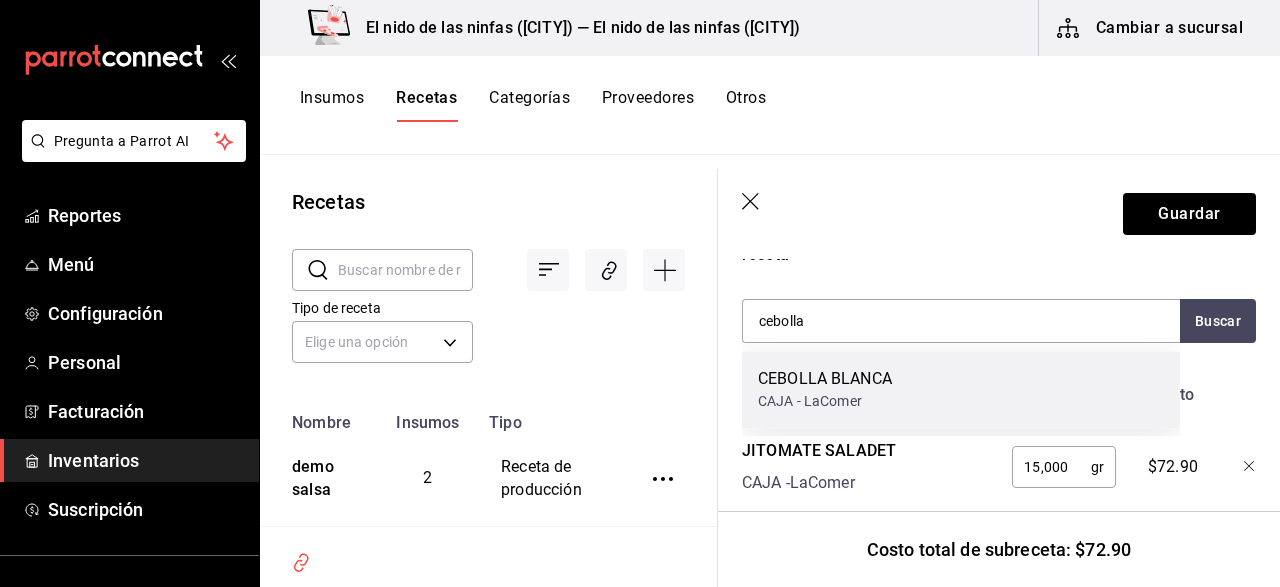 click on "[PRODUCT] [PRODUCT] - [BRAND]" at bounding box center (961, 389) 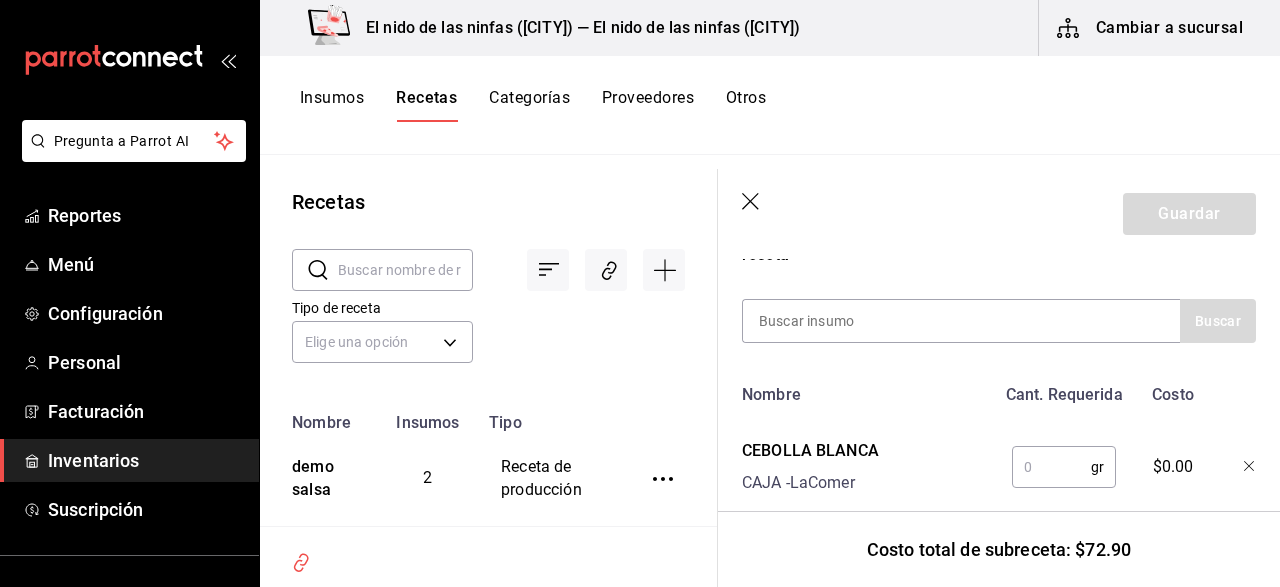 click at bounding box center (1051, 467) 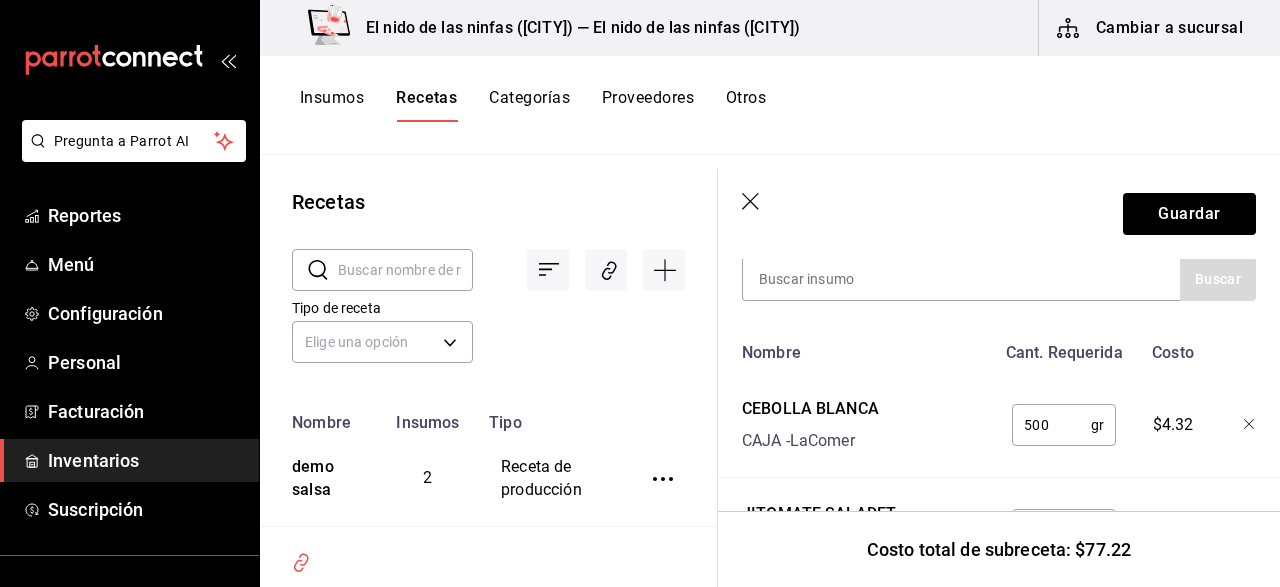 scroll, scrollTop: 242, scrollLeft: 0, axis: vertical 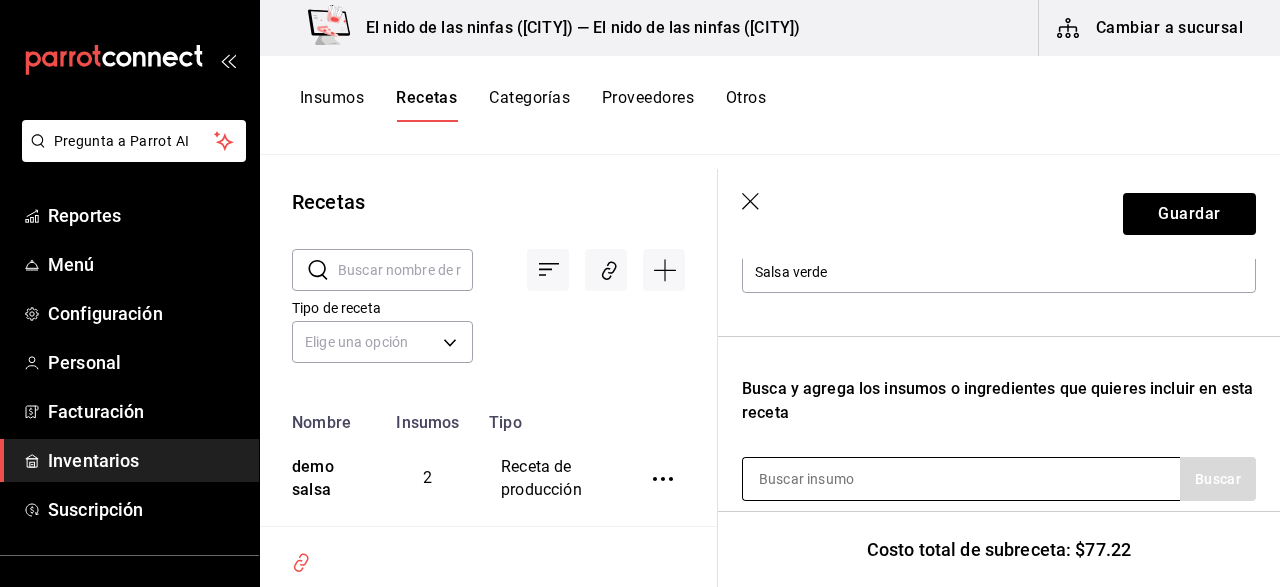 type on "500" 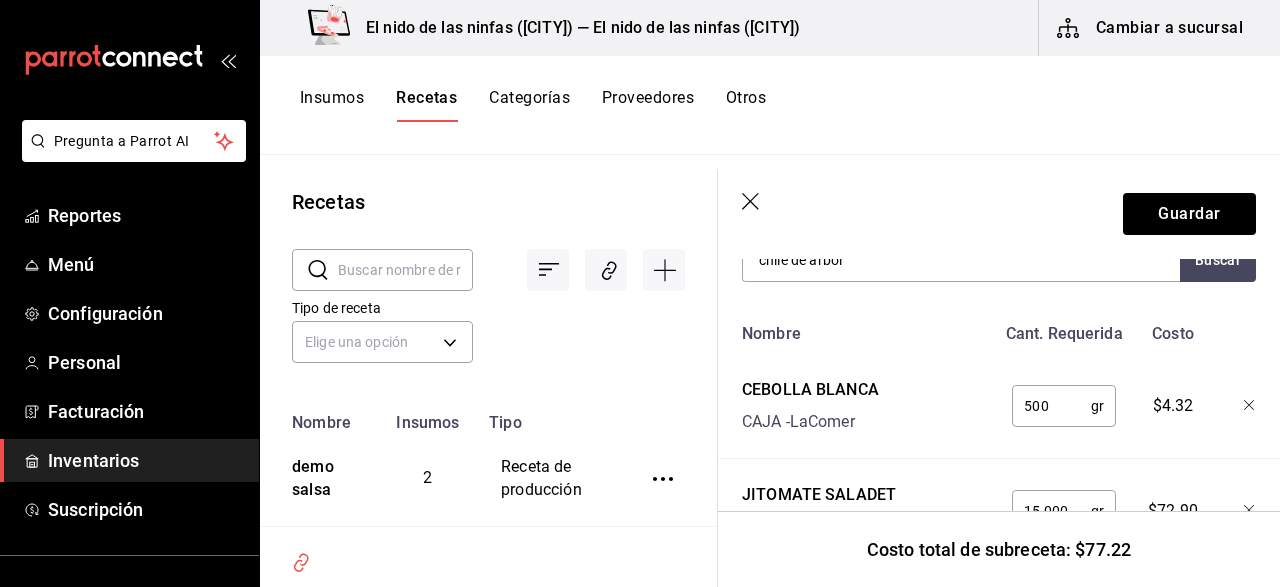 scroll, scrollTop: 442, scrollLeft: 0, axis: vertical 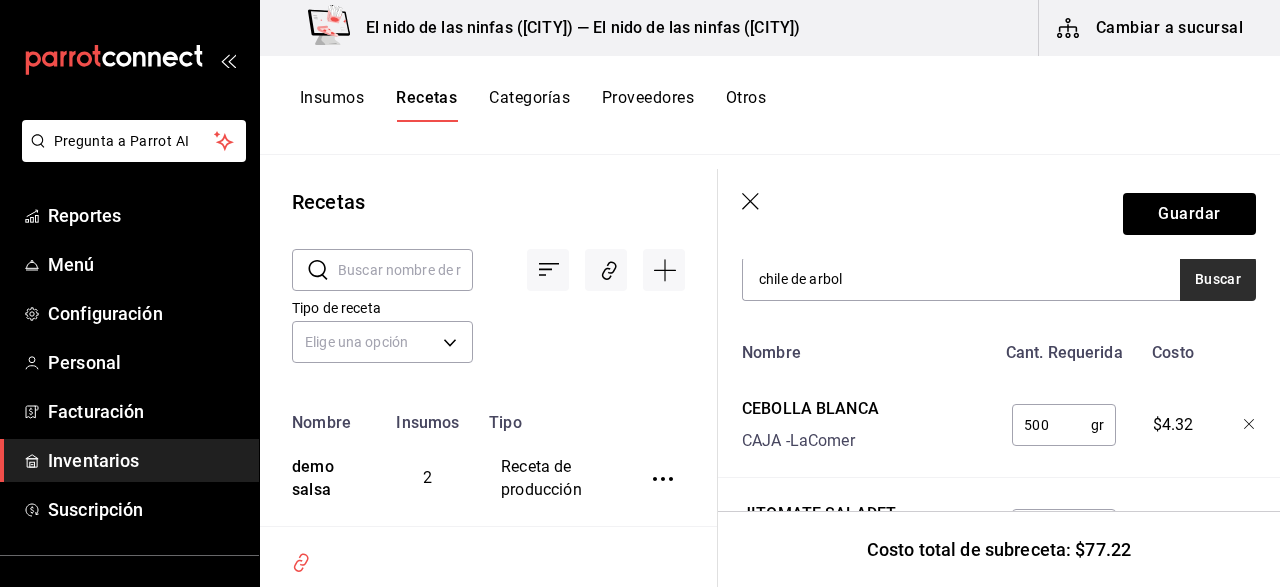 type on "chile de arbol" 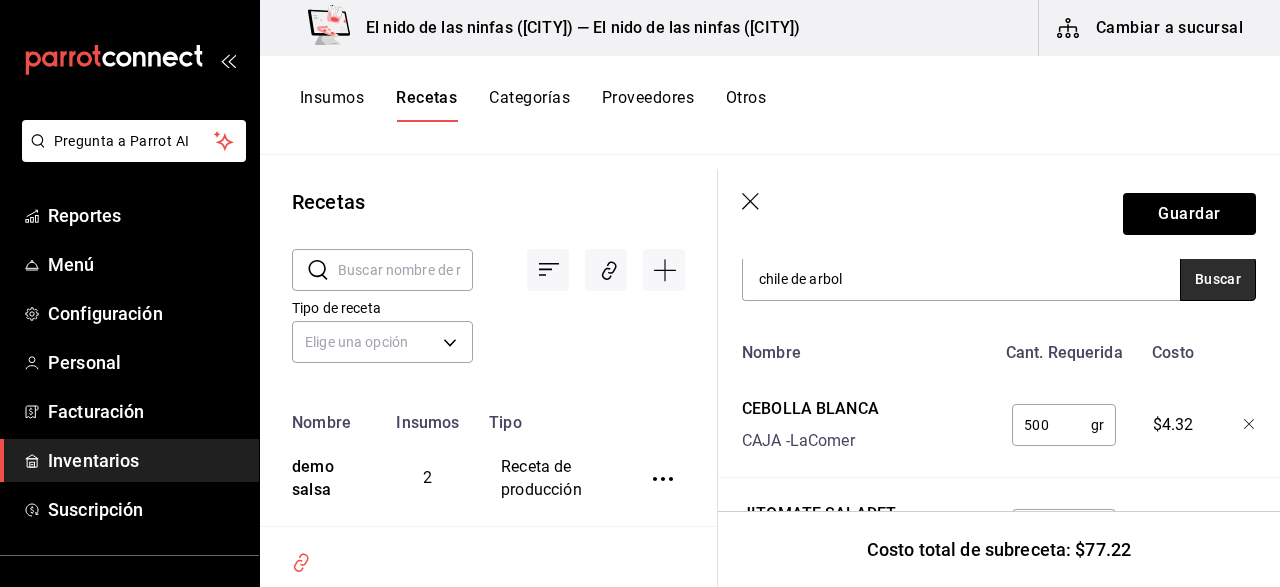 click on "Buscar" at bounding box center (1218, 279) 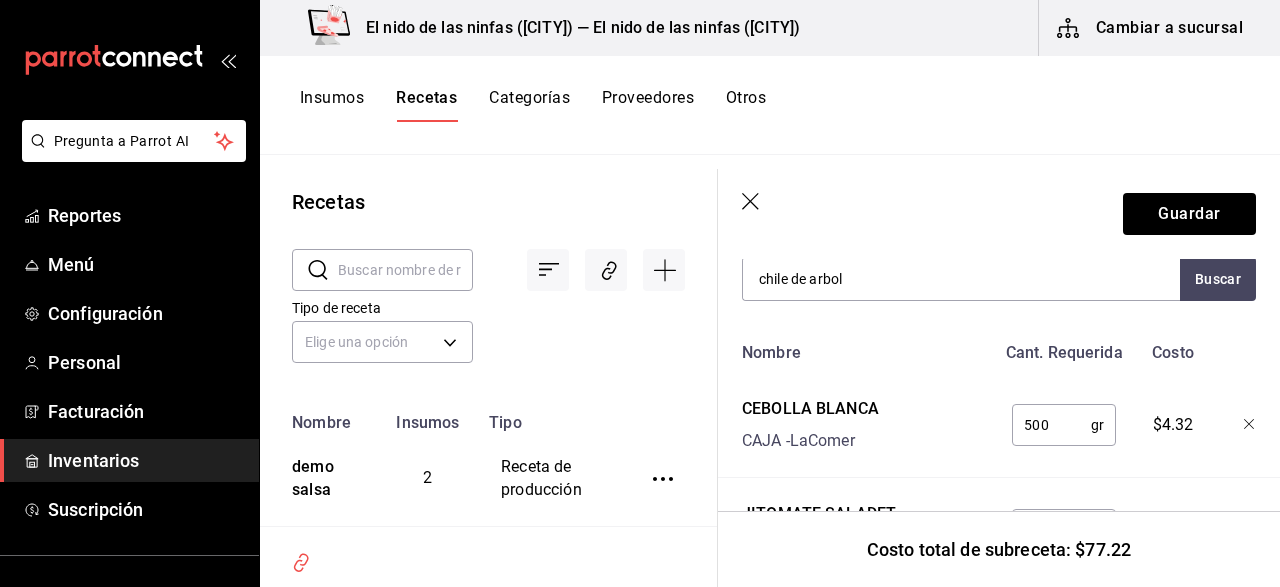 click 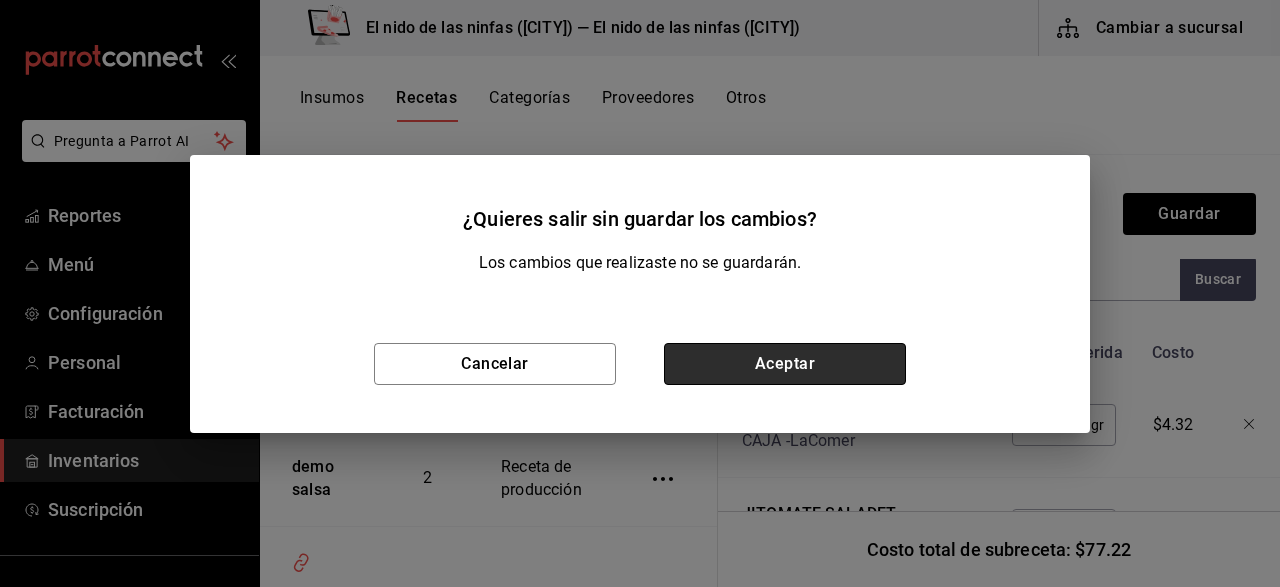 click on "Aceptar" at bounding box center (785, 364) 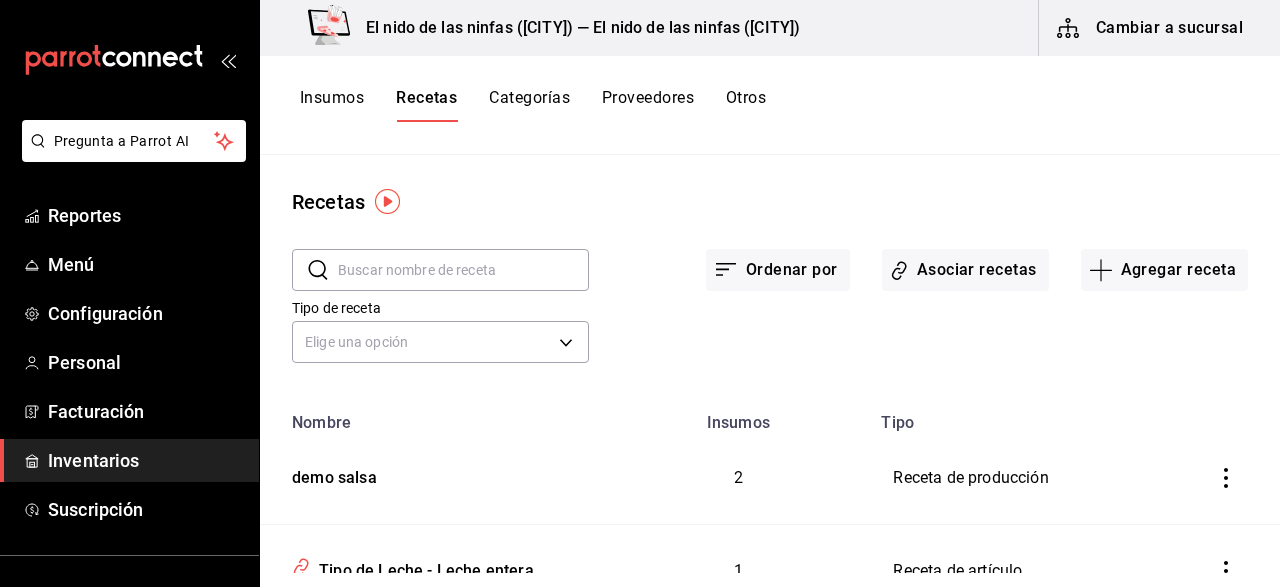 scroll, scrollTop: 0, scrollLeft: 0, axis: both 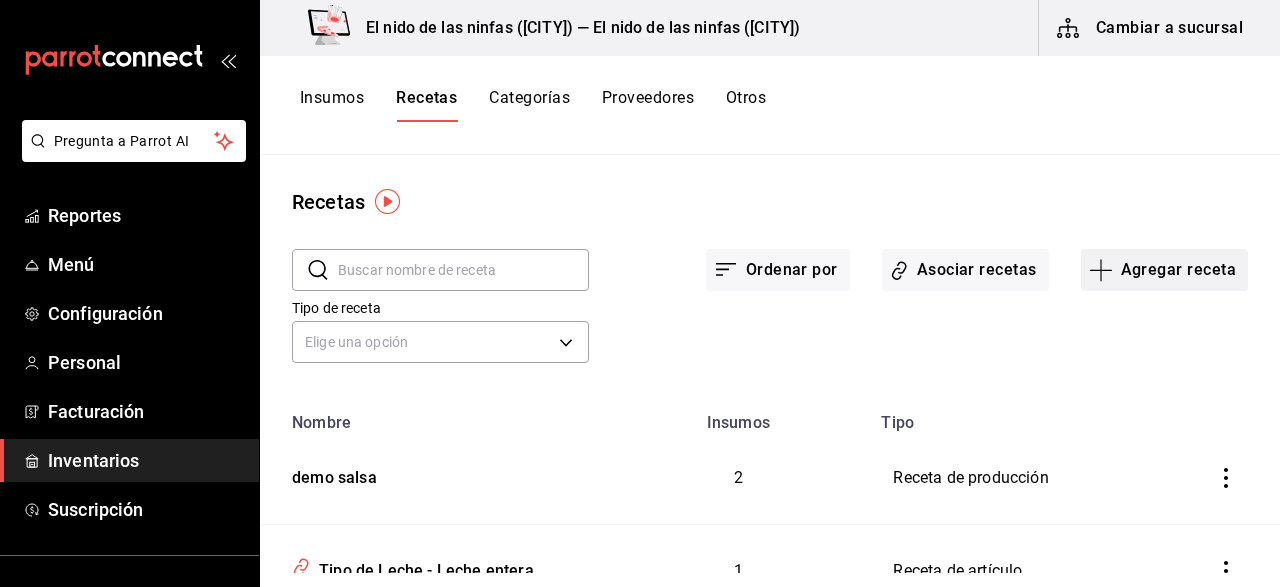 click on "Agregar receta" at bounding box center [1164, 270] 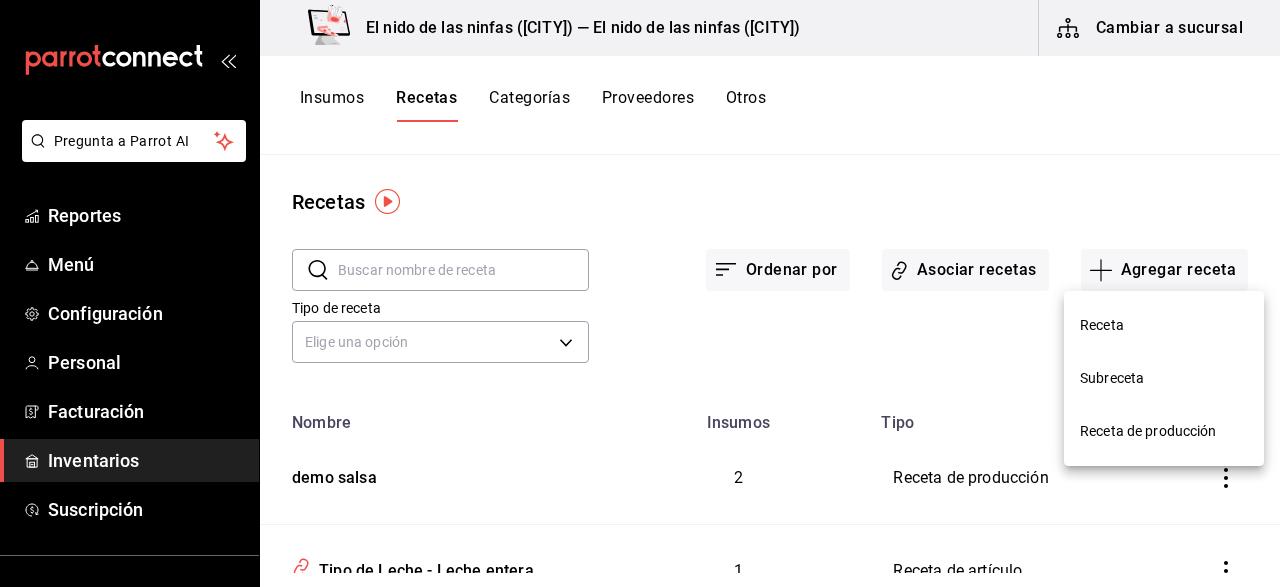 click at bounding box center (640, 293) 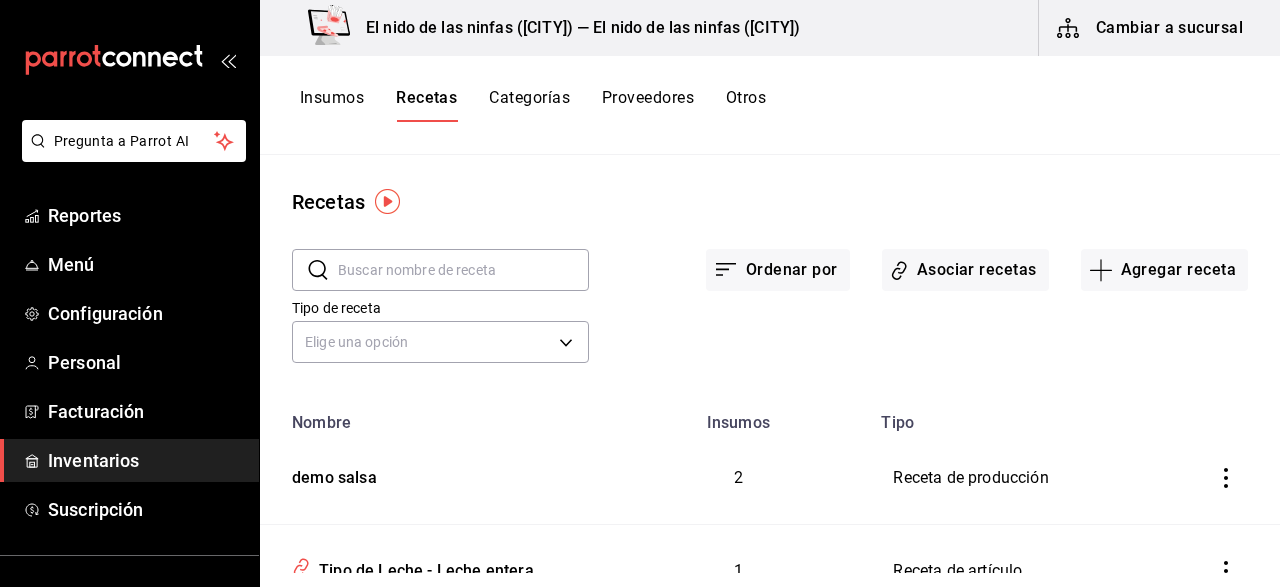 click on "Insumos" at bounding box center (332, 105) 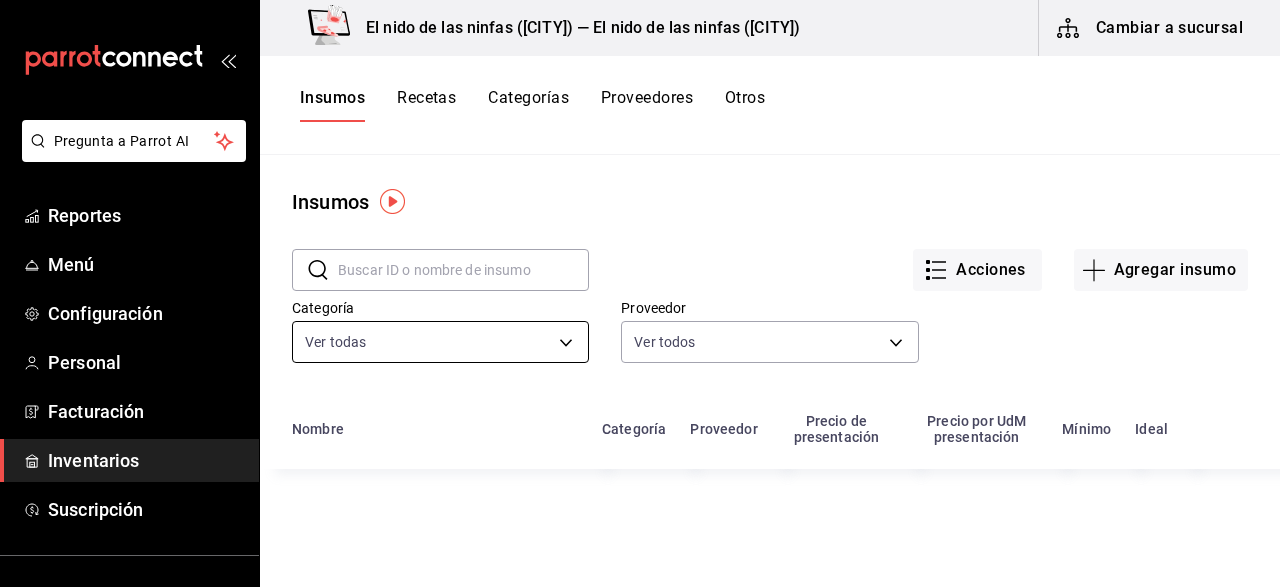 click on "Pregunta a Parrot AI Reportes   Menú   Configuración   Personal   Facturación   Inventarios   Suscripción   Ayuda Recomienda Parrot   [FIRST] [LAST]   Sugerir nueva función   El nido de las ninfas ([CITY]) — El nido de las ninfas ([CITY]) Cambiar a sucursal Insumos Recetas Categorías Proveedores Otros Insumos ​ ​ Acciones Agregar insumo Categoría Ver todas Proveedor Ver todos Nombre Categoría Proveedor Precio de presentación Precio por UdM presentación Mínimo Ideal GANA 1 MES GRATIS EN TU SUSCRIPCIÓN AQUÍ ¿Recuerdas cómo empezó tu restaurante?
Hoy puedes ayudar a un colega a tener el mismo cambio que tú viviste.
Recomienda Parrot directamente desde tu Portal Administrador.
Es fácil y rápido.
🎁 Por cada restaurante que se una, ganas 1 mes gratis. Ver video tutorial Ir a video Ver video tutorial Ir a video Ver video tutorial Ir a video Pregunta a Parrot AI Reportes   Menú   Configuración   Personal   Facturación   Inventarios   Suscripción   Ayuda Recomienda Parrot   [FIRST] [LAST]" at bounding box center (640, 286) 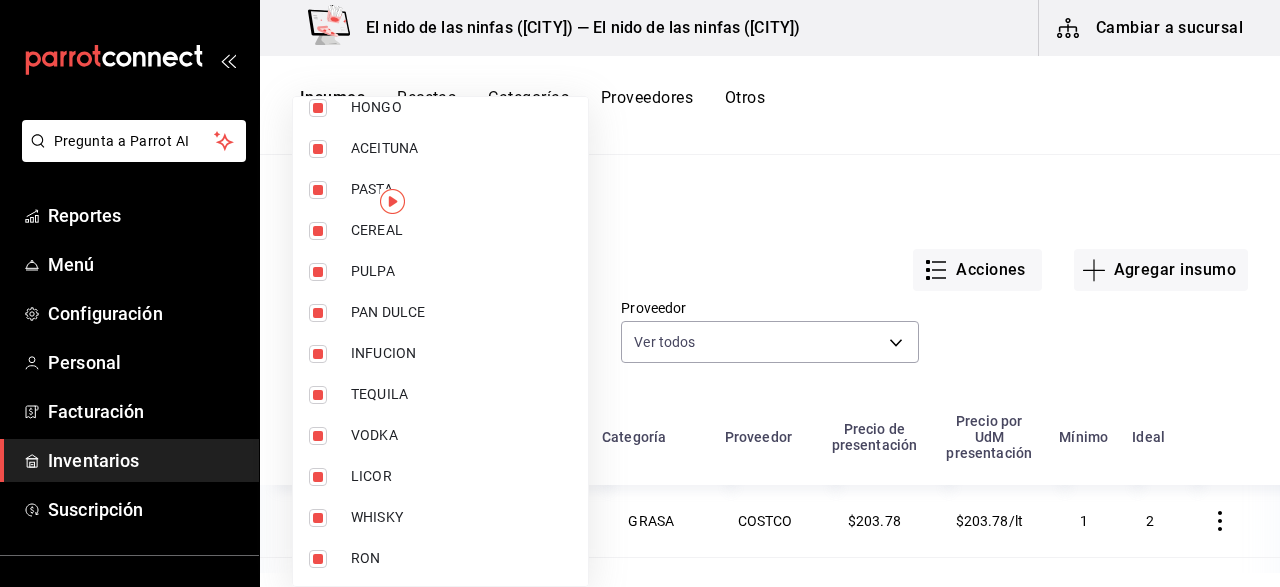 scroll, scrollTop: 1646, scrollLeft: 0, axis: vertical 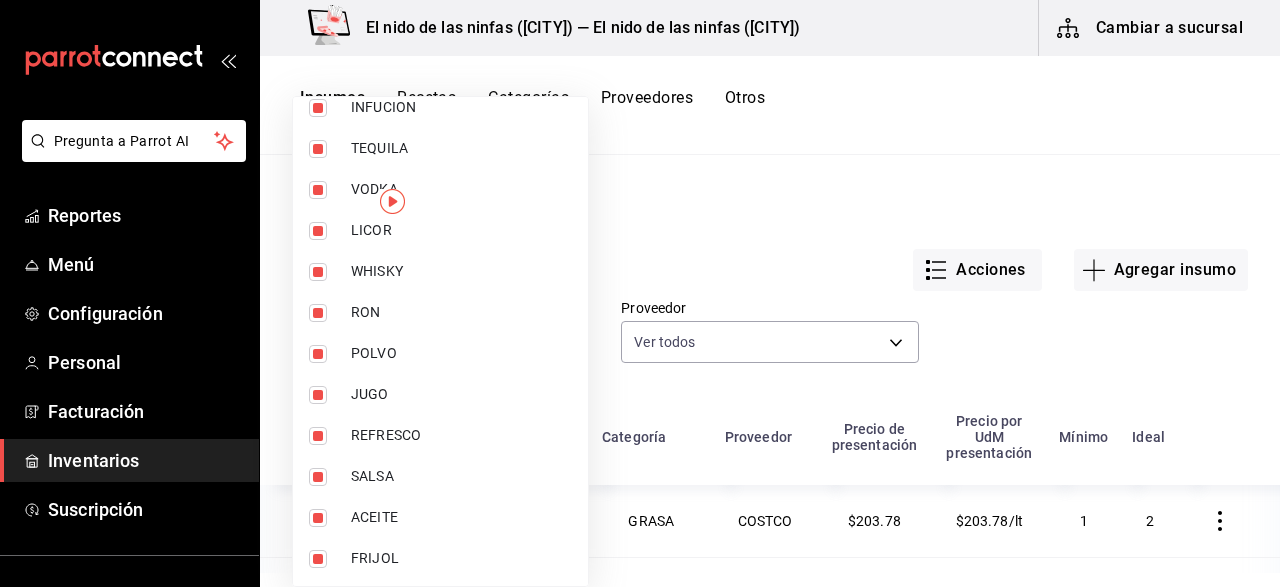 click at bounding box center (640, 293) 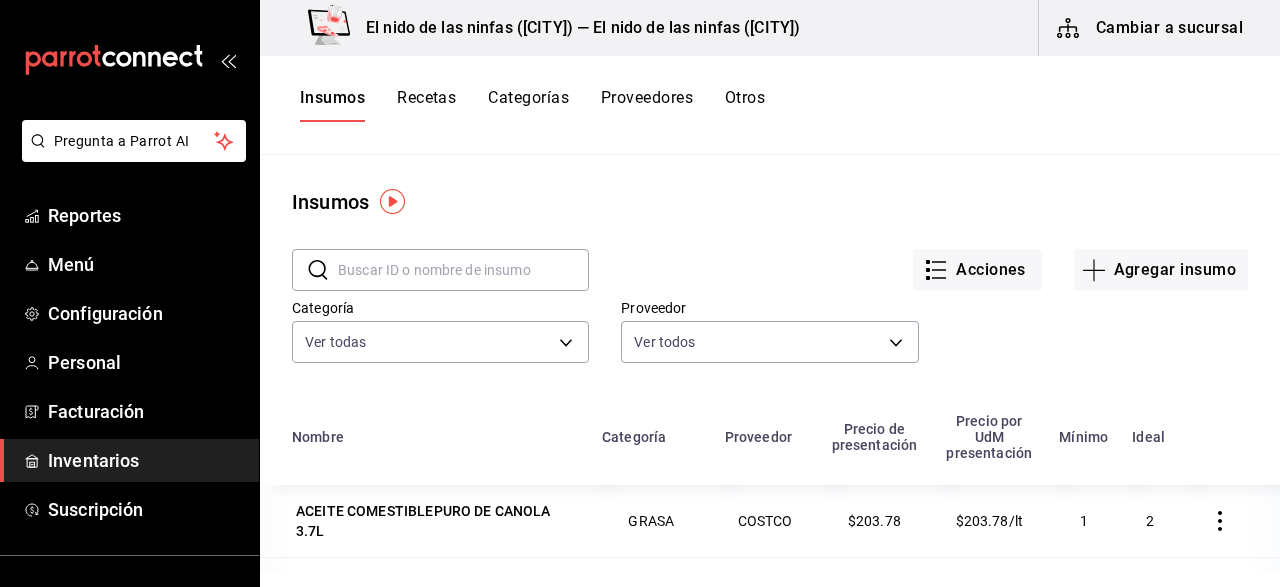 click at bounding box center [463, 270] 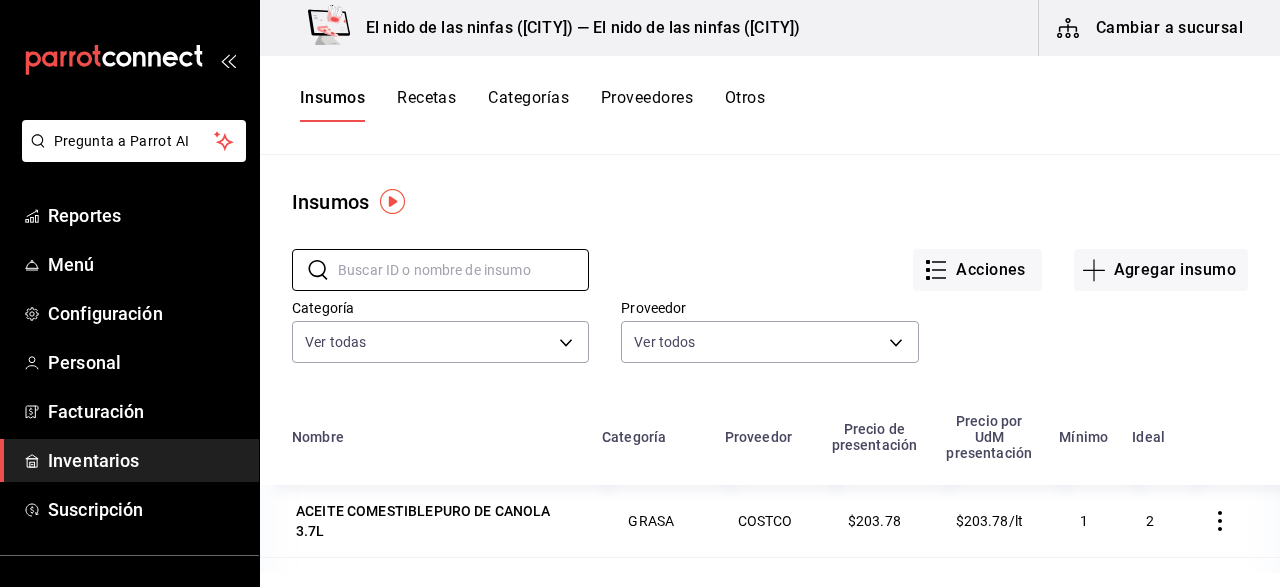click on "Agregar insumo" at bounding box center [1161, 270] 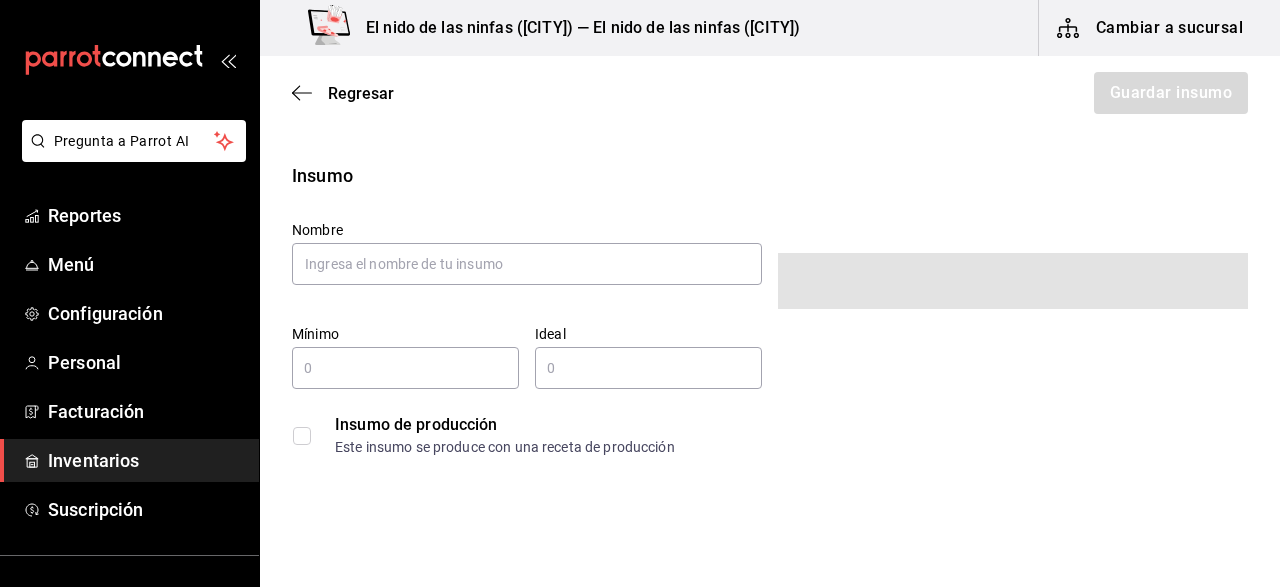 type on "$0.00" 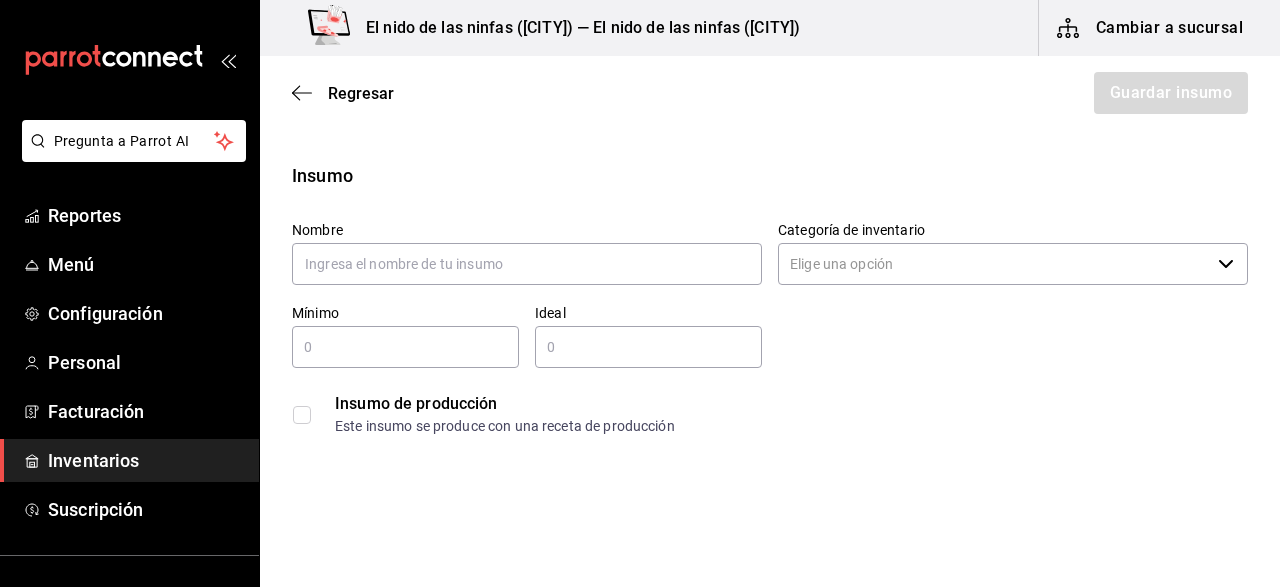 click on "Nombre" at bounding box center (527, 254) 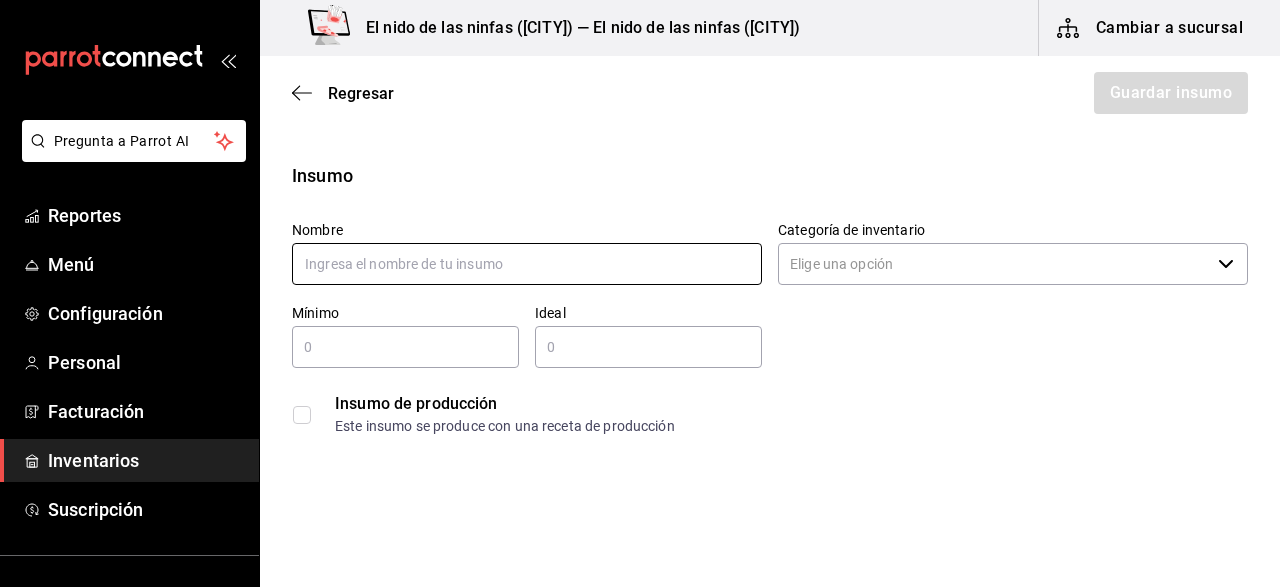 click at bounding box center [527, 264] 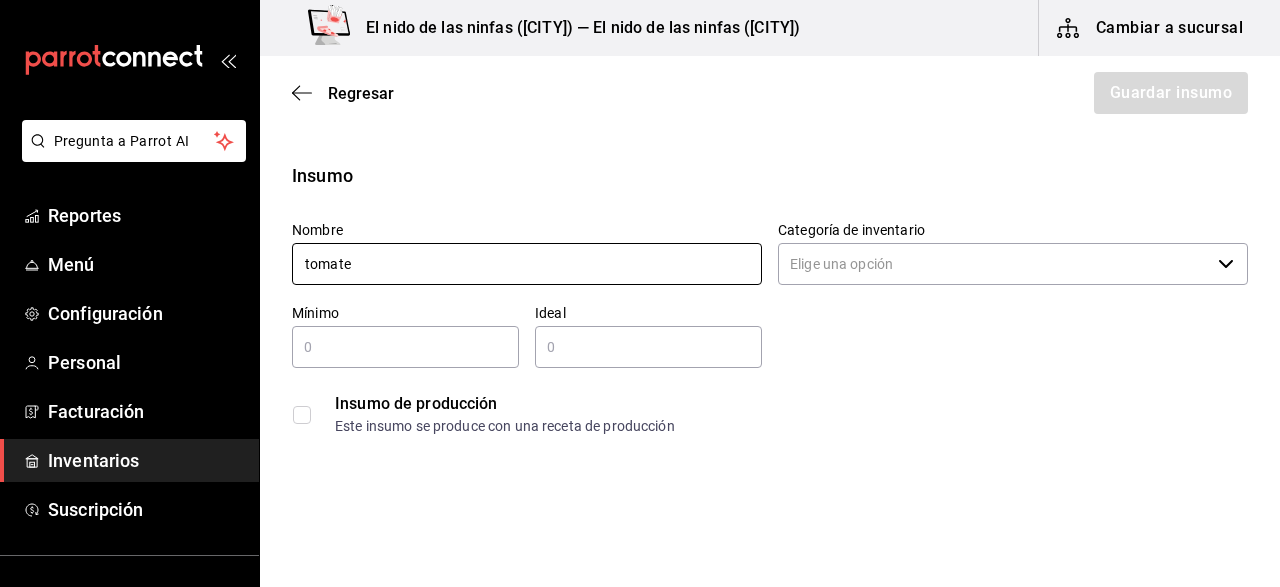 type on "tomate" 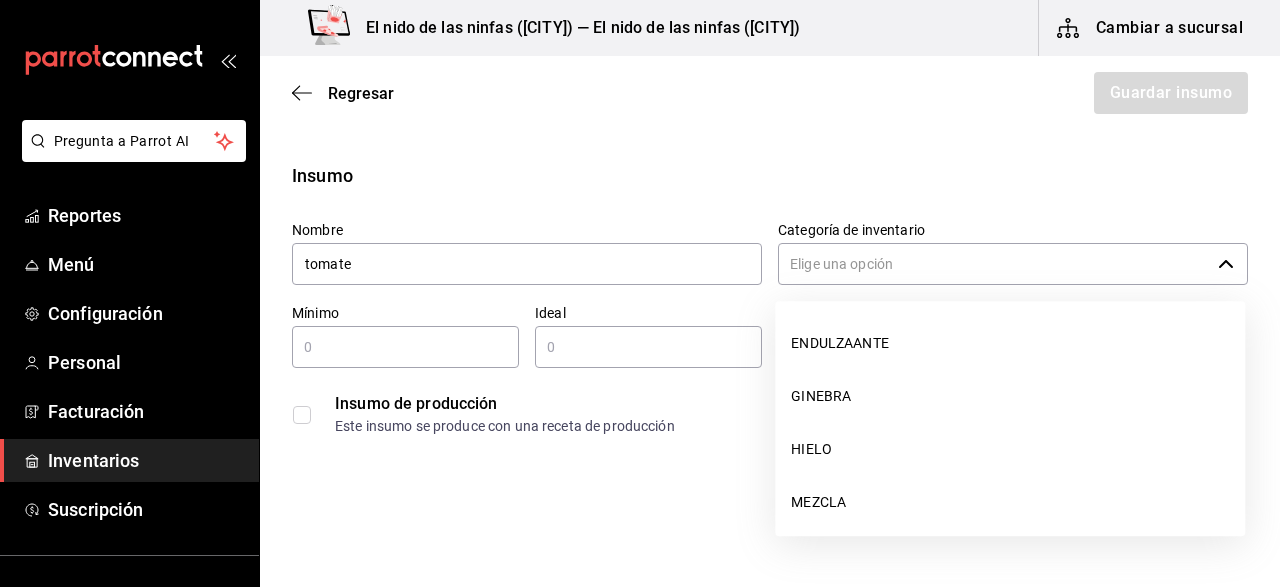 click on "Categoría de inventario" at bounding box center (994, 264) 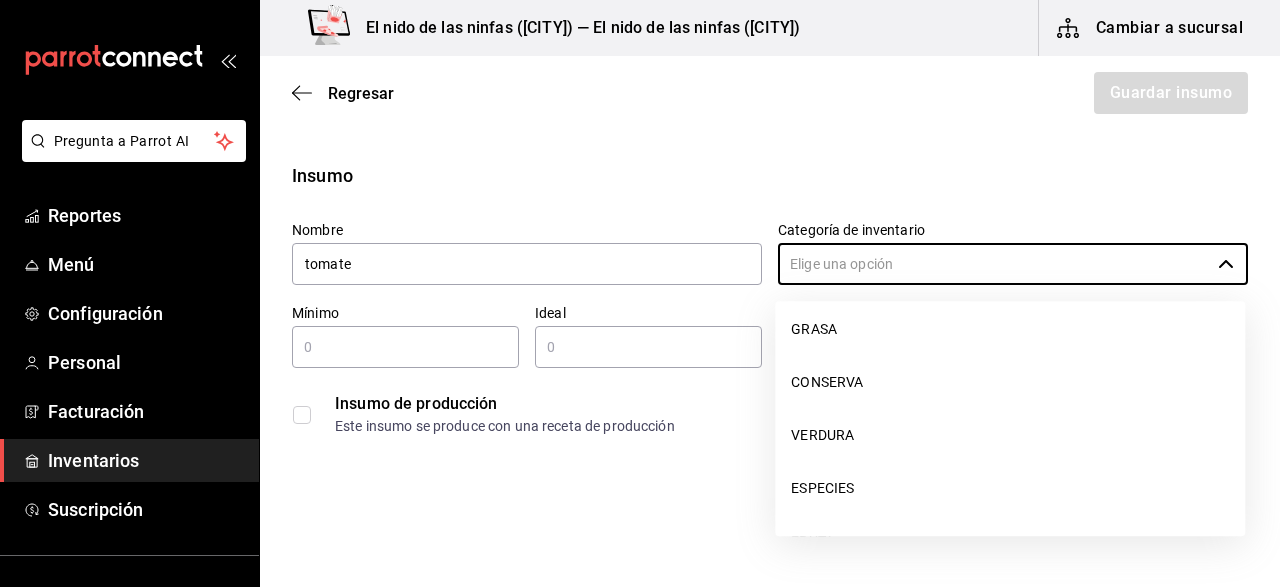 scroll, scrollTop: 1508, scrollLeft: 0, axis: vertical 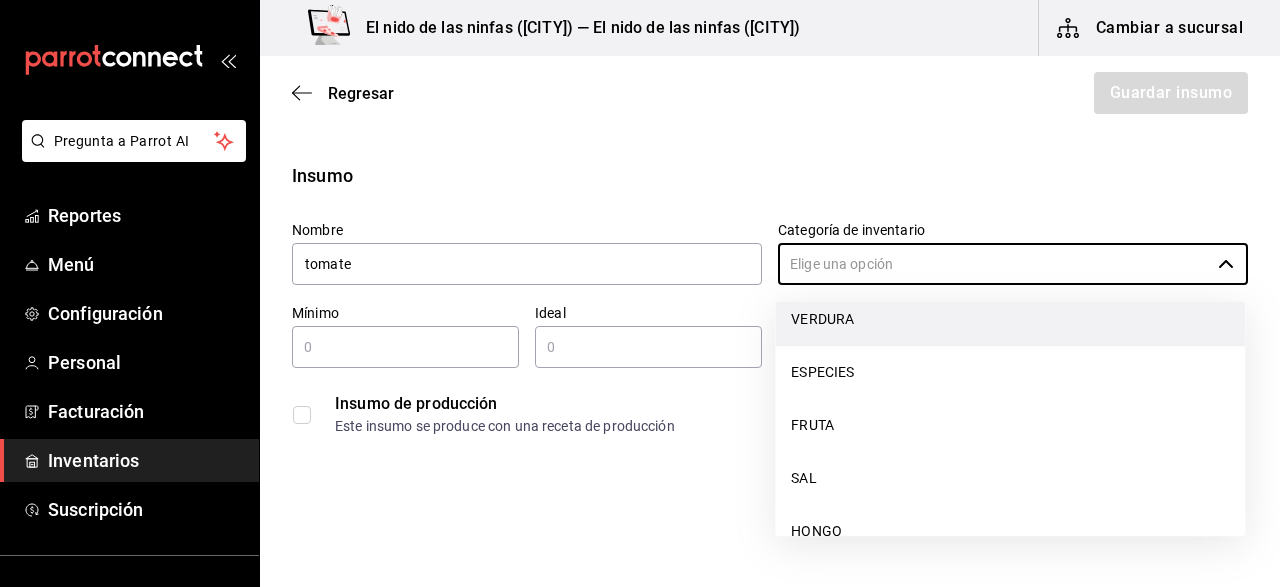 click on "VERDURA" at bounding box center (1010, 319) 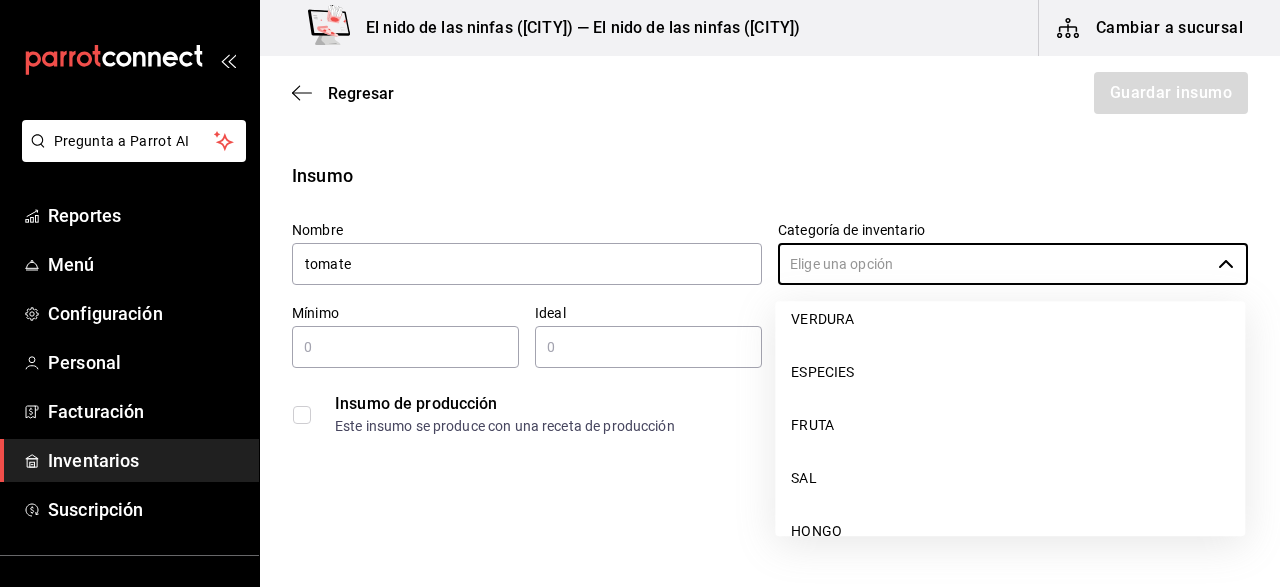 type on "VERDURA" 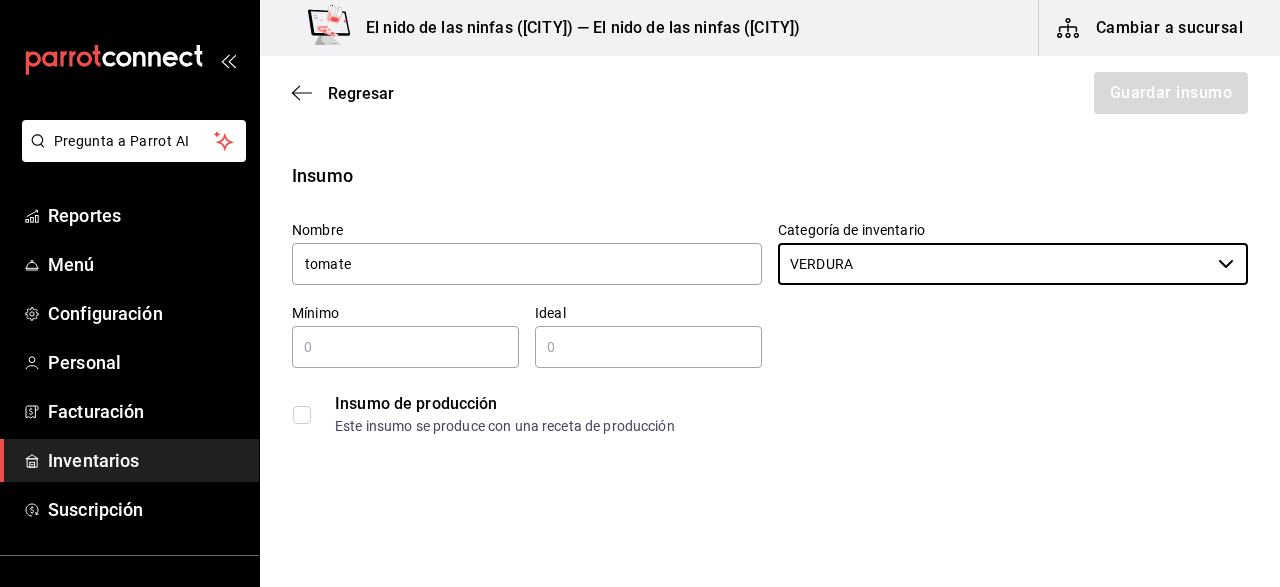 click at bounding box center (405, 347) 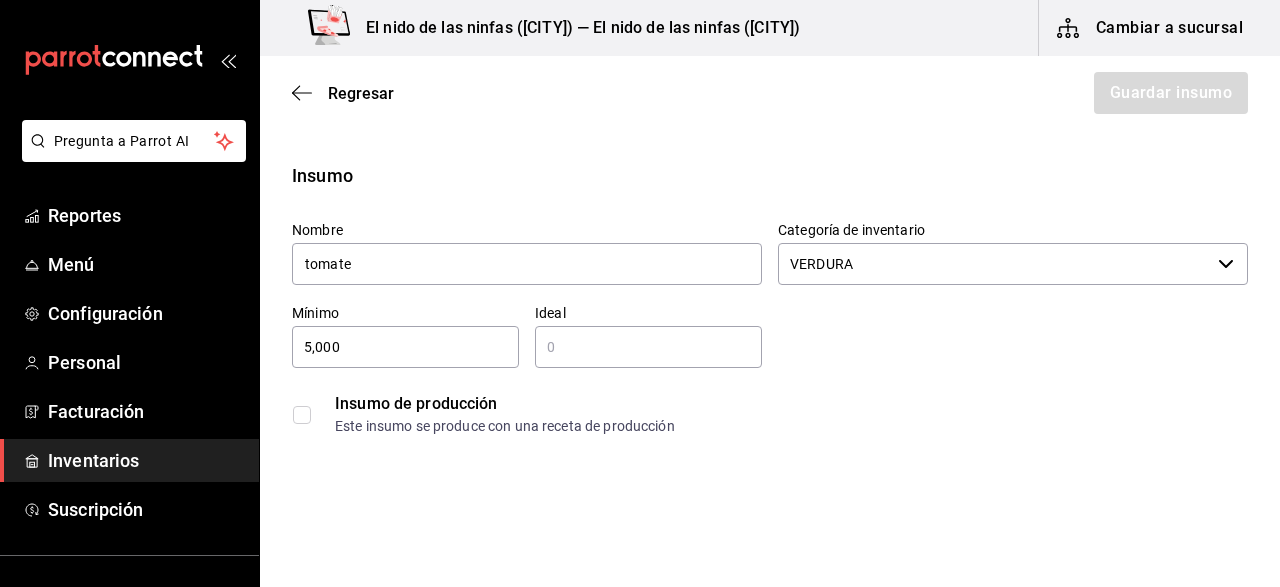 type on "5,000" 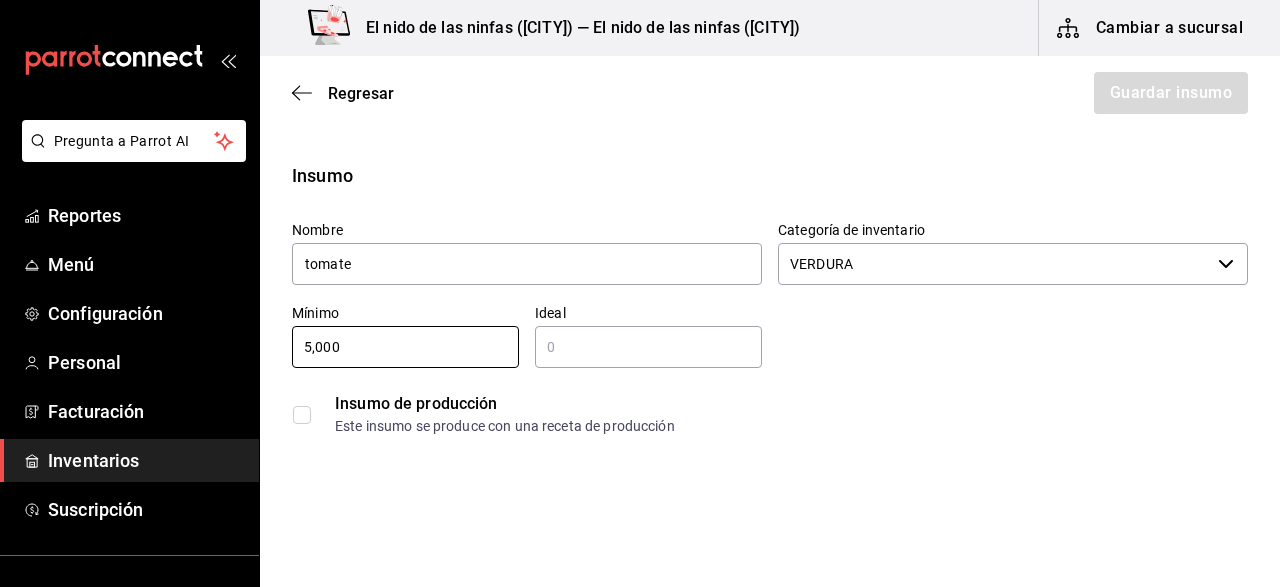click at bounding box center (302, 415) 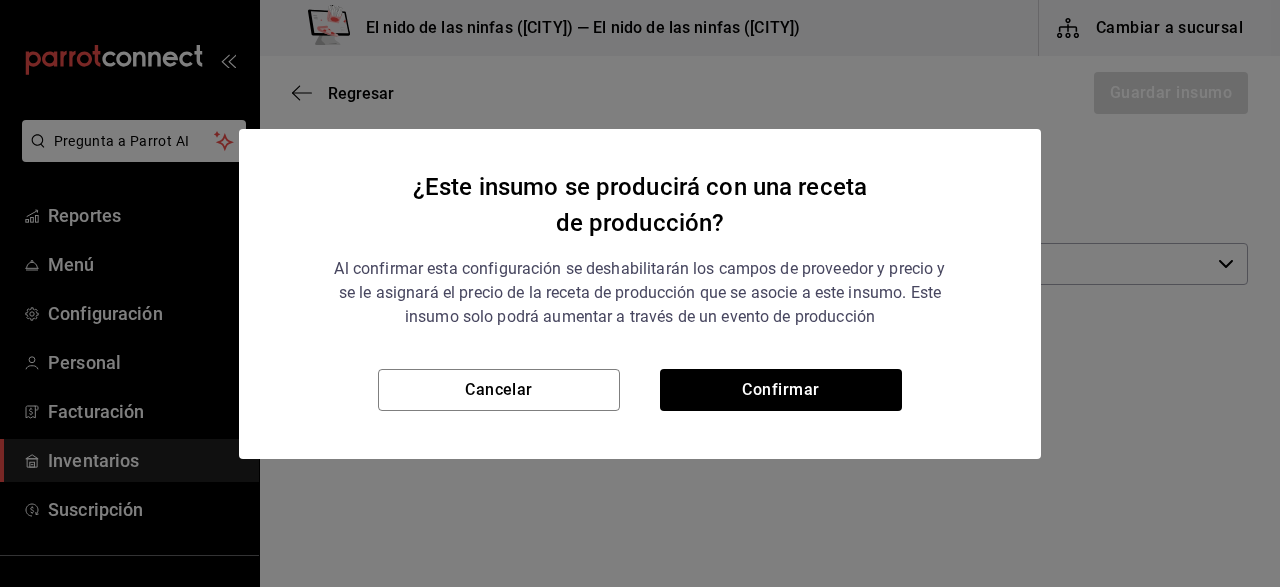 click on "¿Este insumo se producirá con una receta
de producción? Al confirmar esta configuración se deshabilitarán los campos de proveedor y precio y
se le asignará el precio de la receta de producción que se asocie a este insumo. Este
insumo solo podrá aumentar a través de un evento de producción Cancelar Confirmar" at bounding box center (640, 293) 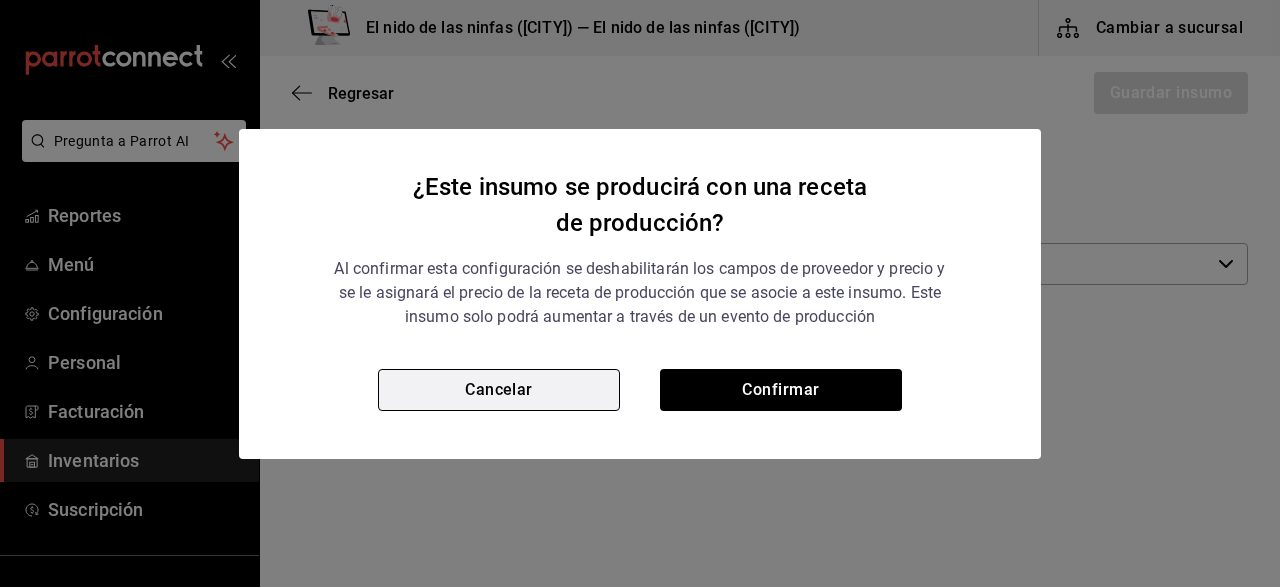 click on "Cancelar" at bounding box center [499, 390] 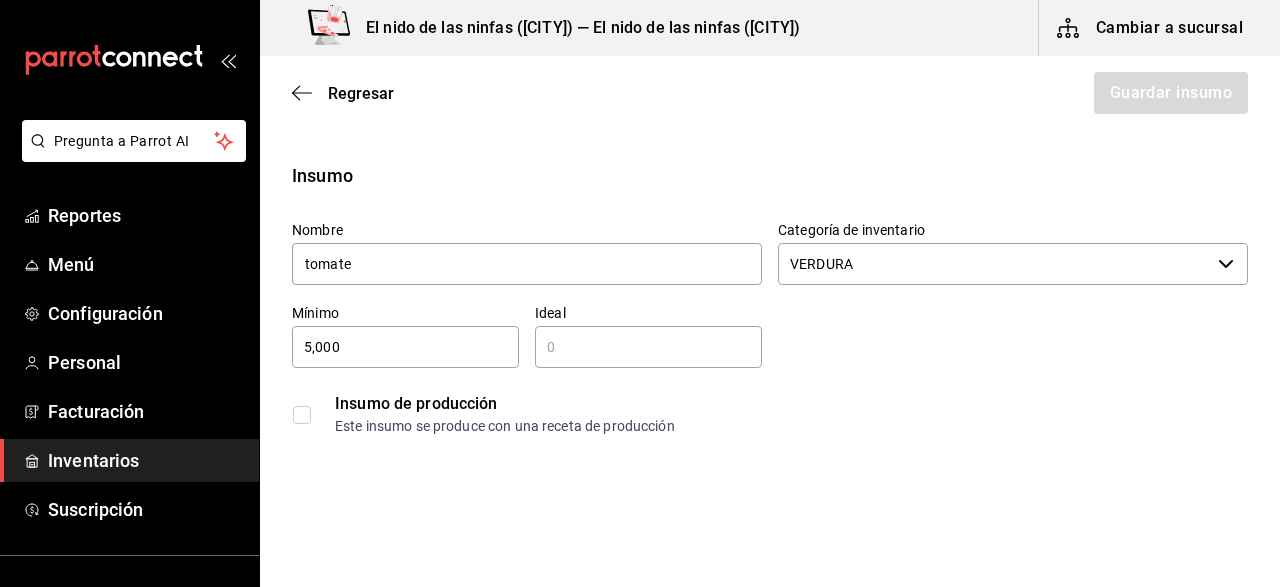 click at bounding box center (648, 347) 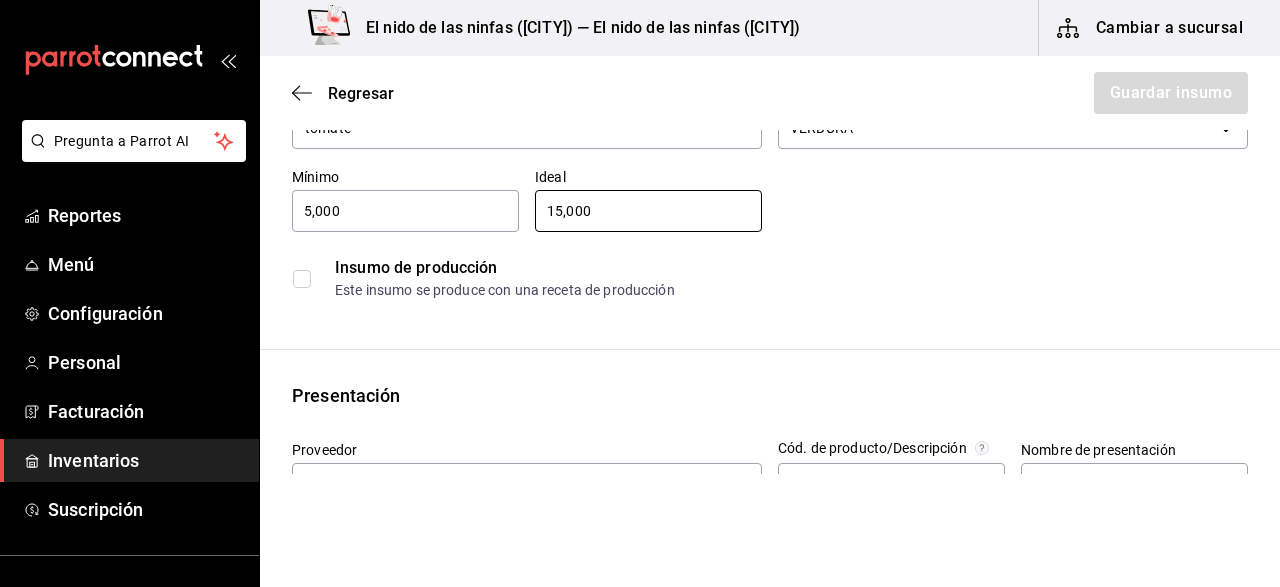 scroll, scrollTop: 100, scrollLeft: 0, axis: vertical 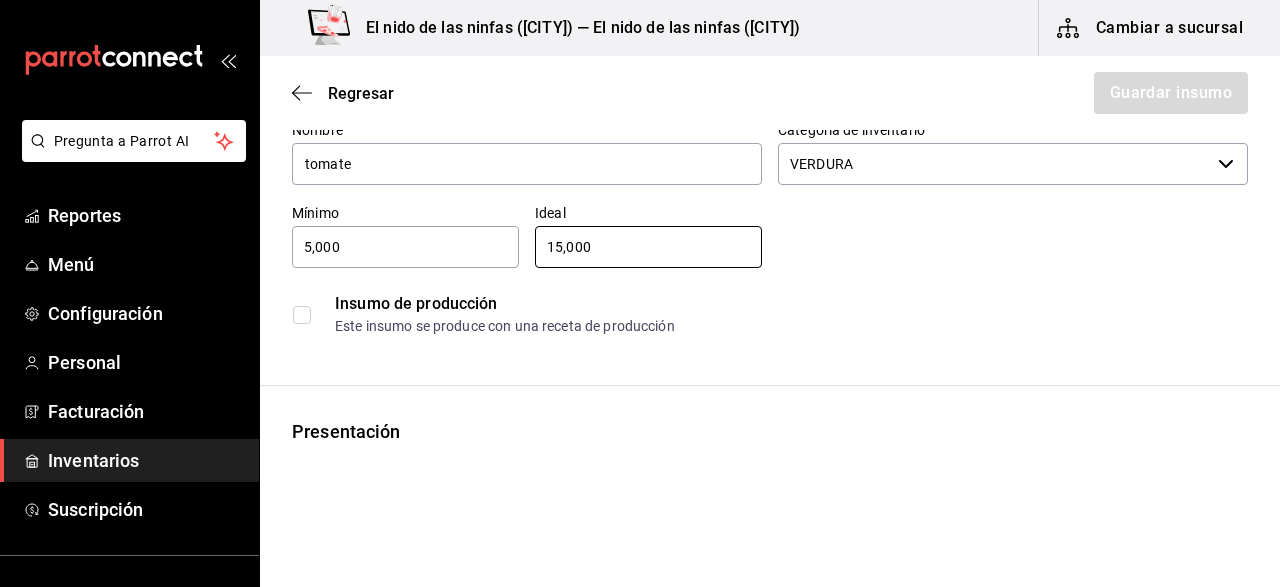 type on "15,000" 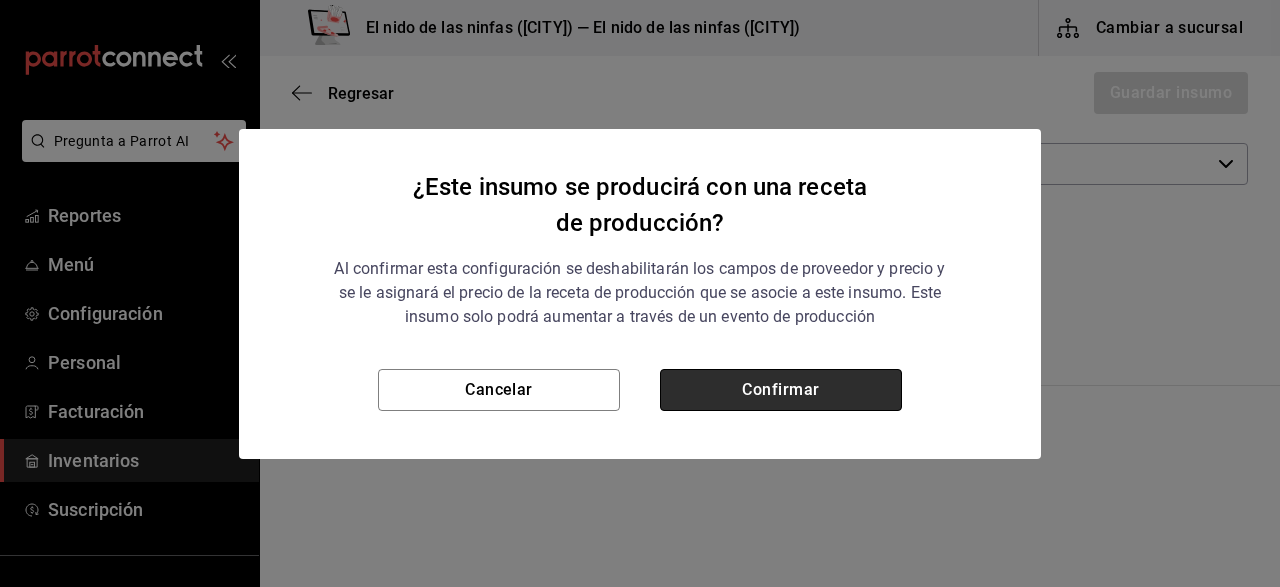 click on "Confirmar" at bounding box center [781, 390] 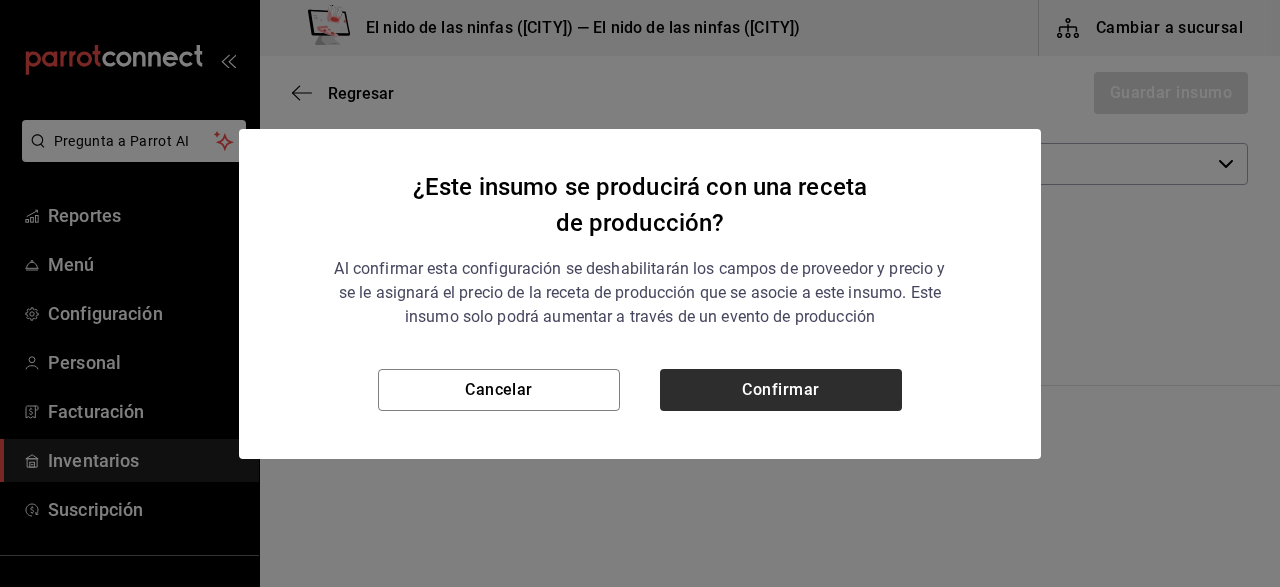 checkbox on "true" 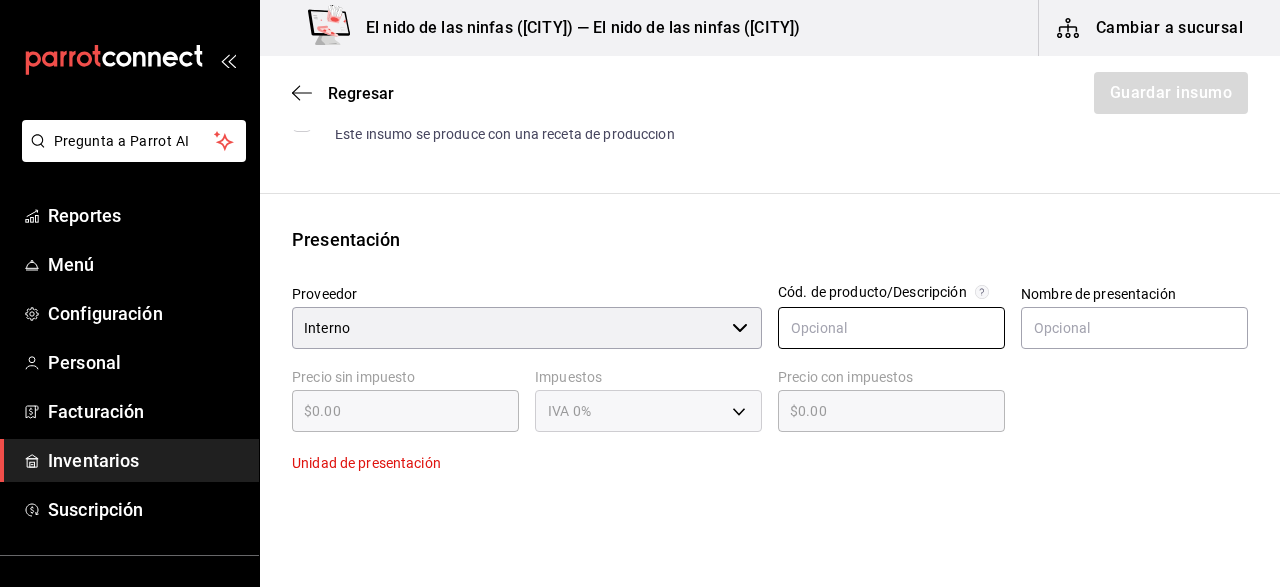 scroll, scrollTop: 300, scrollLeft: 0, axis: vertical 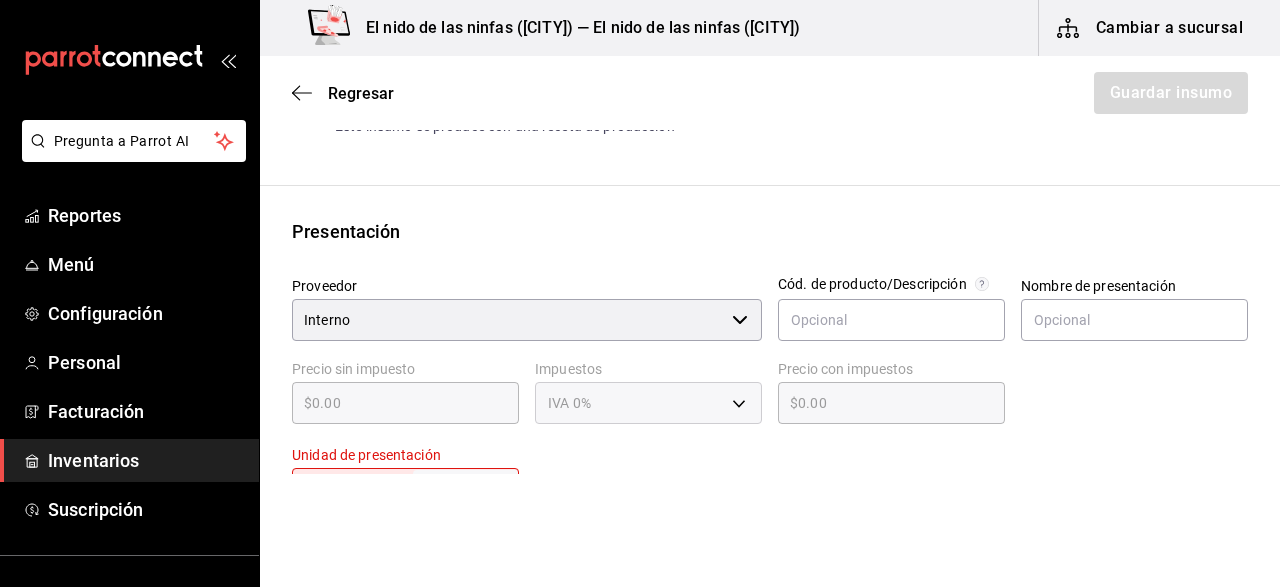 click on "Interno" at bounding box center [508, 320] 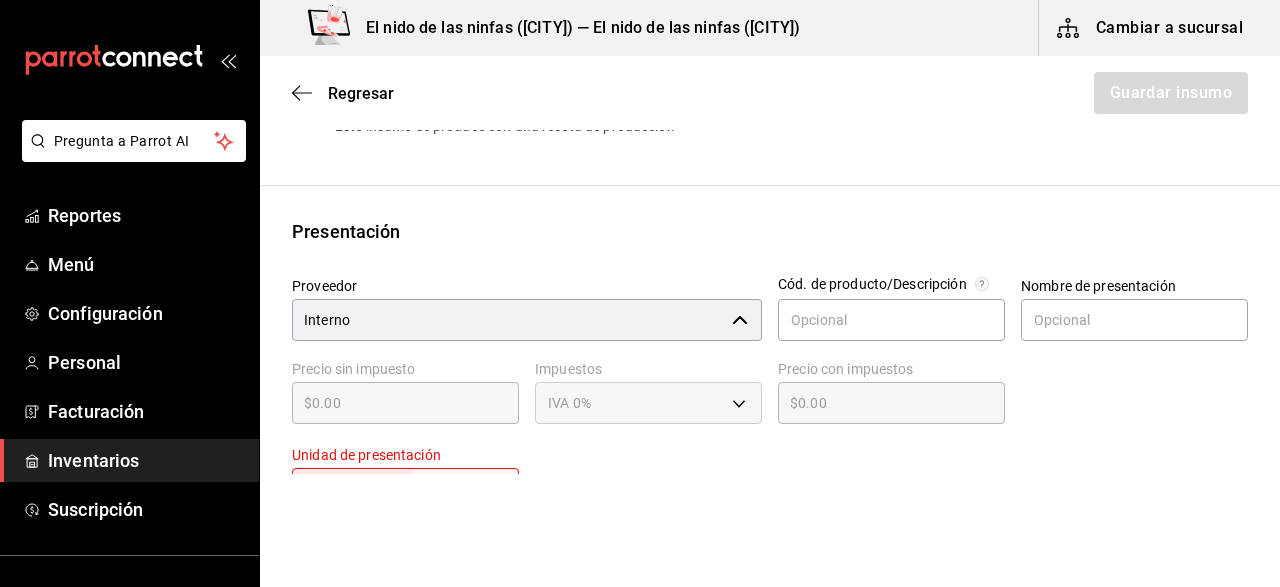 click on "Interno ​" at bounding box center [527, 320] 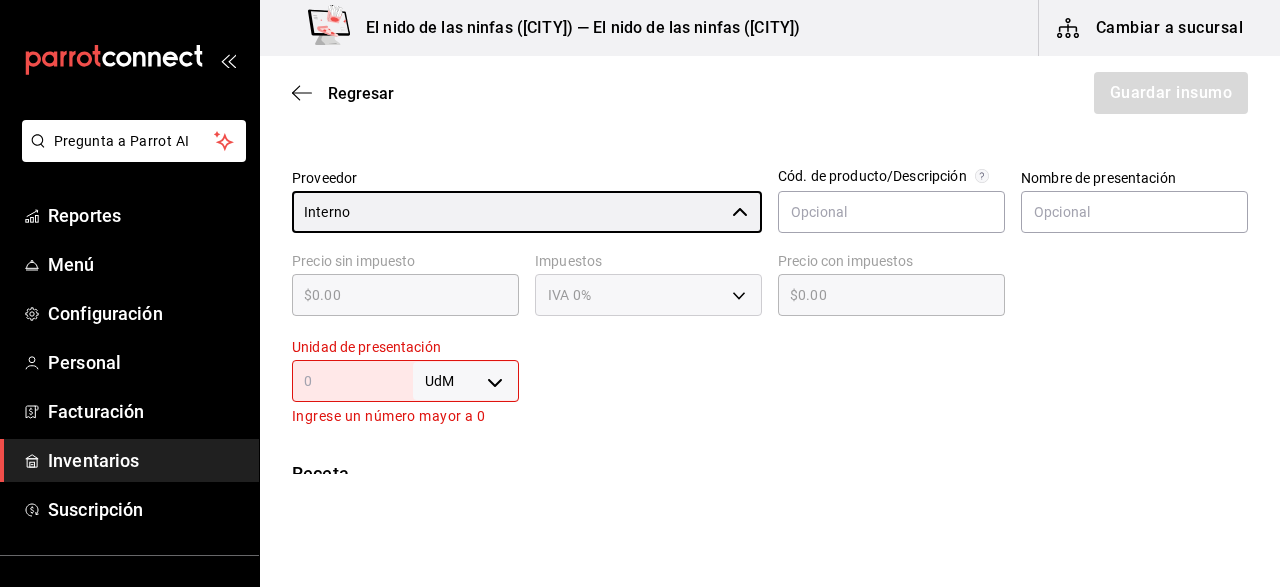 scroll, scrollTop: 400, scrollLeft: 0, axis: vertical 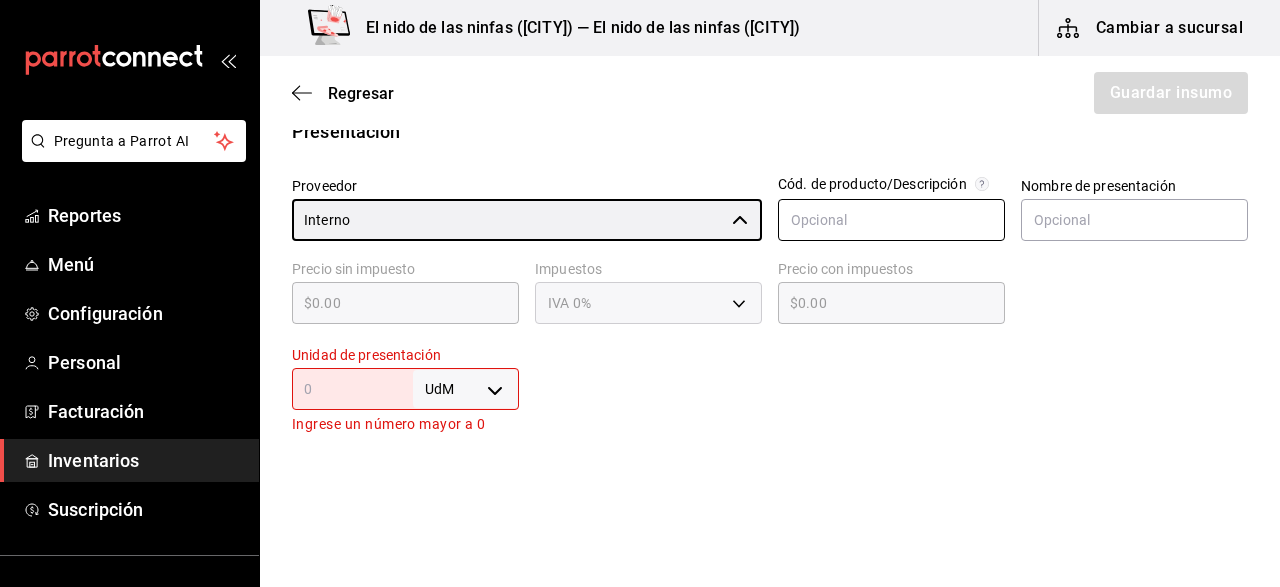 click at bounding box center (891, 220) 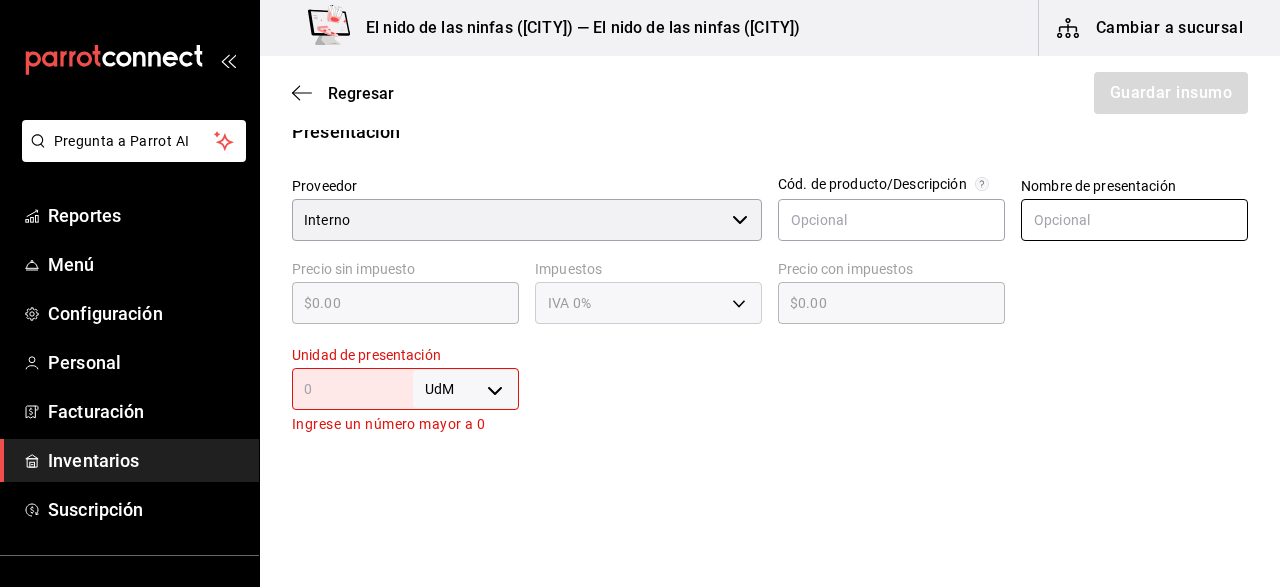click at bounding box center [1134, 220] 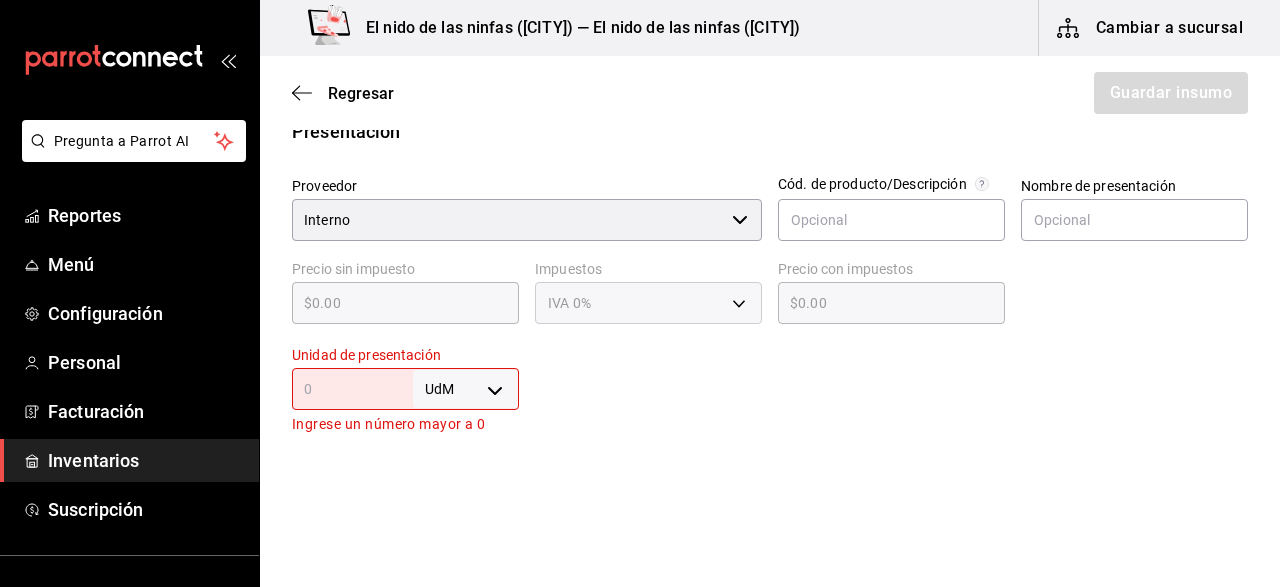 click at bounding box center [352, 389] 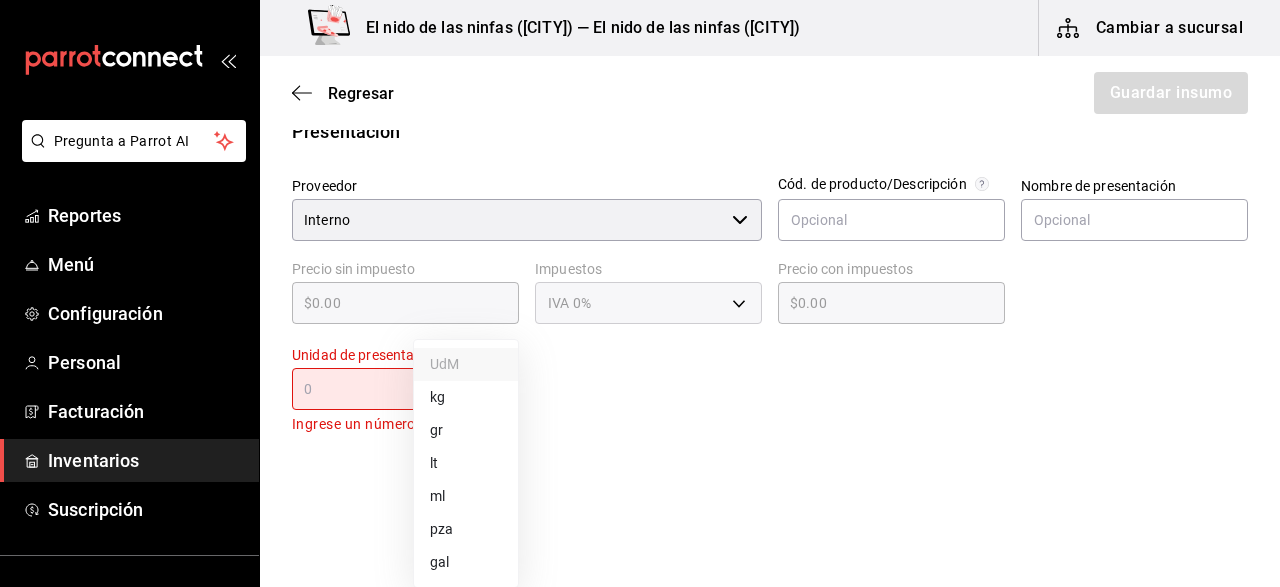 click on "Pregunta a Parrot AI Reportes   Menú   Configuración   Personal   Facturación   Inventarios   Suscripción   Ayuda Recomienda Parrot   [FIRST] [LAST]   Sugerir nueva función   El nido de las ninfas ([CITY]) — El nido de las ninfas ([CITY]) Cambiar a sucursal Regresar Guardar insumo Insumo Nombre tomate Categoría de inventario VERDURA ​ Mínimo 5,000 ​ Ideal 15,000 ​ Insumo de producción Este insumo se produce con una receta de producción Presentación Proveedor Interno ​ Cód. de producto/Descripción Nombre de presentación Precio sin impuesto $0.00 ​ Impuestos IVA 0% Precio con impuestos $0.00 ​ Unidad de presentación [UNIT] ​ Receta Unidad de receta [UNIT] Factor de conversión [CONVERSION] ​ 1 [UNIT] de Presentación = 1 [UNIT] receta Ver ayuda de conversiones Unidades de conteo gr Presentaciones ([UNIT] gr) GANA 1 MES GRATIS EN TU SUSCRIPCIÓN AQUÍ Ver video tutorial Ir a video Pregunta a Parrot AI Reportes   Menú   Configuración   Personal   Facturación   Inventarios   Suscripción" at bounding box center (640, 237) 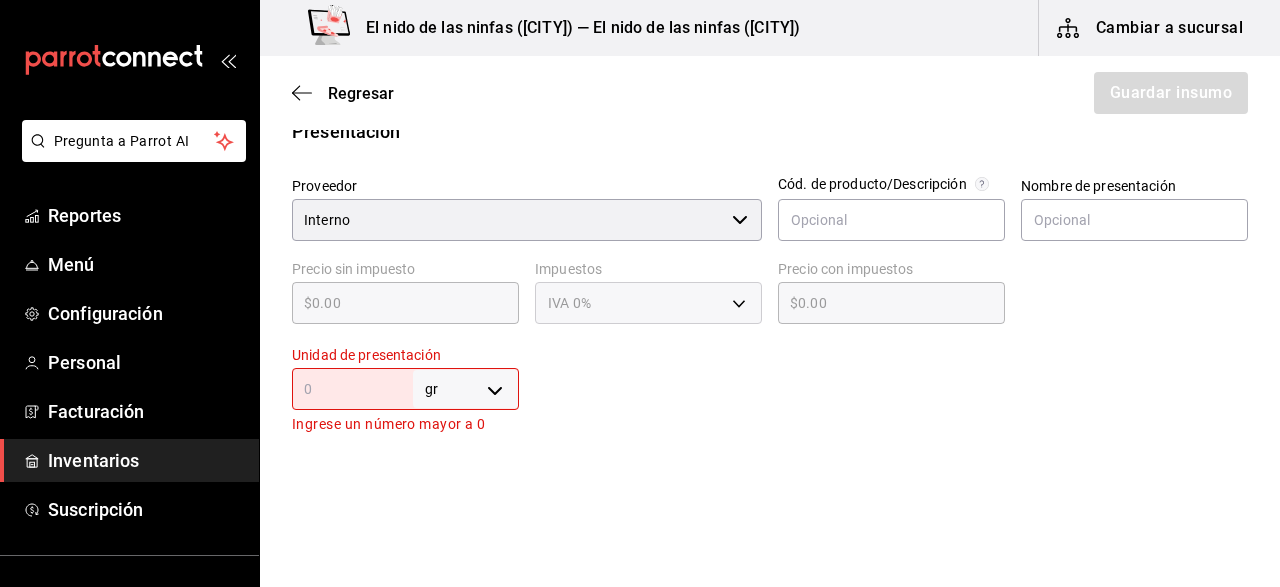 type on "GRAM" 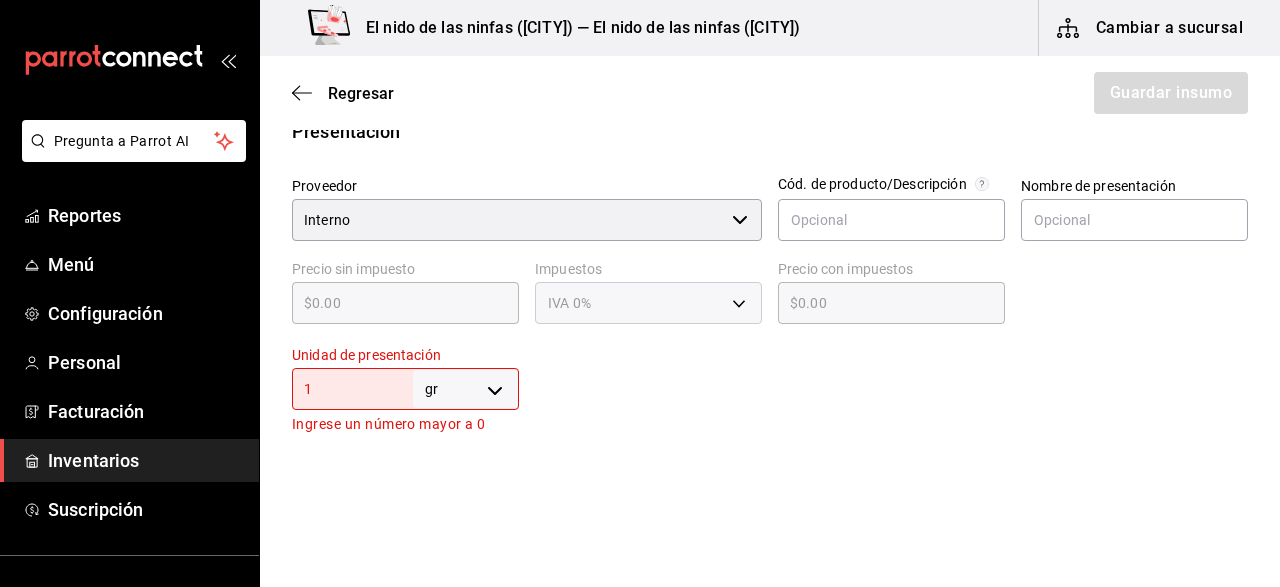 type on "1" 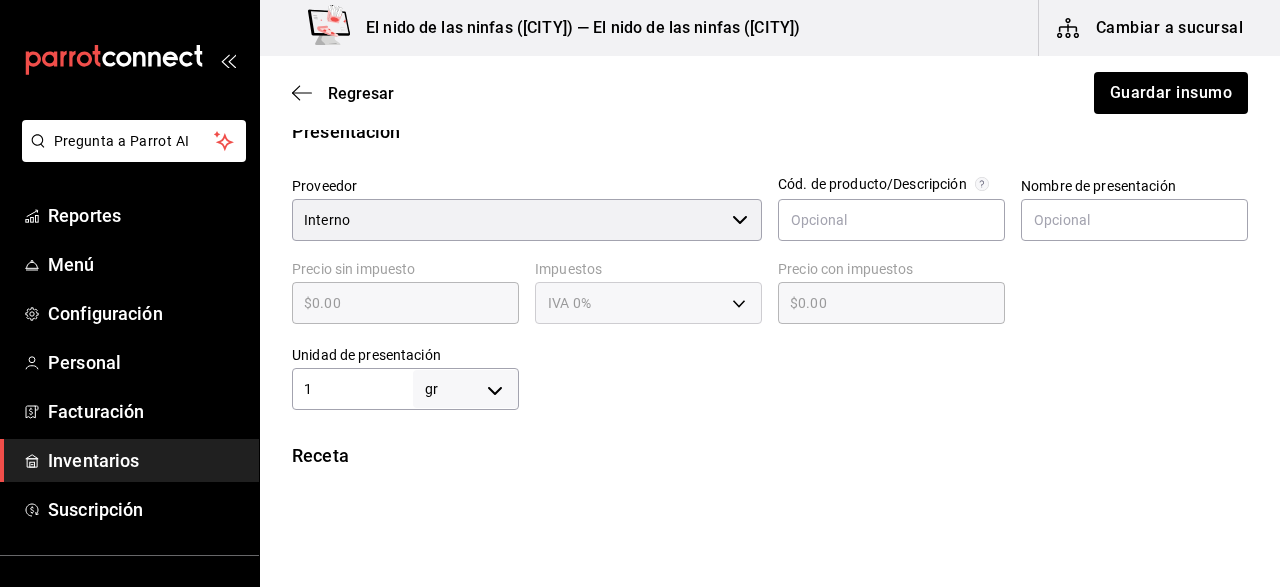type on "15" 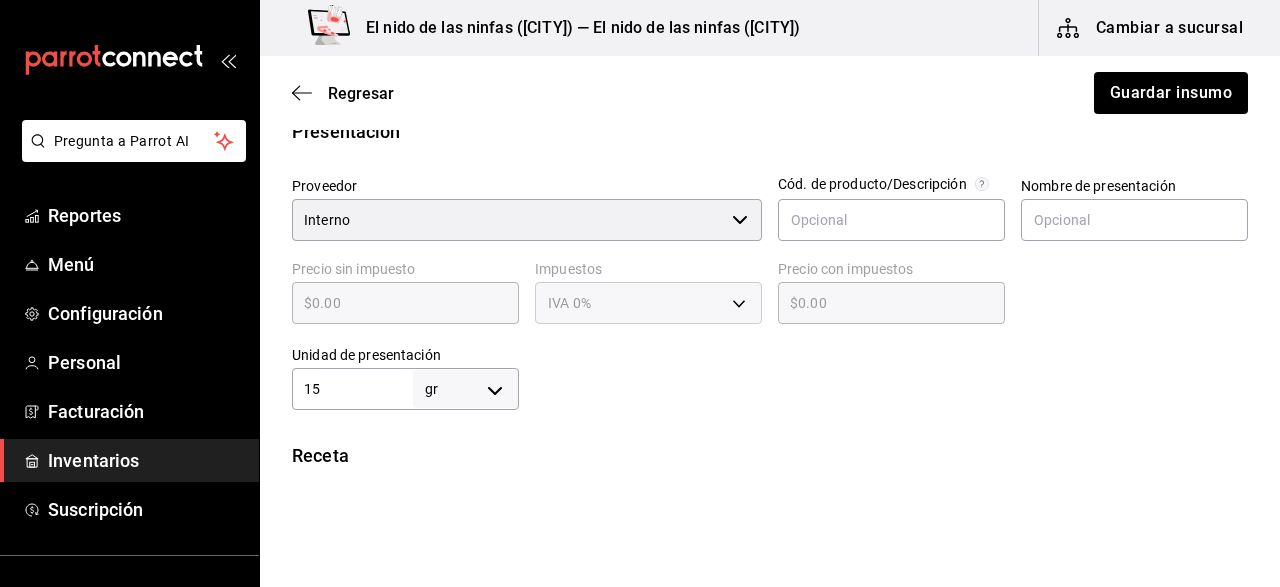 type on "15" 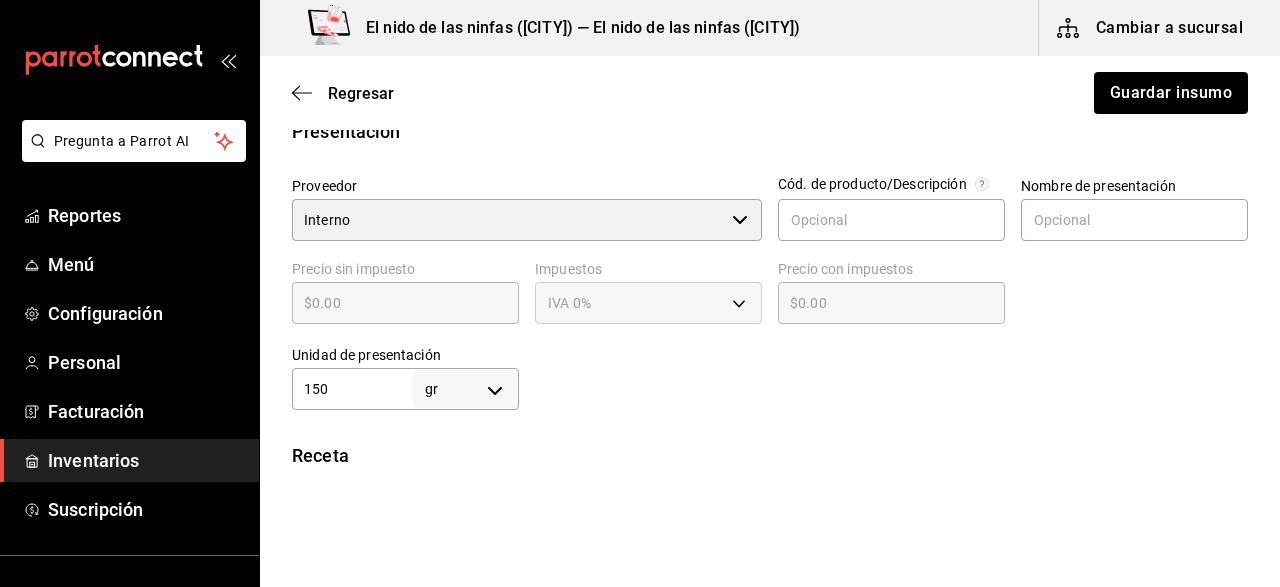 type on "150" 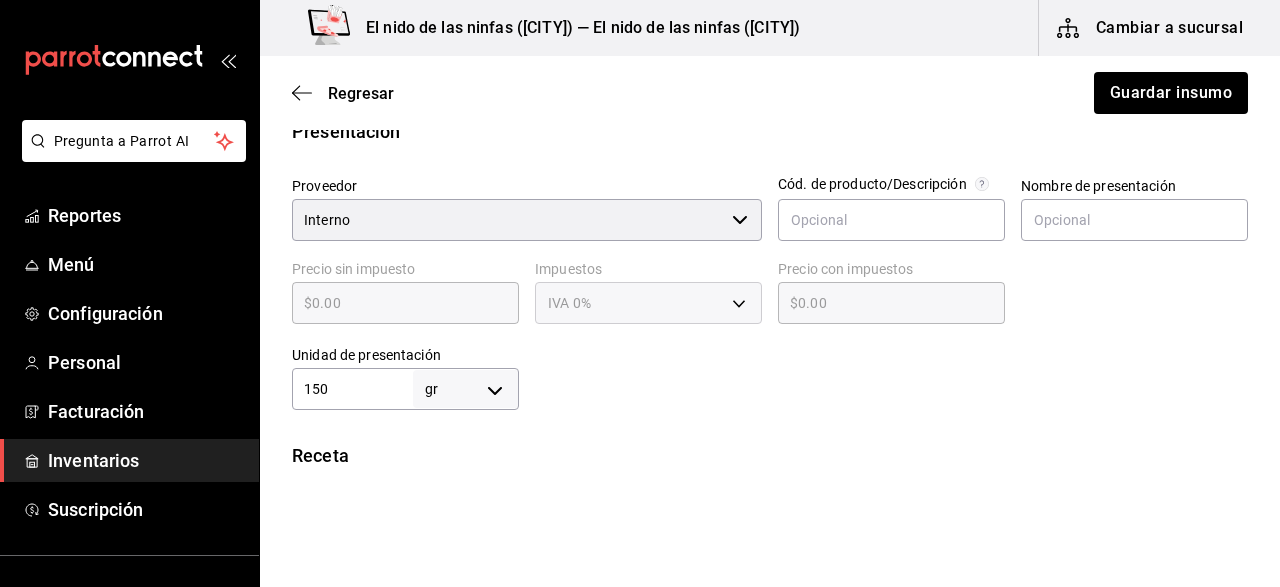 type on "1,500" 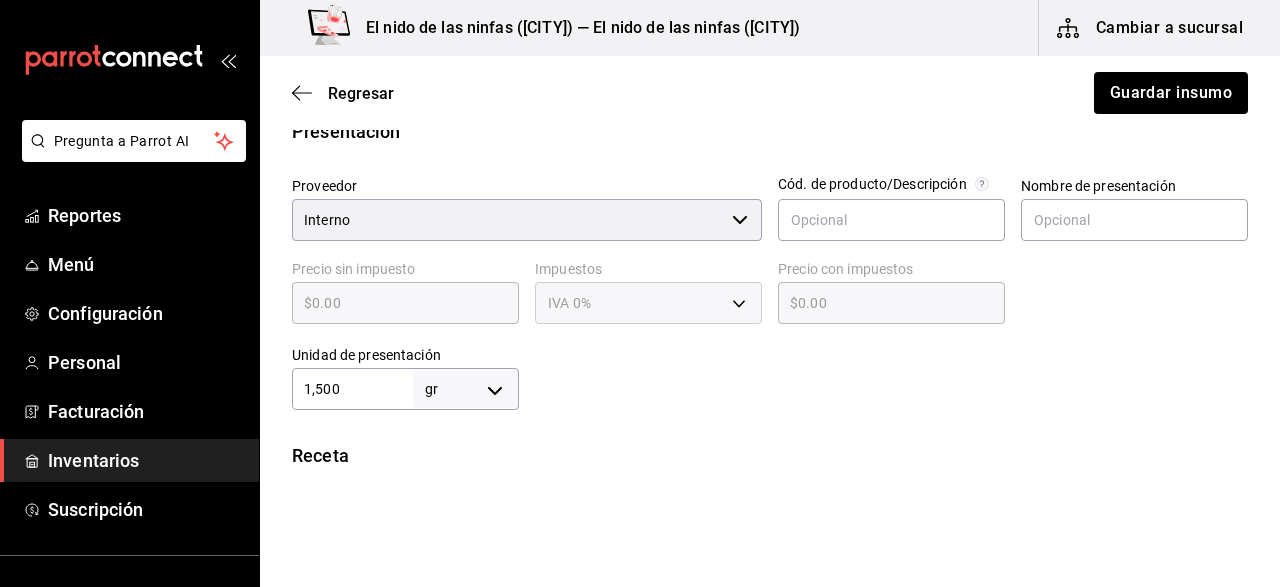 type on "1,500" 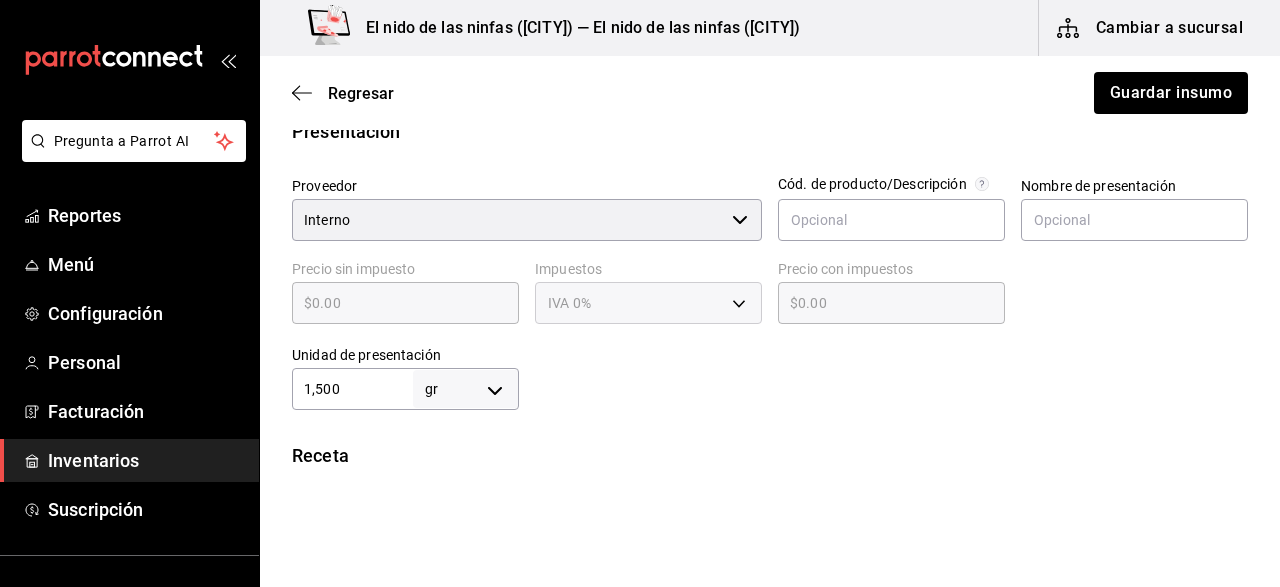type on "15,000" 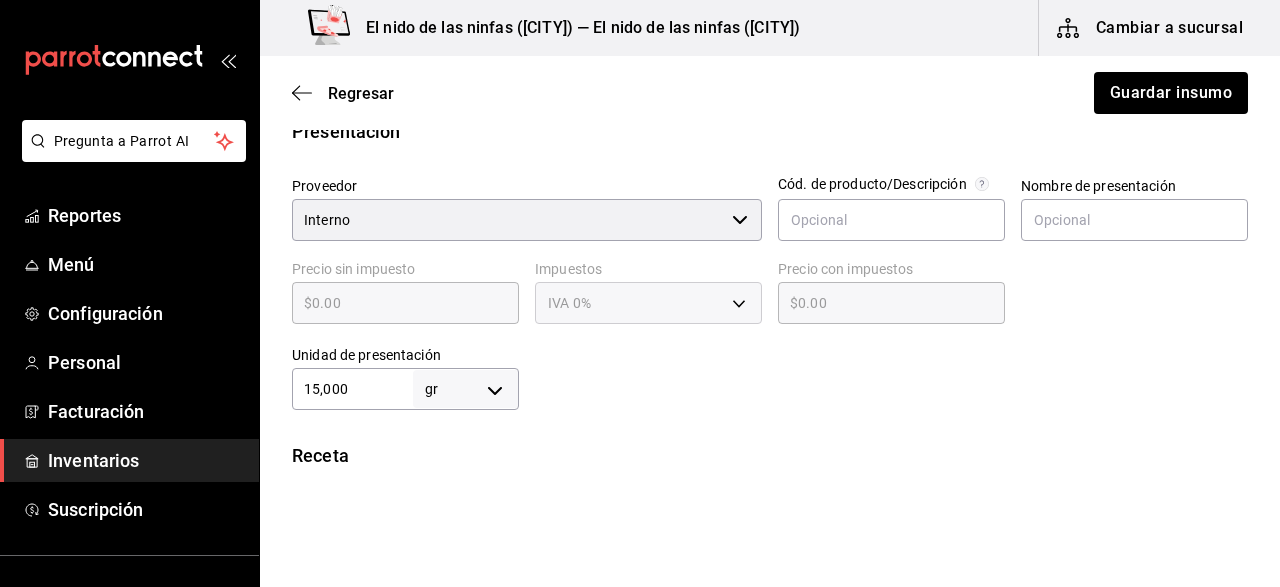 type on "15,000" 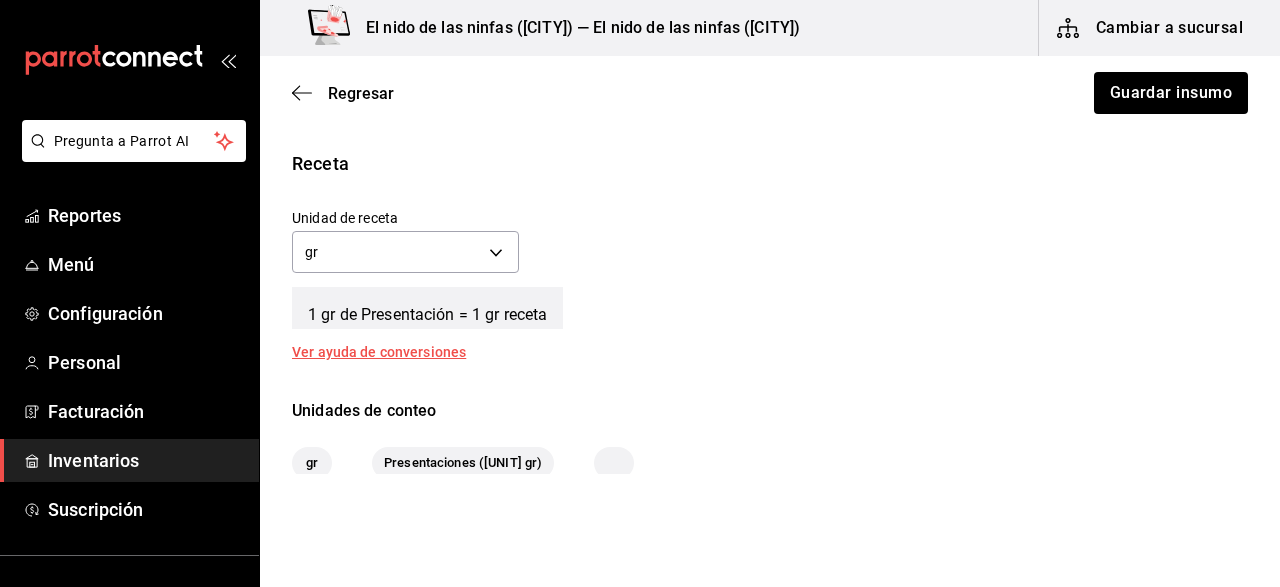 scroll, scrollTop: 592, scrollLeft: 0, axis: vertical 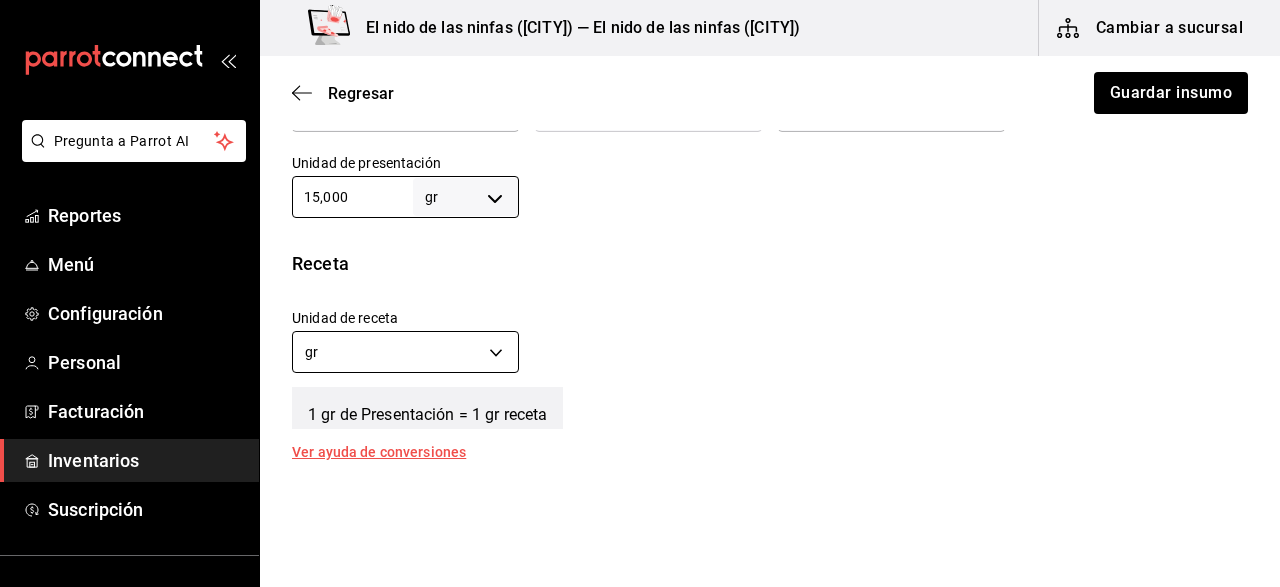 type on "15,000" 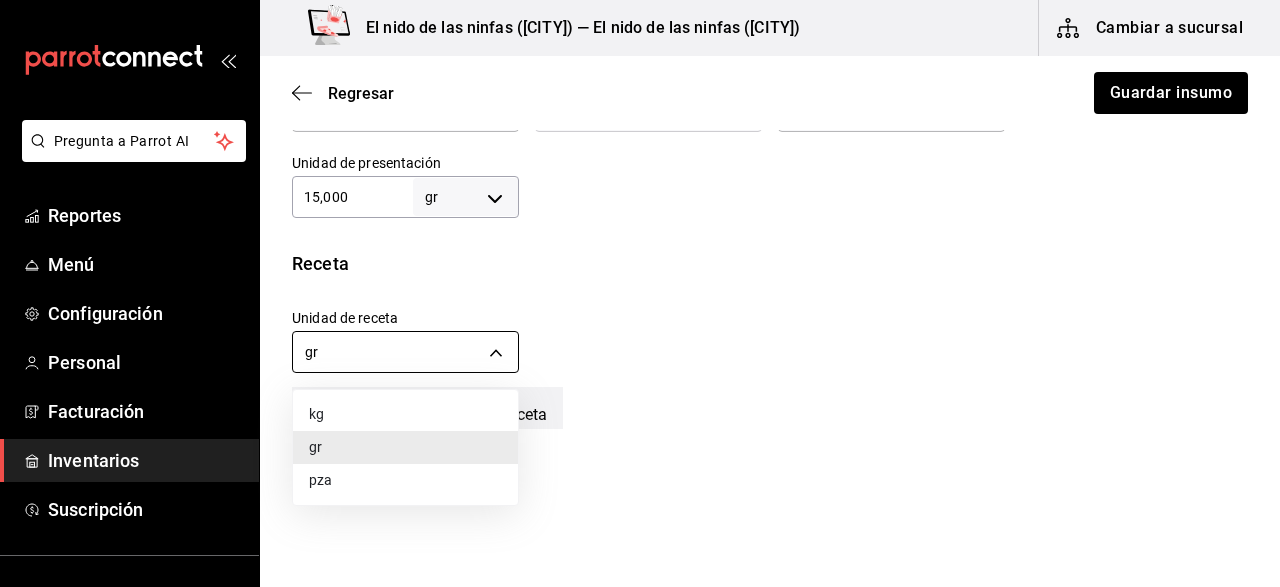 click on "Pregunta a Parrot AI Reportes   Menú   Configuración   Personal   Facturación   Inventarios   Suscripción   Ayuda Recomienda Parrot   [FIRST] [LAST]   Sugerir nueva función   El nido de las ninfas ([CITY]) — El nido de las ninfas ([CITY]) Cambiar a sucursal Regresar Guardar insumo Insumo Nombre tomate Categoría de inventario VERDURA ​ Mínimo 5,000 ​ Ideal 15,000 ​ Insumo de producción Este insumo se produce con una receta de producción Presentación Proveedor Interno ​ Cód. de producto/Descripción Nombre de presentación Precio sin impuesto $0.00 ​ Impuestos IVA 0% Precio con impuestos $0.00 ​ Unidad de presentación [UNIT] ​ Receta Unidad de receta [UNIT] Factor de conversión [CONVERSION] ​ 1 [UNIT] de Presentación = 1 [UNIT] receta Ver ayuda de conversiones Unidades de conteo gr Presentaciones ([UNIT] gr) GANA 1 MES GRATIS EN TU SUSCRIPCIÓN AQUÍ Ver video tutorial Ir a video Pregunta a Parrot AI Reportes   Menú   Configuración   Personal   Facturación   Inventarios   Suscripción" at bounding box center [640, 237] 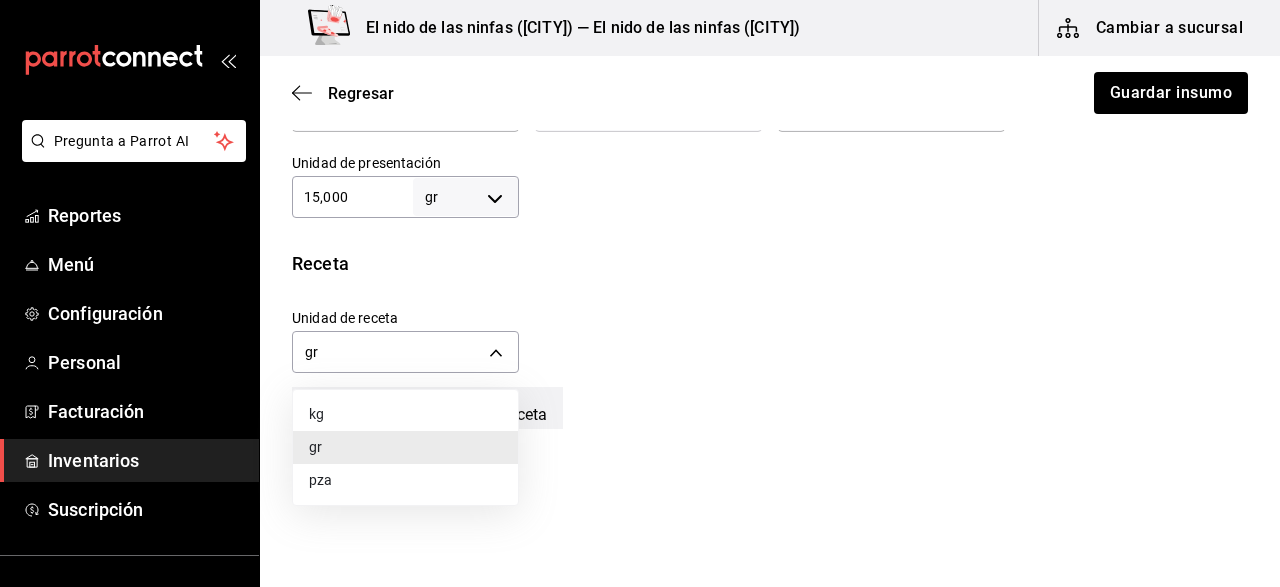 click at bounding box center [640, 293] 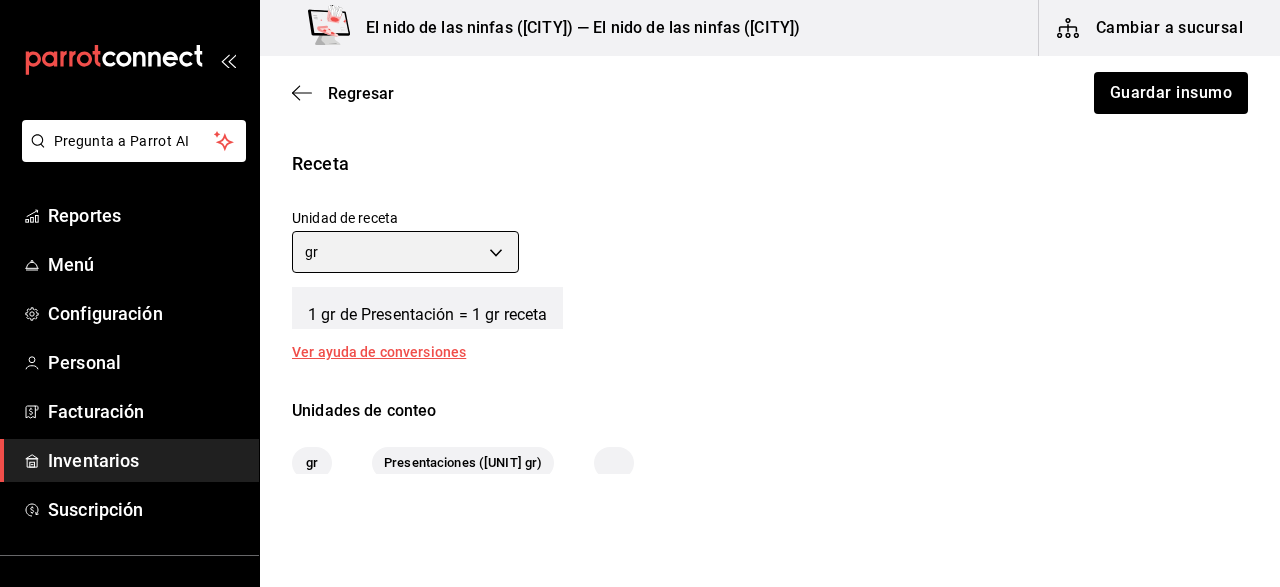 scroll, scrollTop: 792, scrollLeft: 0, axis: vertical 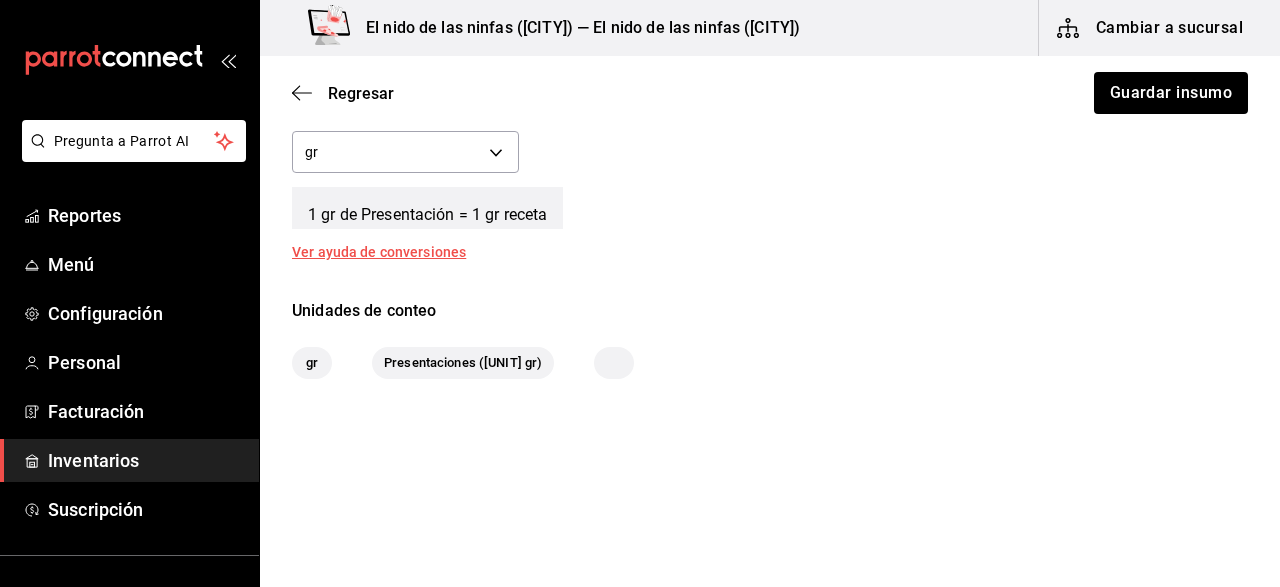 click at bounding box center [614, 363] 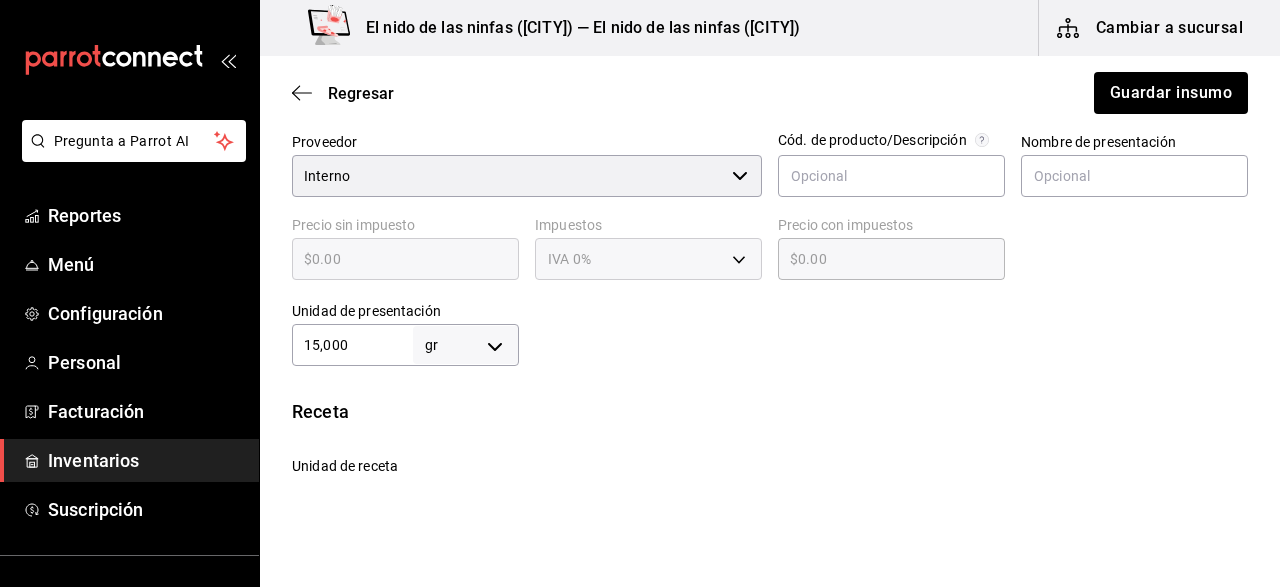scroll, scrollTop: 392, scrollLeft: 0, axis: vertical 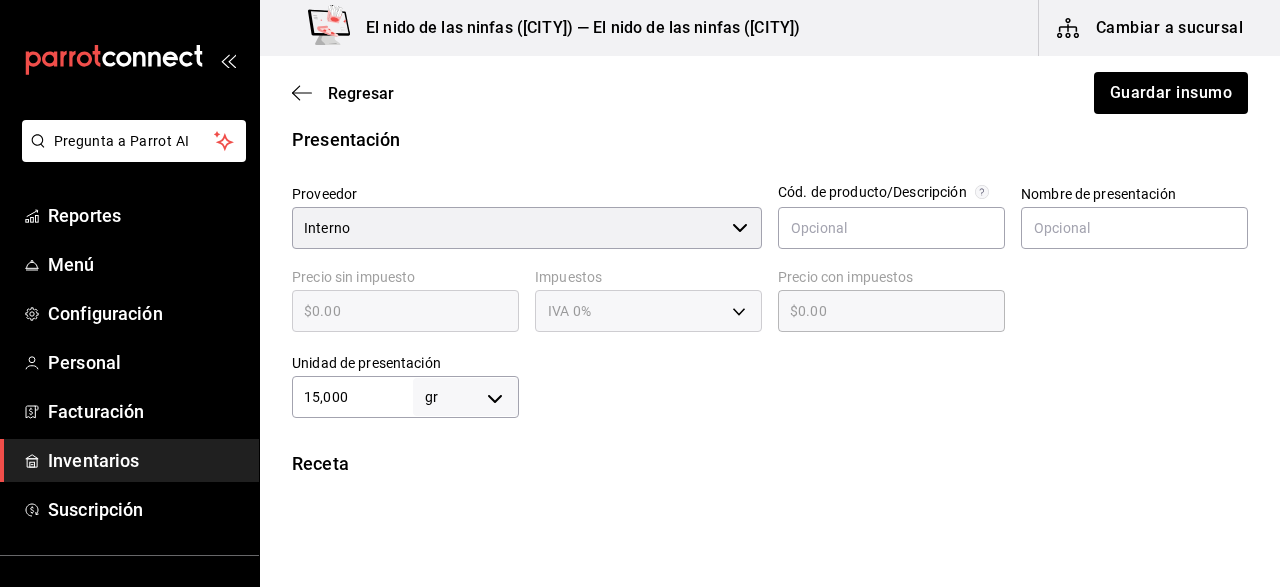 click on "$0.00 ​" at bounding box center (405, 311) 